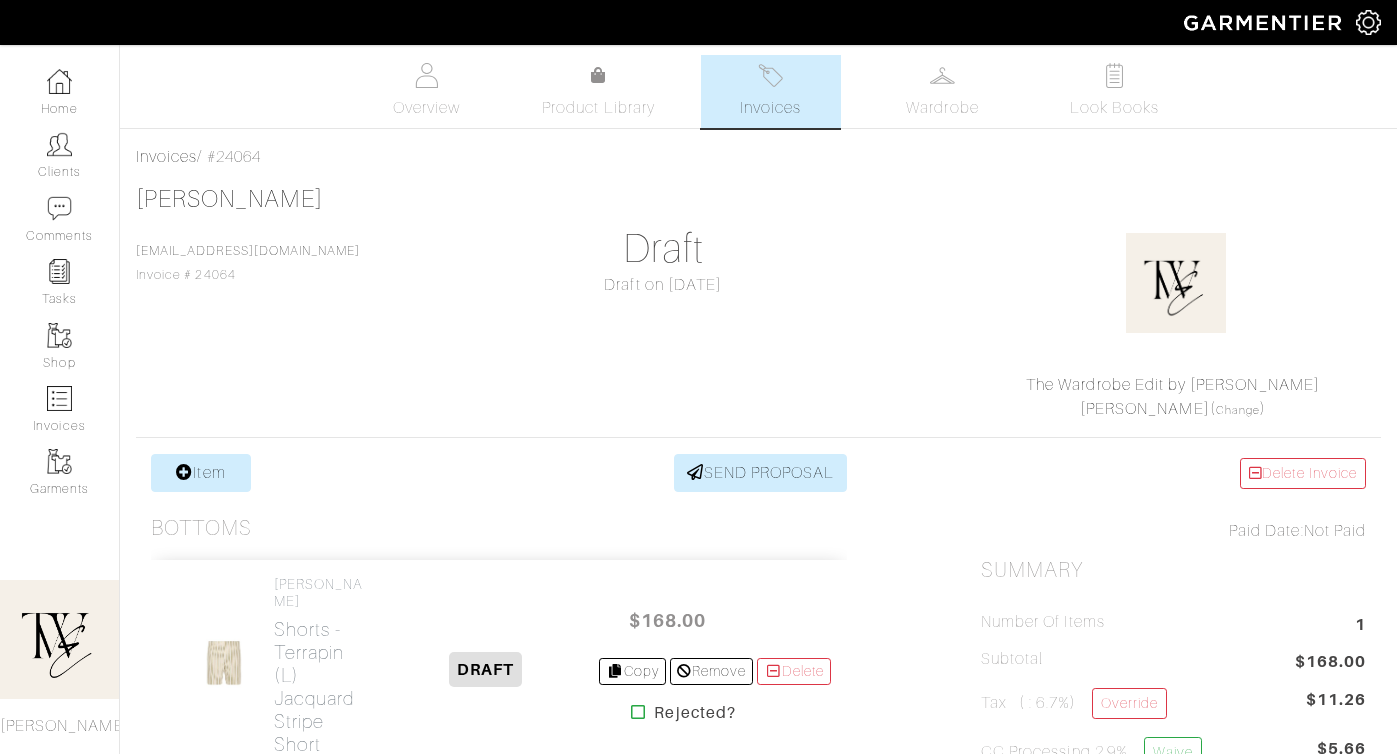 scroll, scrollTop: 0, scrollLeft: 0, axis: both 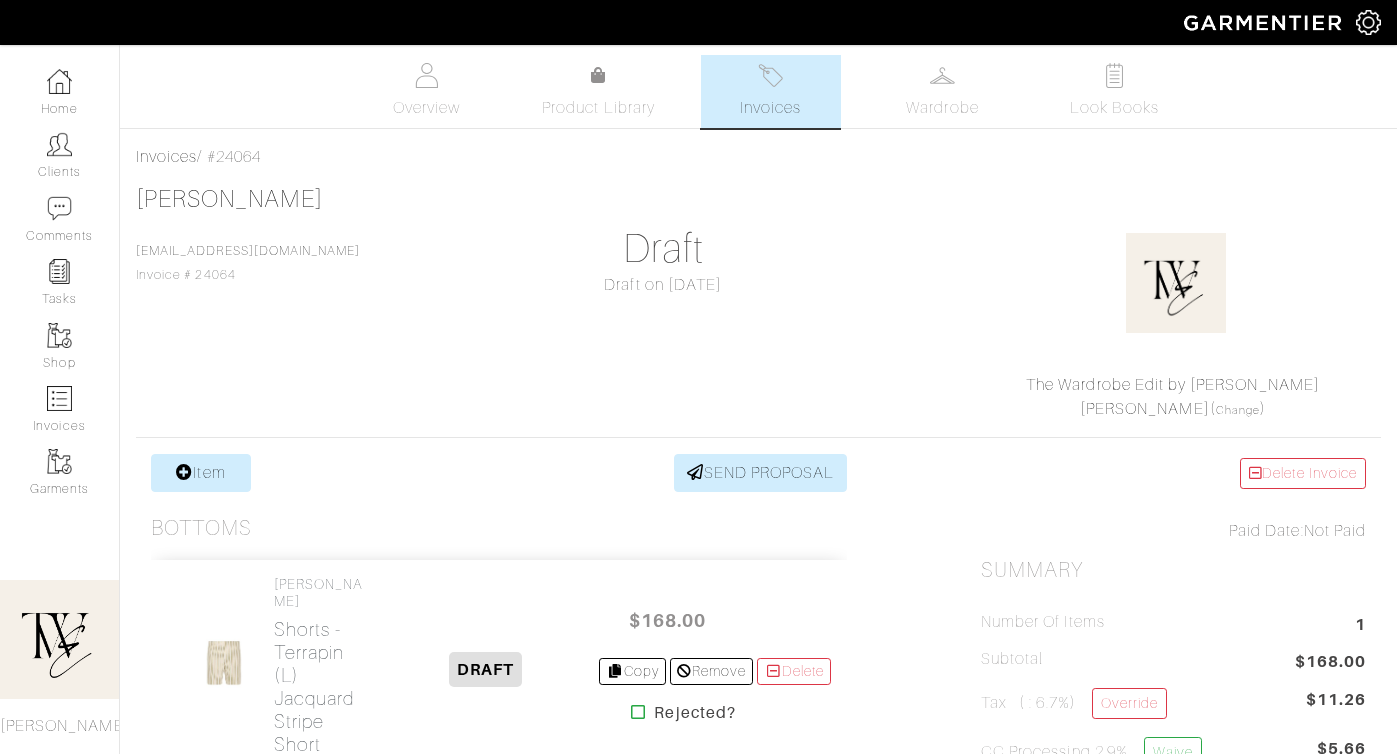 click on "Shorts -   Terrapin (L)
Jacquard Stripe Short" at bounding box center (323, 687) 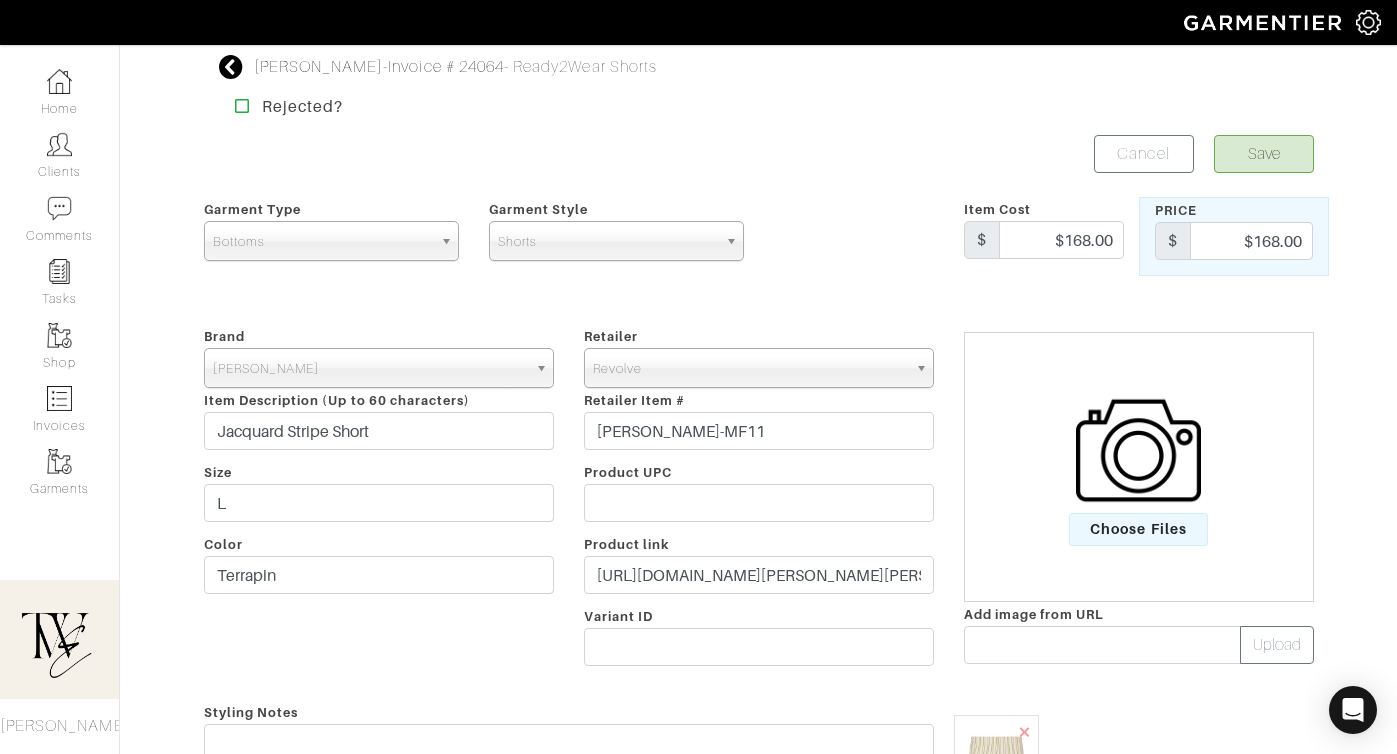 scroll, scrollTop: 317, scrollLeft: 0, axis: vertical 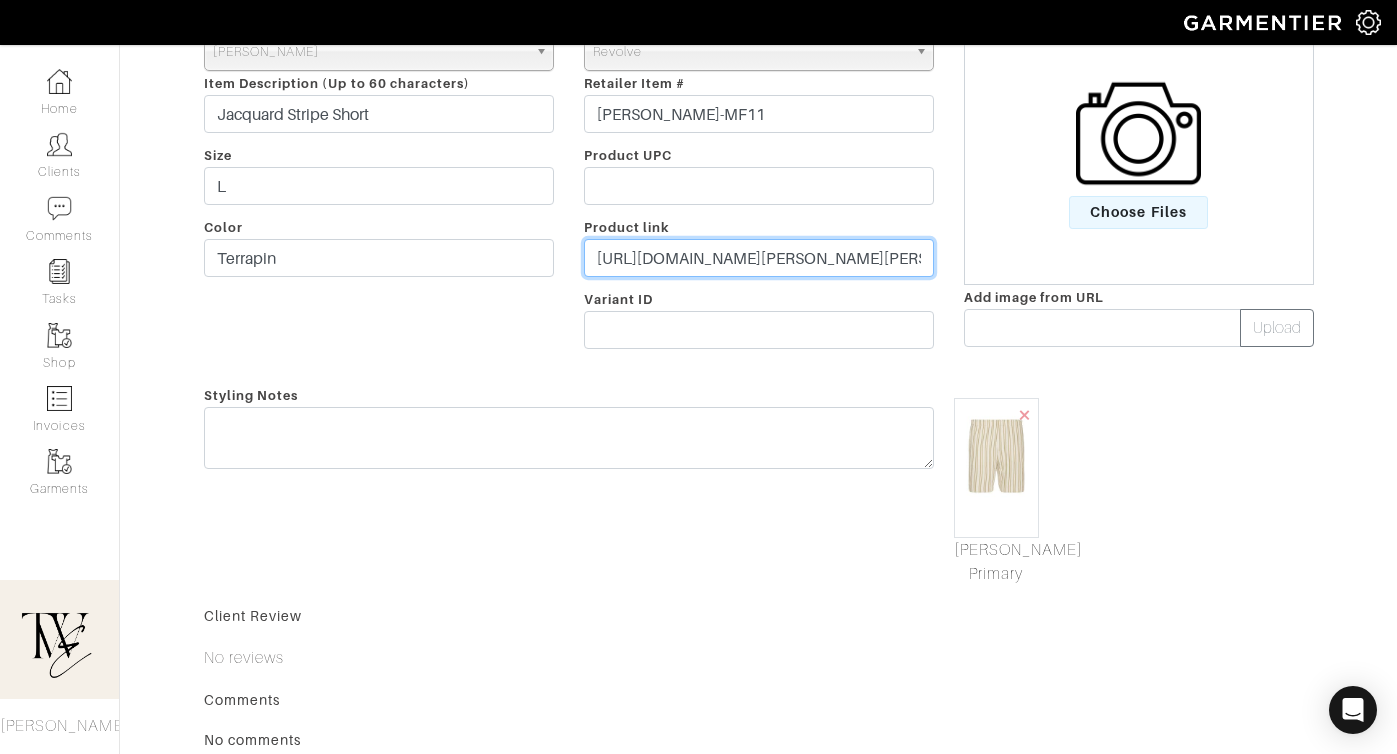 click on "https://www.revolve.com/vince-jacquard-stripe-short-in-terrapin/dp/VINCE-MF11/?d=Mens&page=1&lc=94&itrownum=24&itcurrpage=1&itview=05" at bounding box center (759, 258) 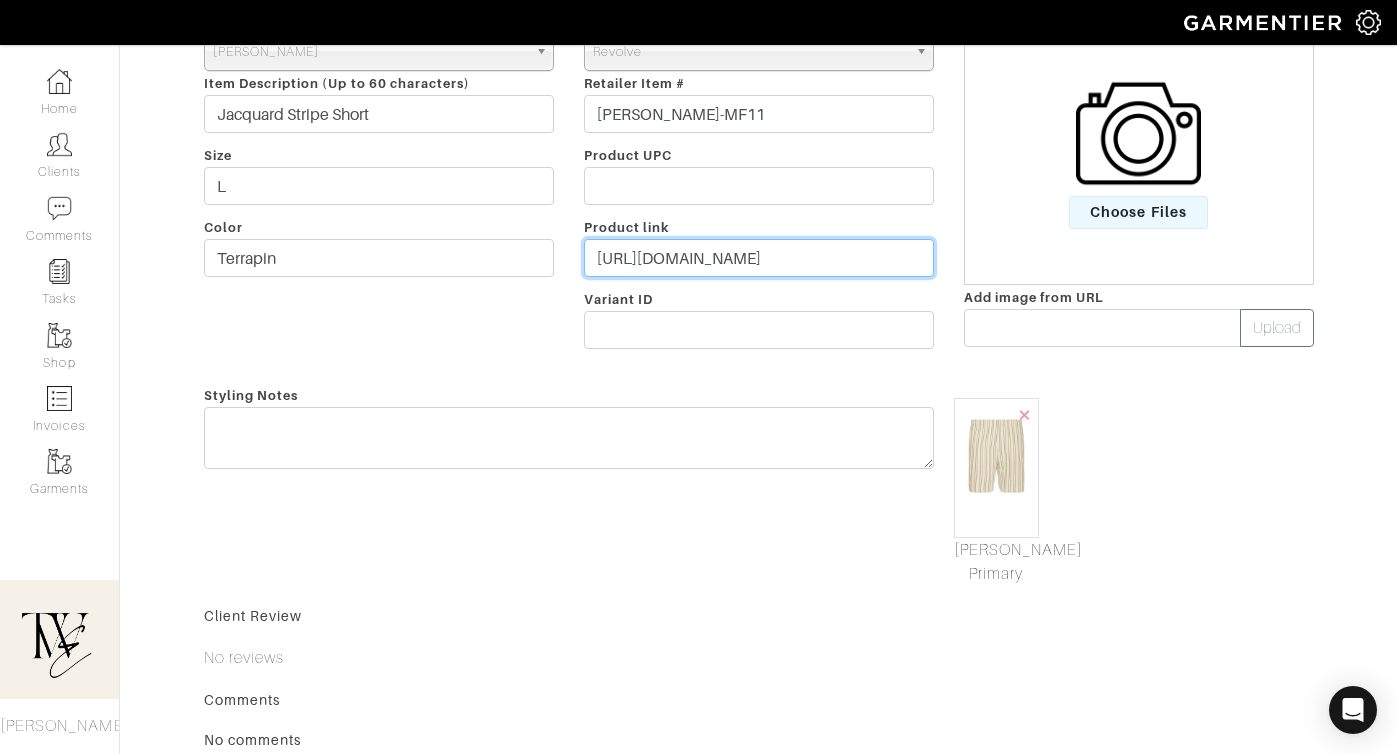 scroll, scrollTop: 0, scrollLeft: 0, axis: both 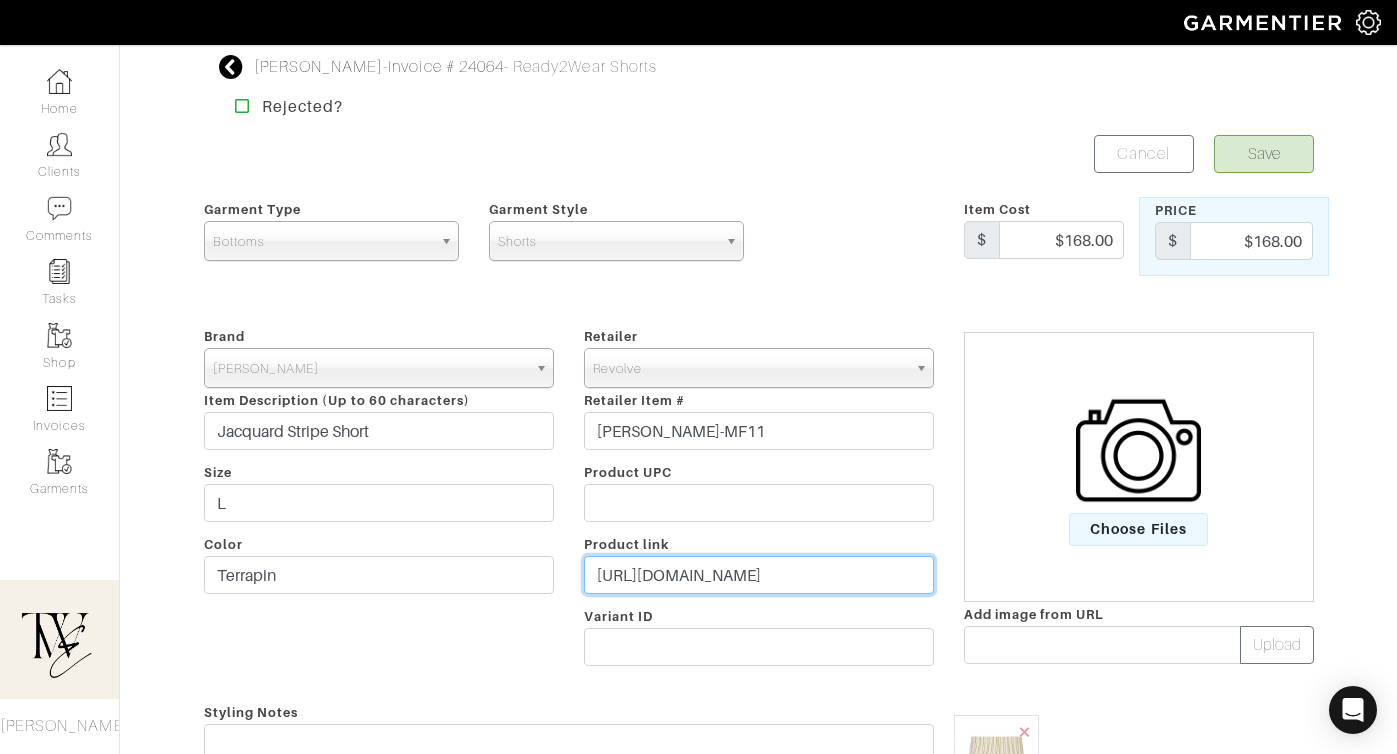 type on "https://rvlv.me/qcouj8" 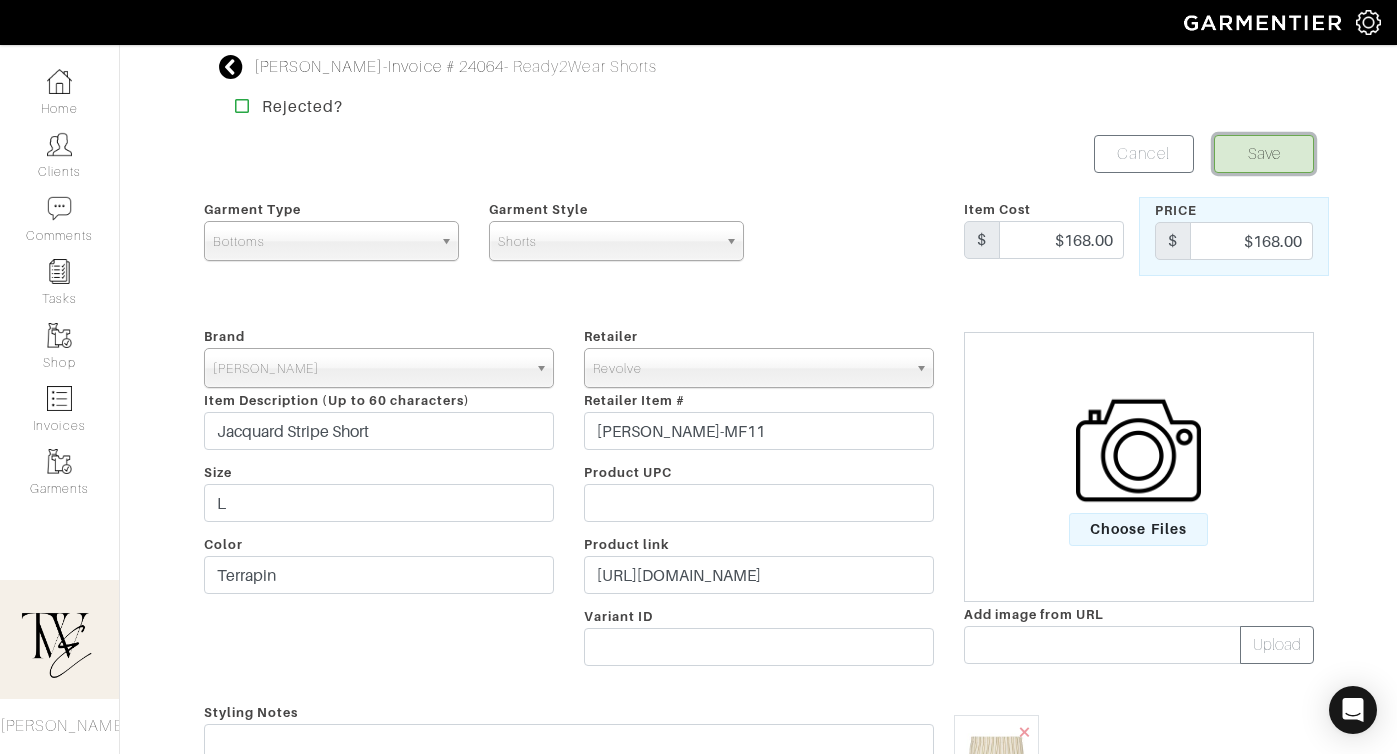 click on "Save" at bounding box center (1264, 154) 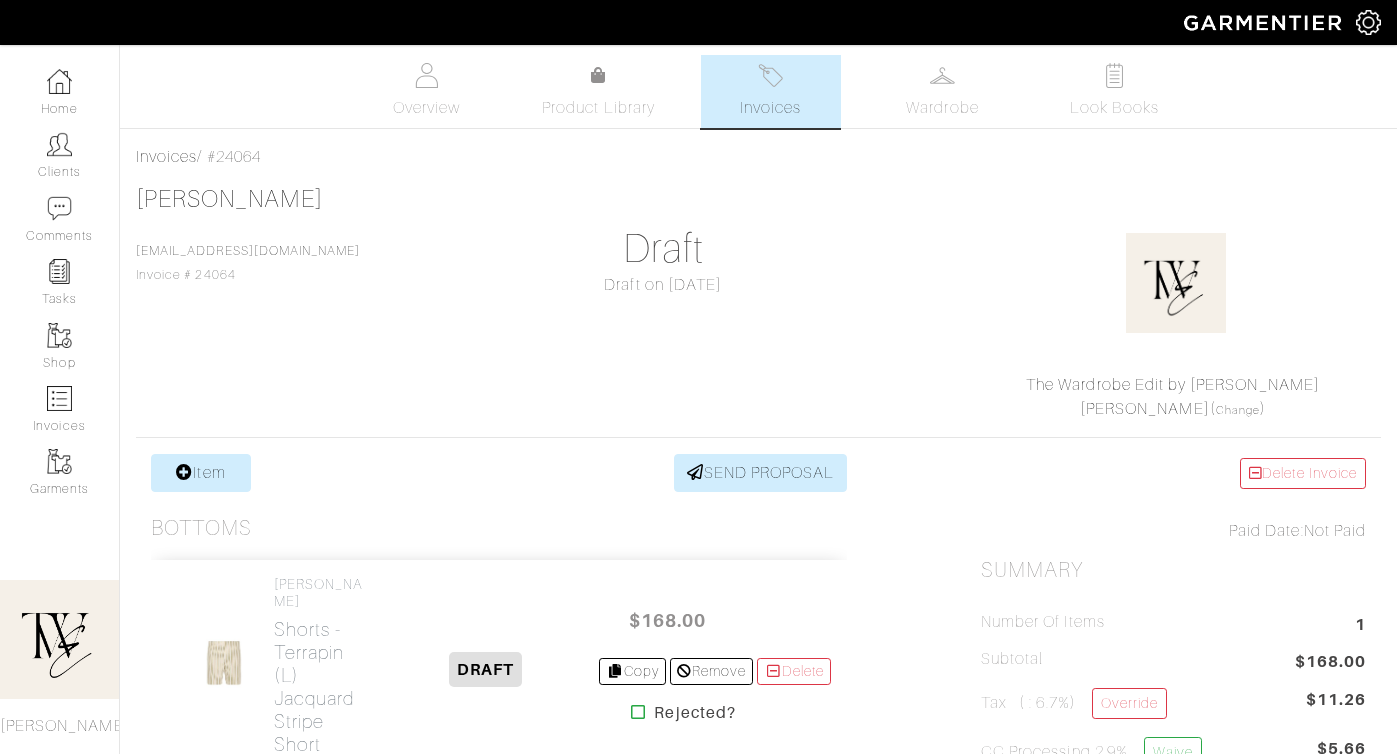 scroll, scrollTop: 0, scrollLeft: 0, axis: both 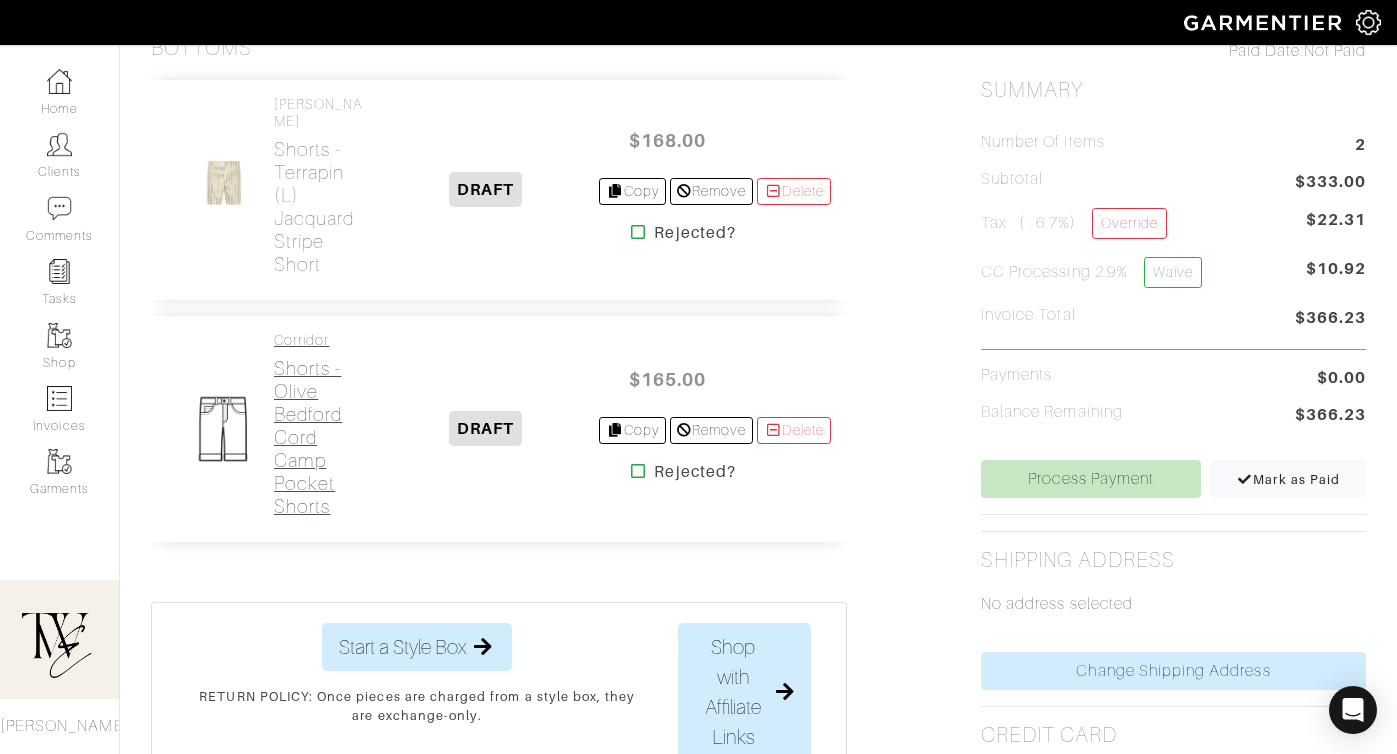 click on "Shorts -   Olive
Bedford Cord Camp Pocket Shorts" at bounding box center [323, 437] 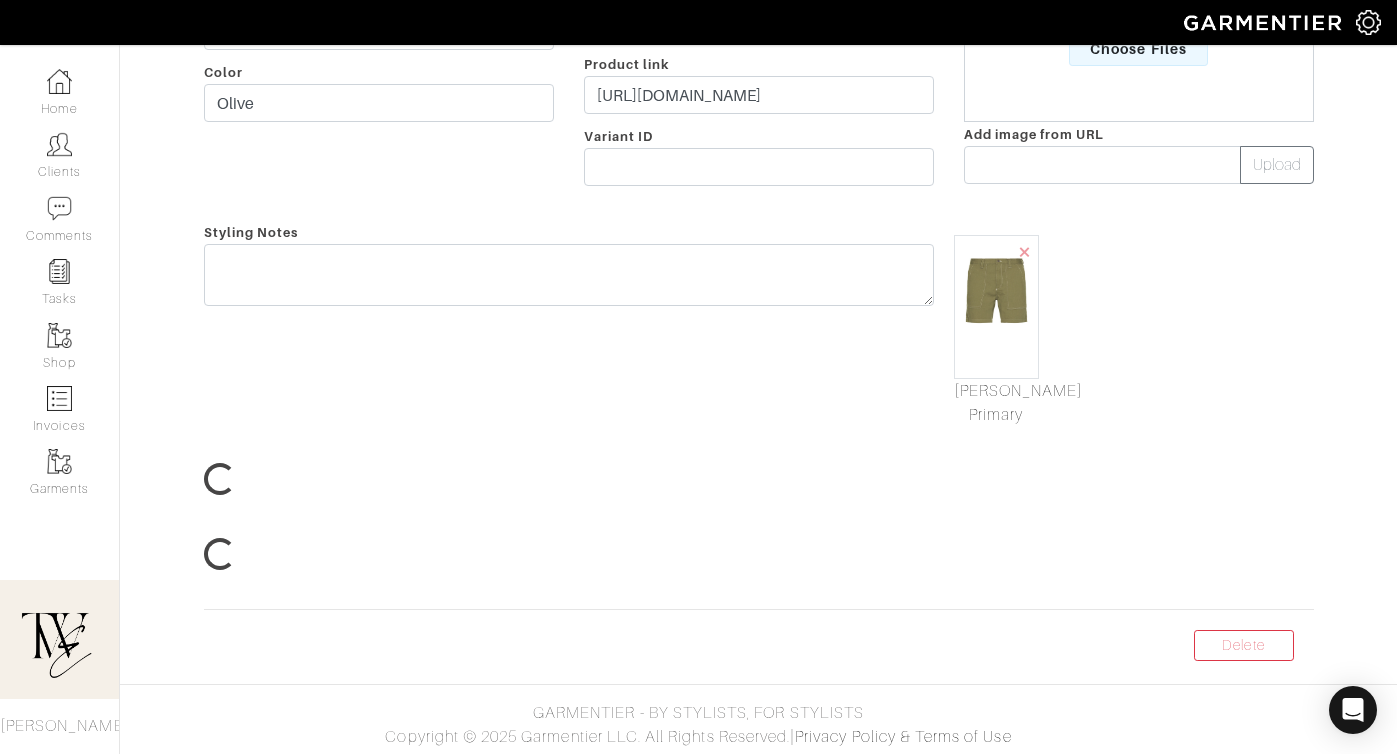 scroll, scrollTop: 0, scrollLeft: 0, axis: both 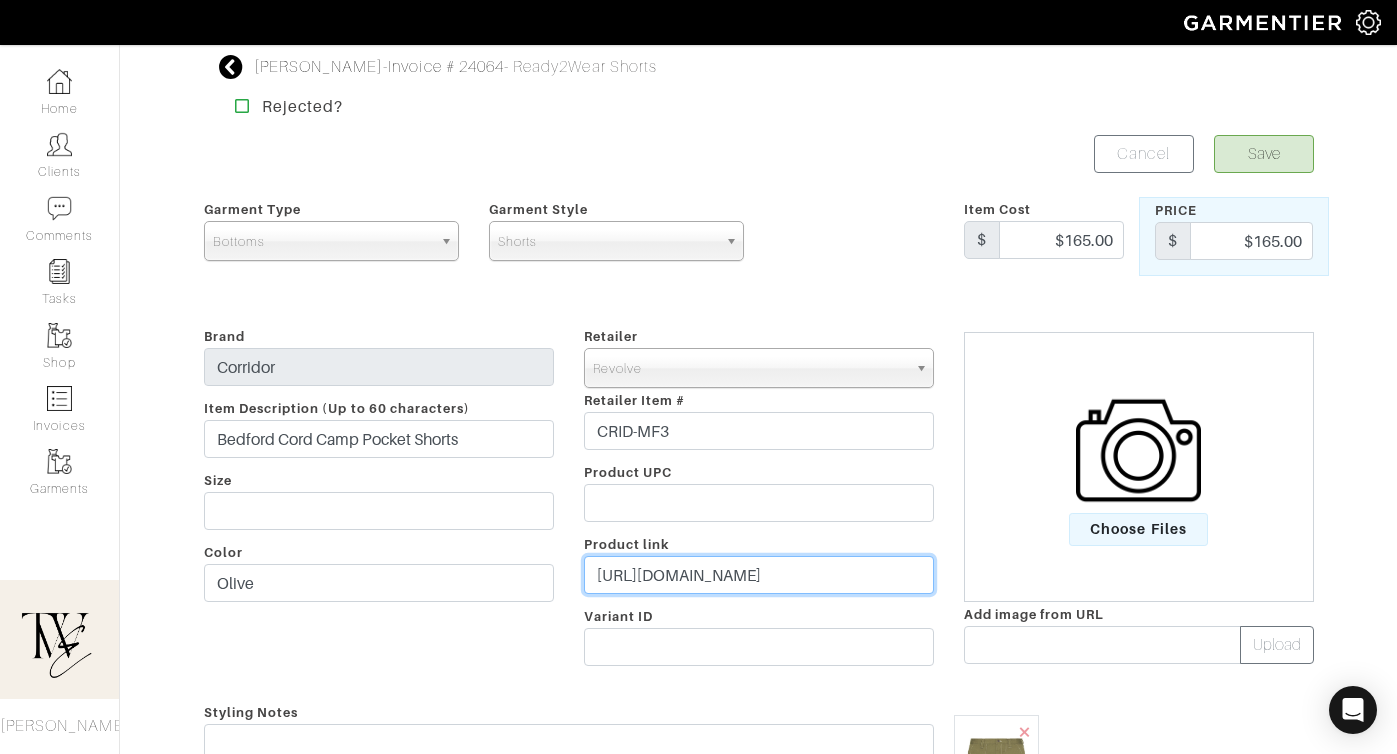 click on "https://www.revolve.com/corridor-bedford-cord-camp-pocket-shorts-in-olive/dp/CRID-MF3/?d=Mens&page=1&lc=19&itrownum=5&itcurrpage=1&itview=05&size=36&code=CRID-MF3" at bounding box center (759, 575) 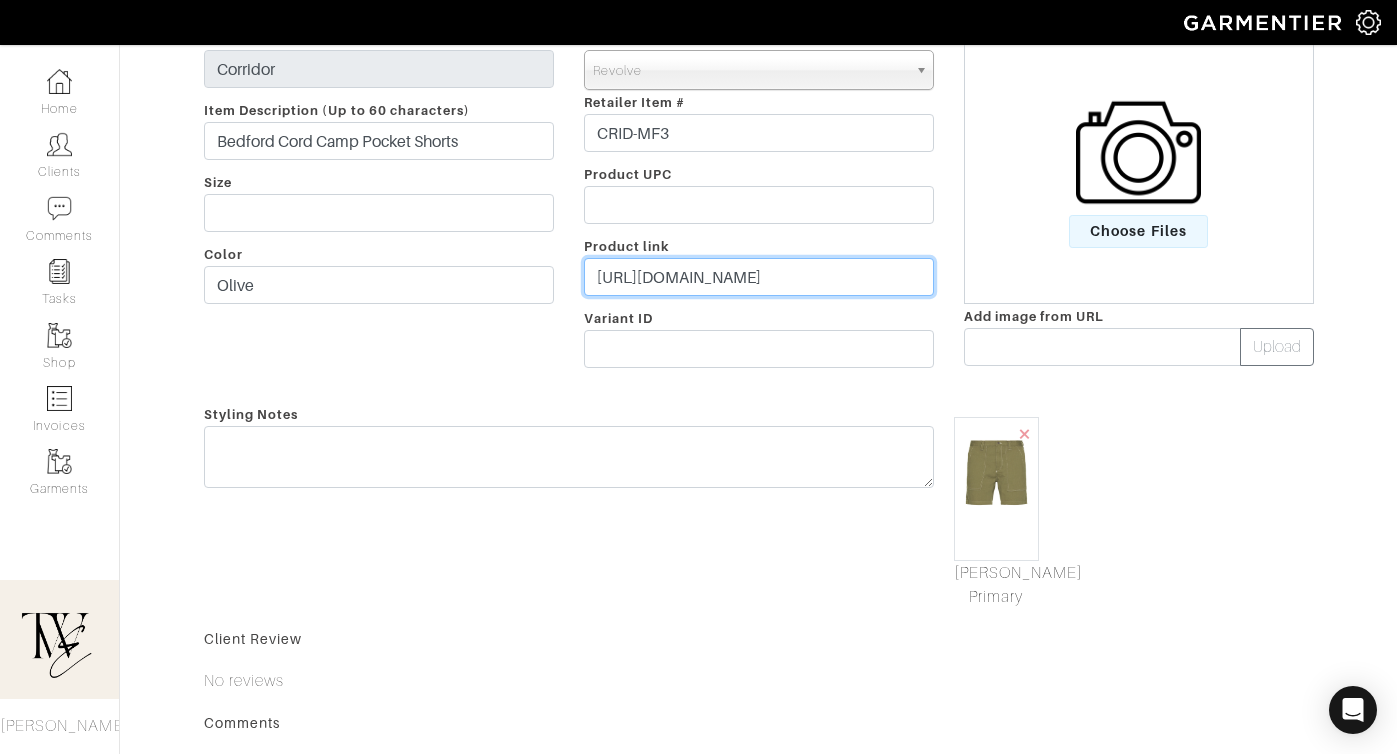 scroll, scrollTop: 383, scrollLeft: 0, axis: vertical 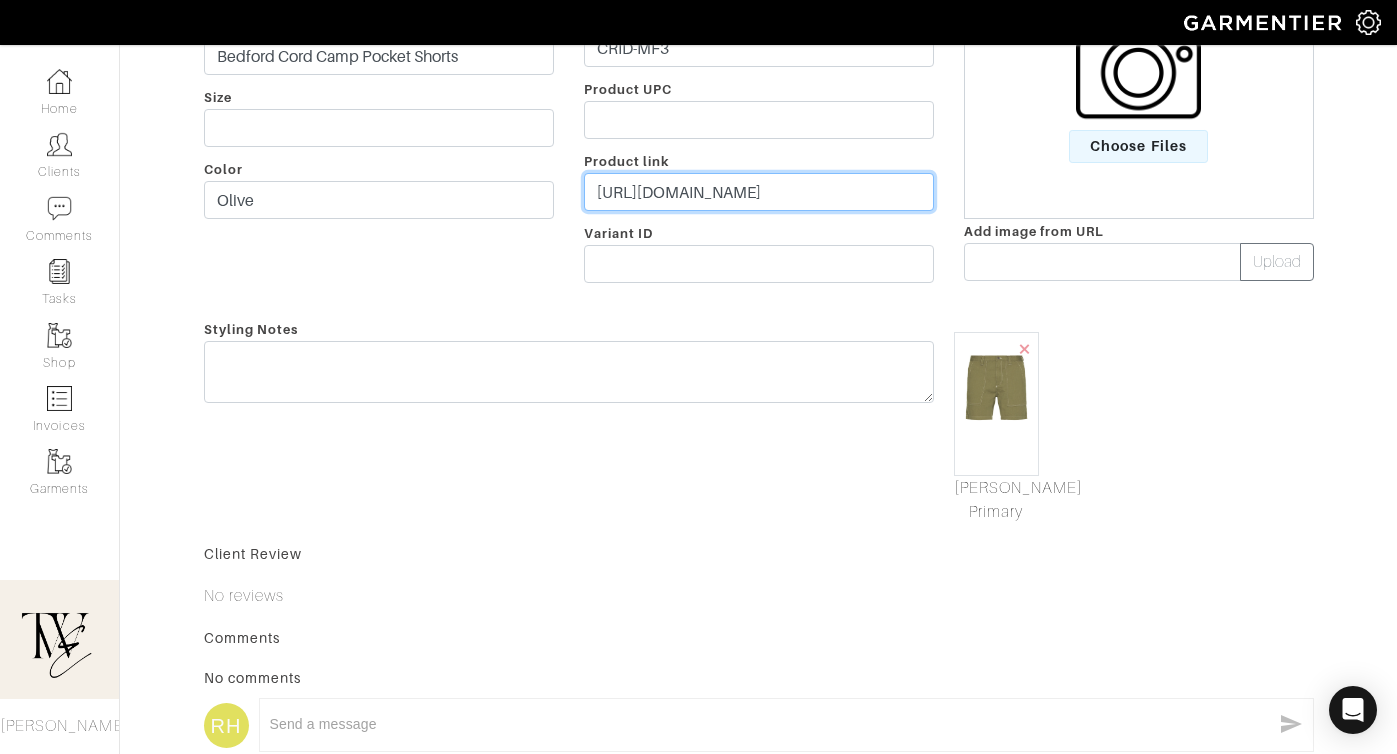 type on "https://rvlv.me/qmcwnx" 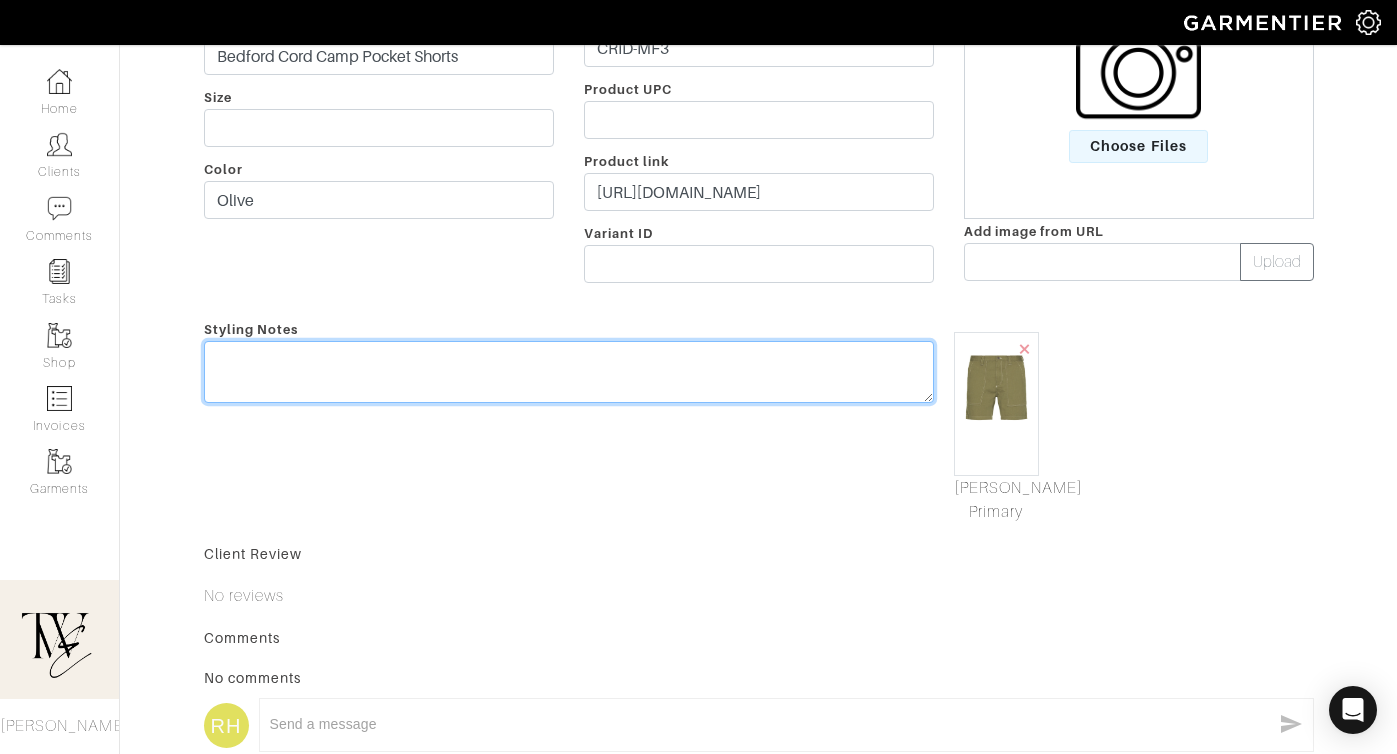 click at bounding box center (569, 372) 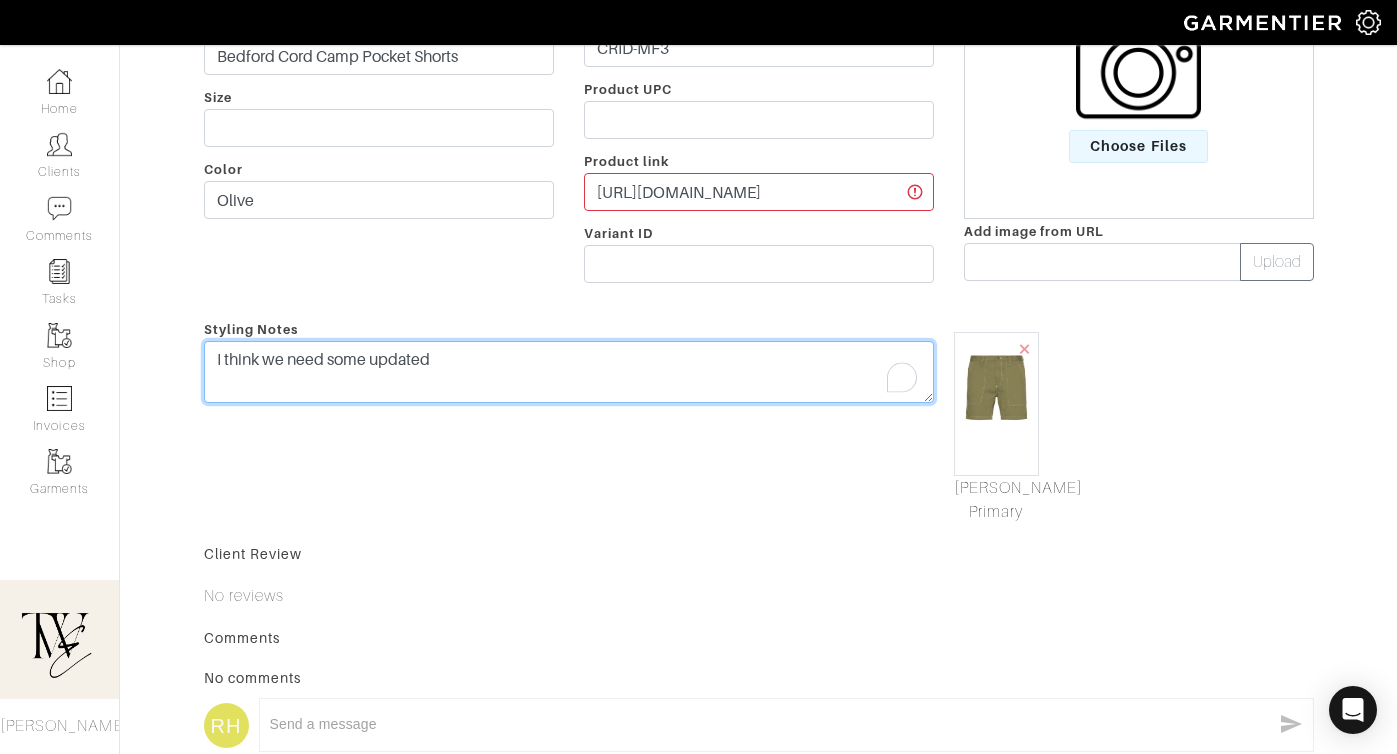 click on "I think we need some updated" at bounding box center (569, 372) 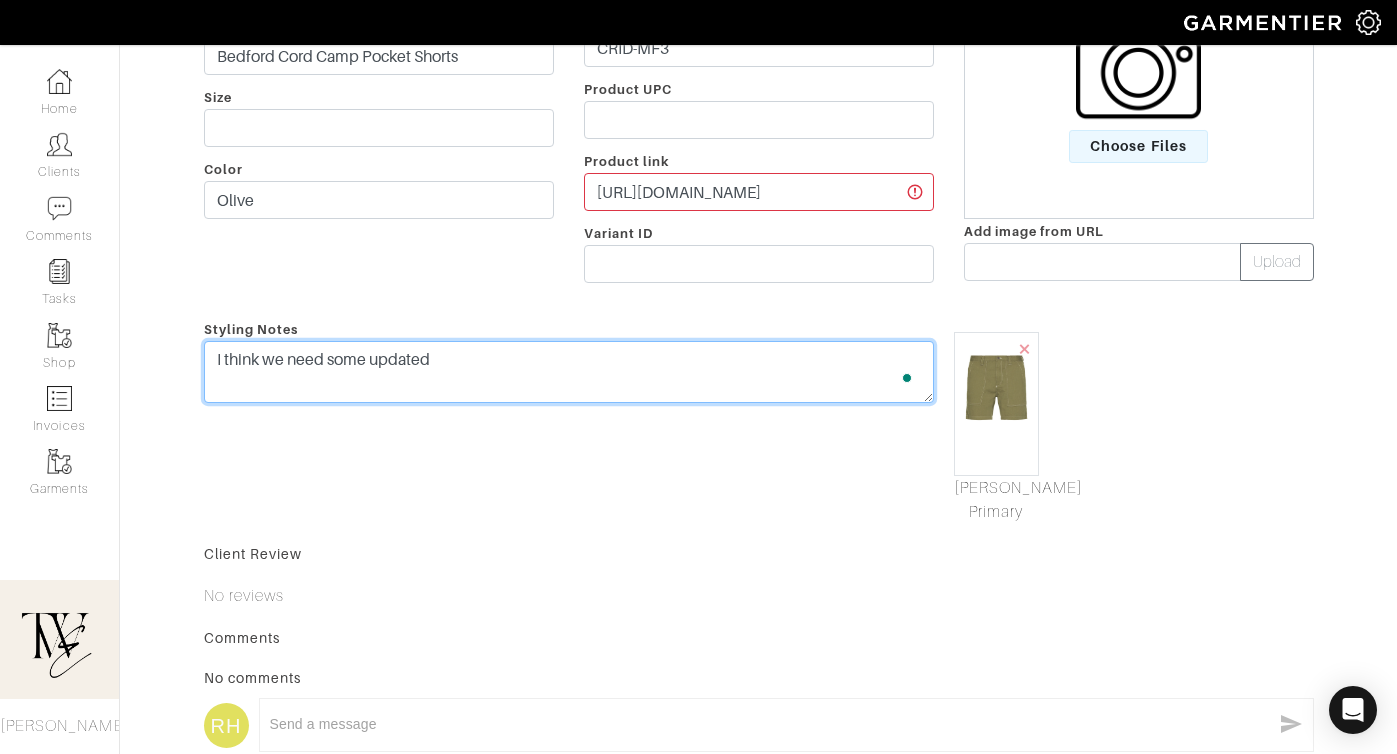 click on "I think we need some updated" at bounding box center (569, 372) 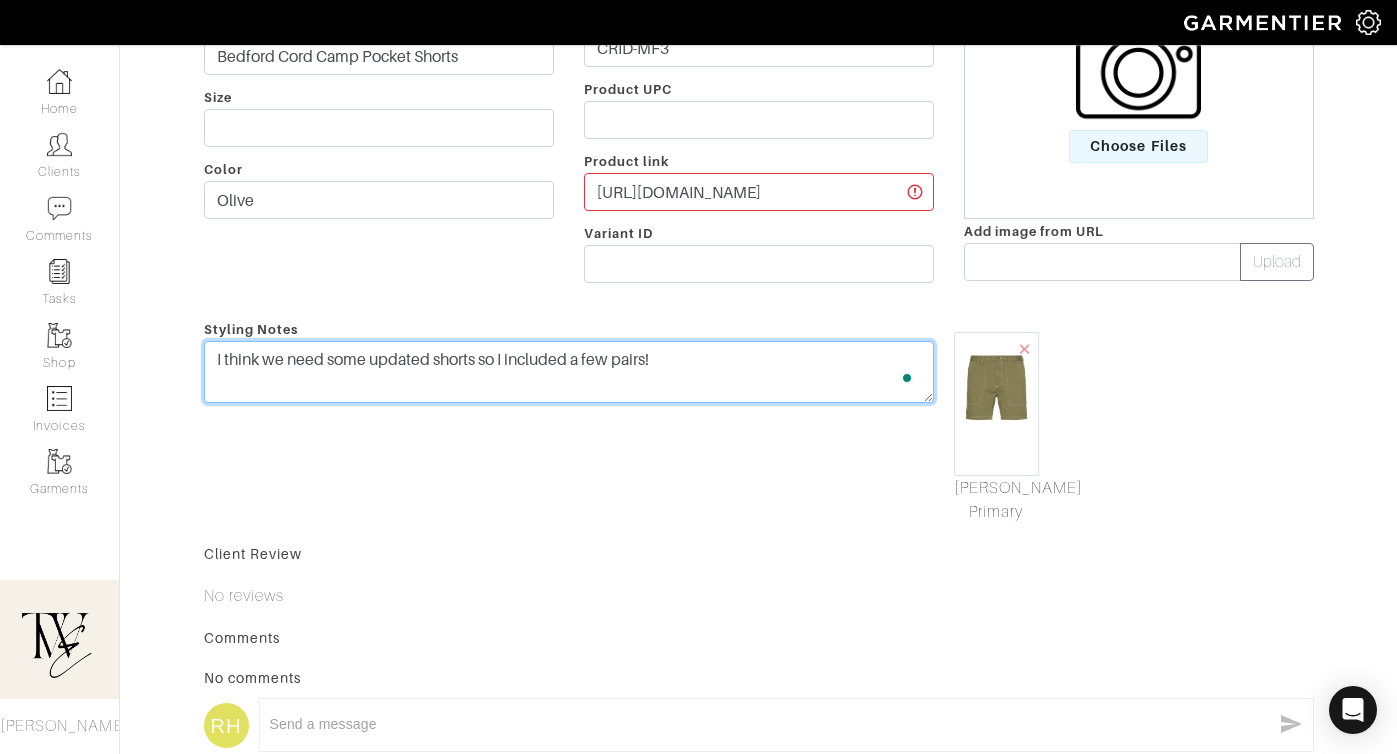 scroll, scrollTop: 0, scrollLeft: 0, axis: both 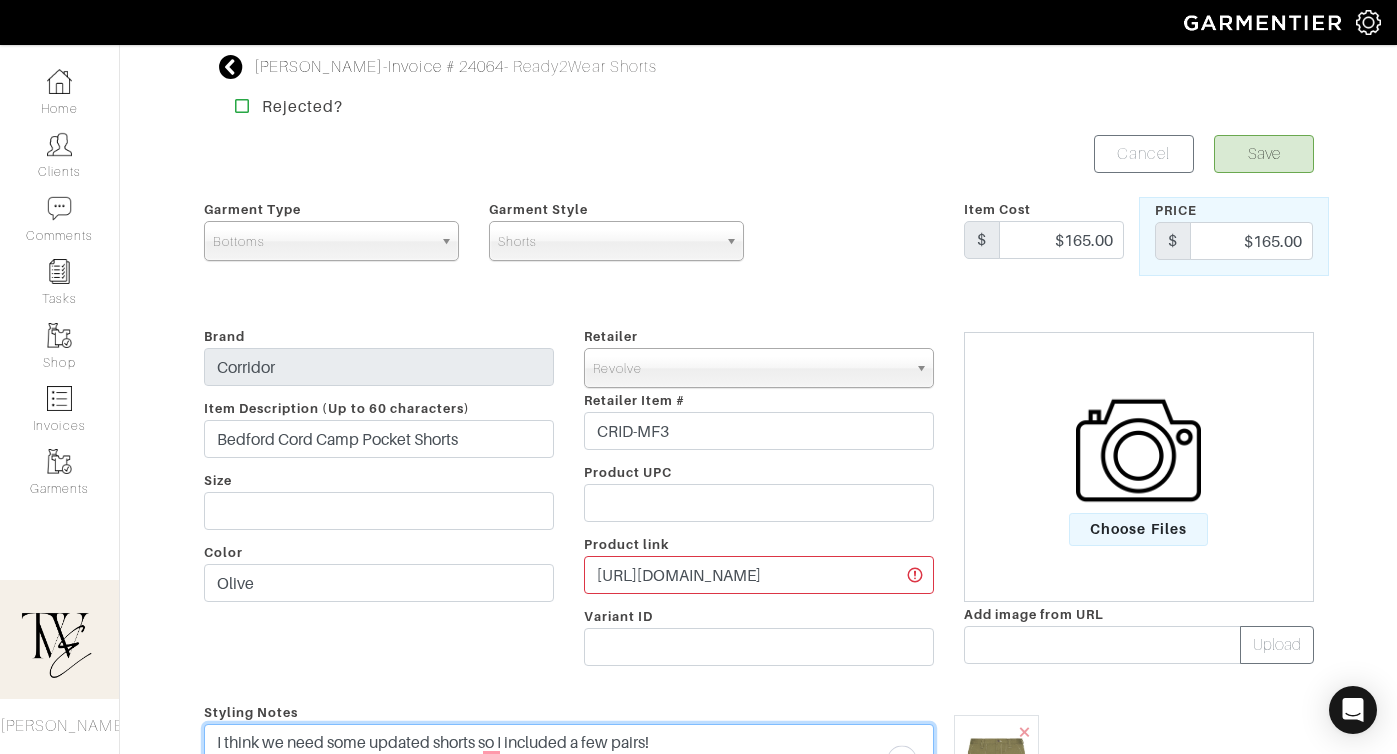 type on "I think we need some updated shorts so I included a few pairs!" 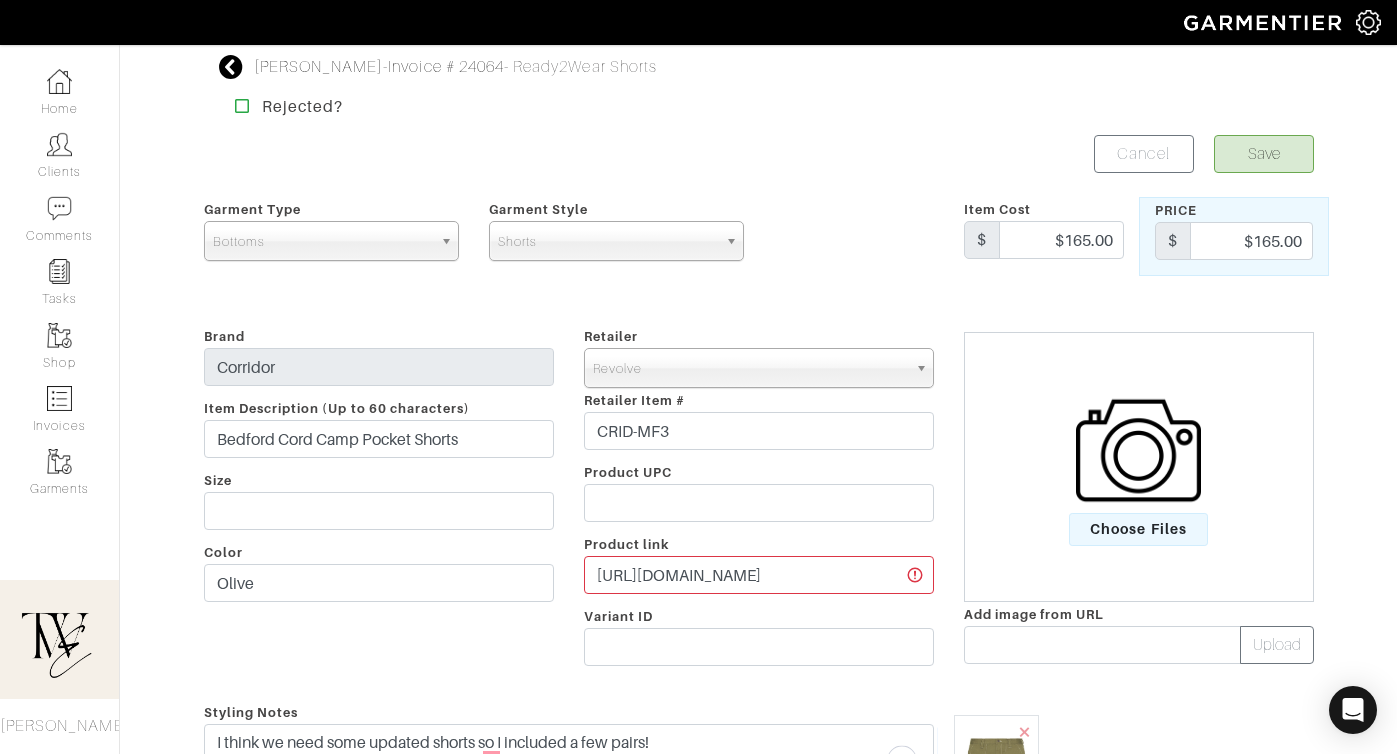click on "Save
Cancel
Garment Type
Tops
Bottoms
Sport Coats
Suiting
Outerwear
Shoes
Swimwear
Accessories
Other
Bottoms
Garment Style
Jeans
Casual Pant
Shorts
Dress Pant
Shorts
Item Cost
$
$165.00
Price
$
$165.00
Brand
Corridor
Item Description (Up to 60 characters)
Bedford Cord Camp Pocket Shorts
Size
Color
Olive
Retailer
-
032c
1017 ALYX 9SM
111SKIN
11 by Boris Bidjan Saberi
11 Honore
12 Storeez
1822 Denim
19 Cooper
1 Atelier
1.STATE
21 Drops" at bounding box center [759, 675] 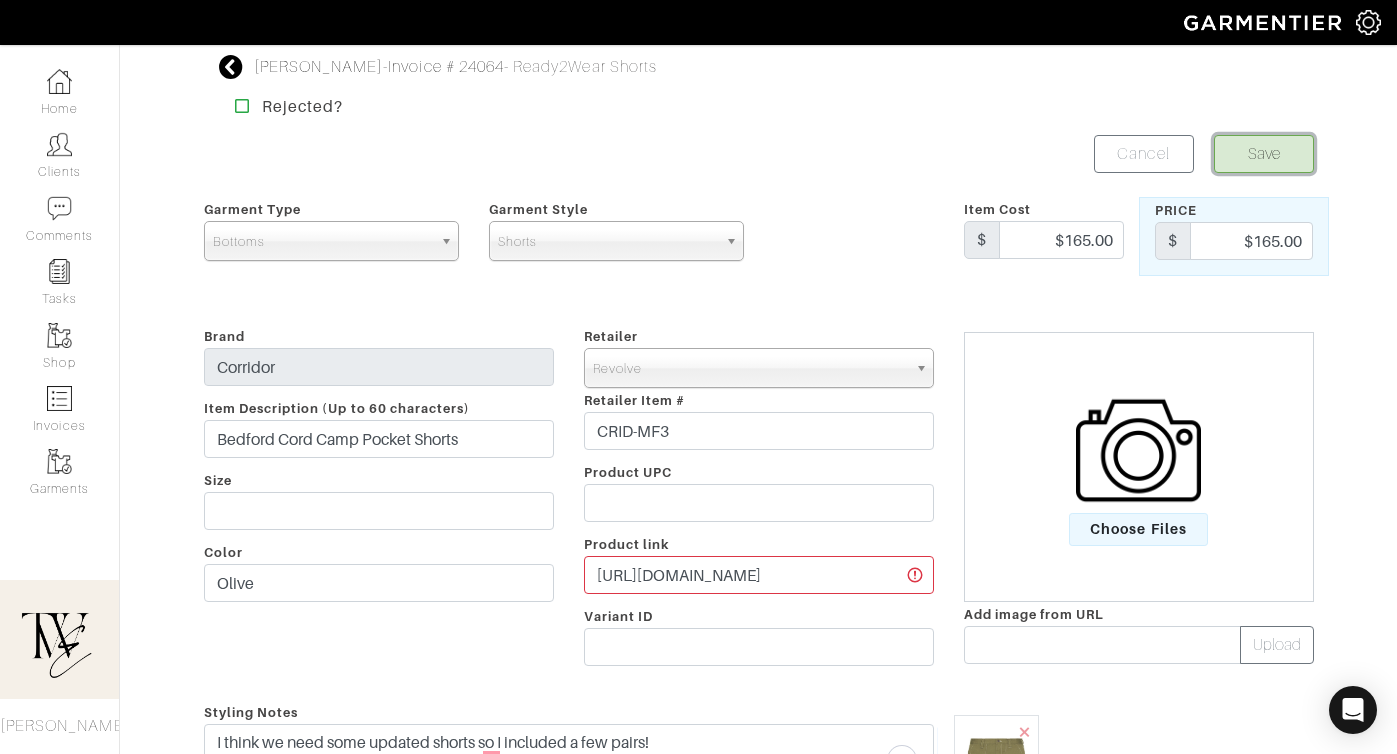 click on "Save" at bounding box center [1264, 154] 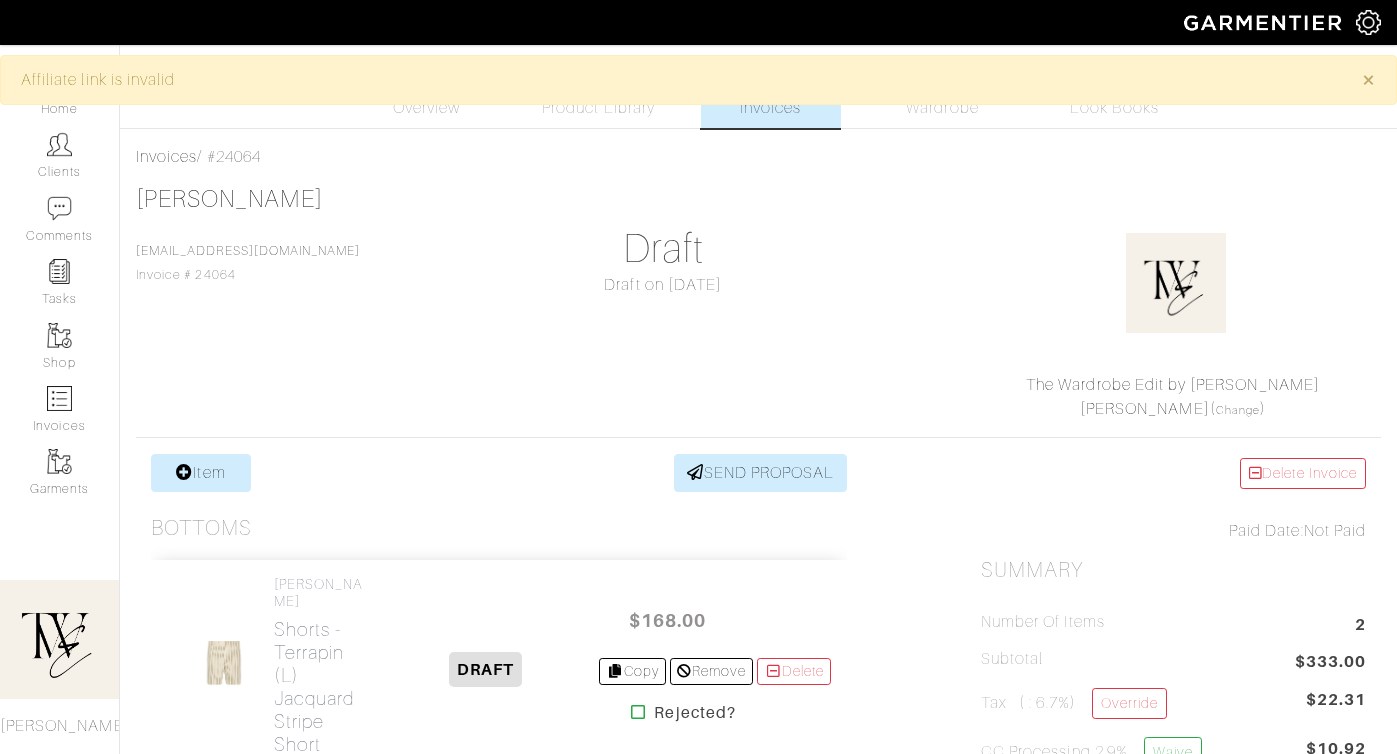 scroll, scrollTop: 0, scrollLeft: 0, axis: both 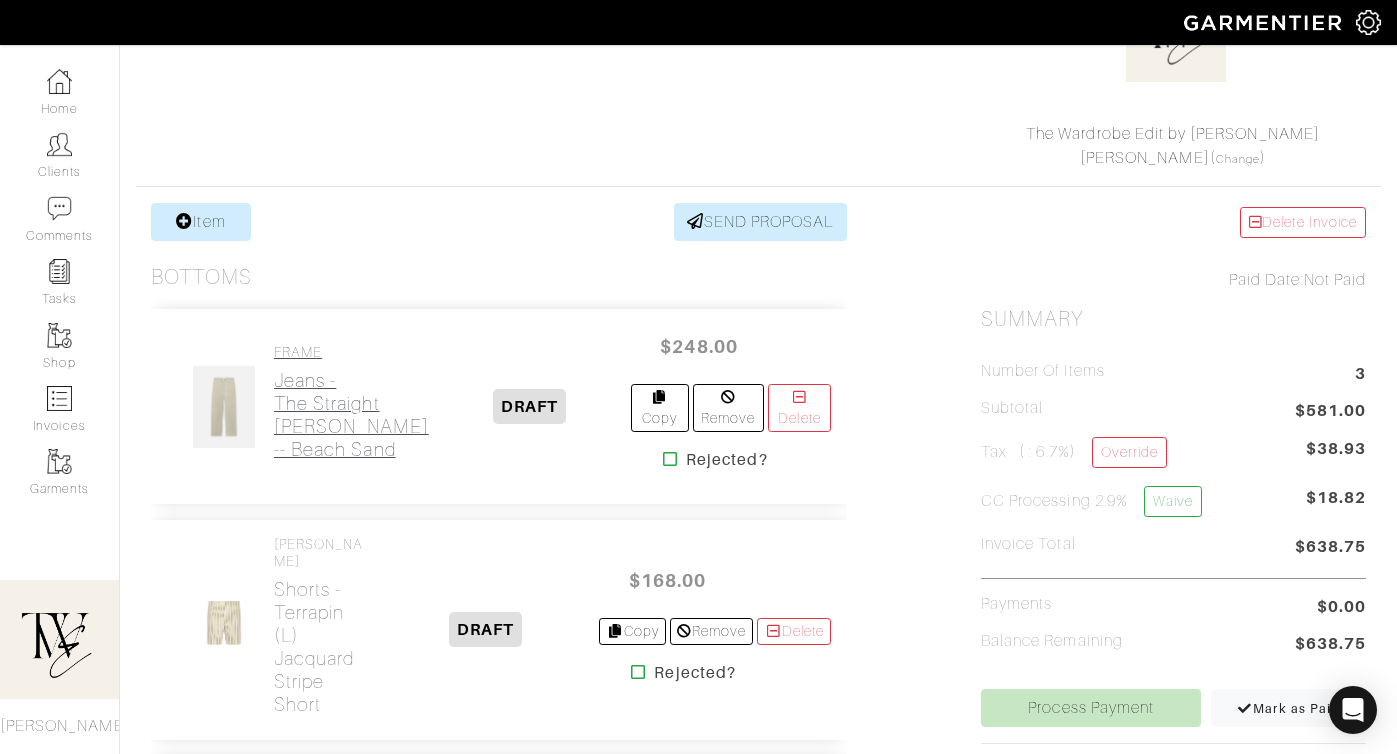 click on "Jeans -
The Straight Jean -- Beach Sand" at bounding box center (351, 415) 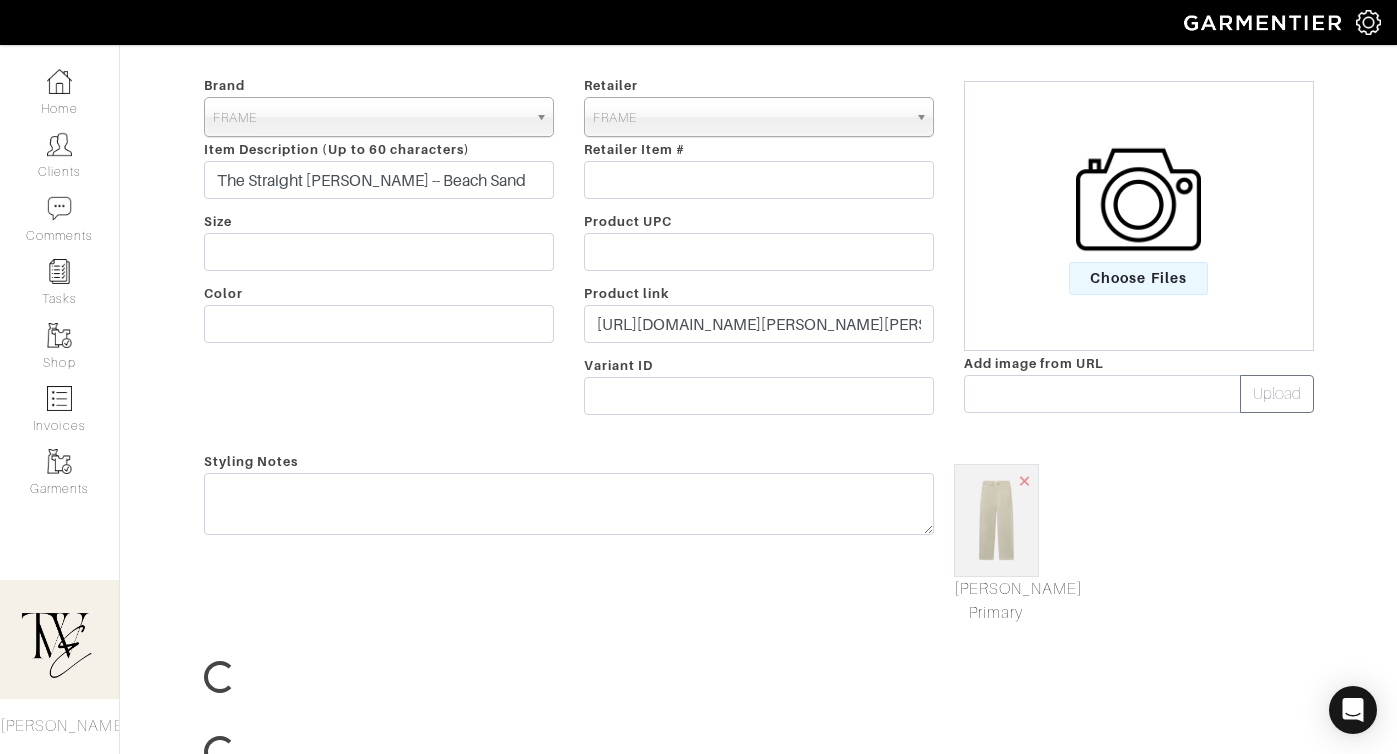 scroll, scrollTop: 189, scrollLeft: 0, axis: vertical 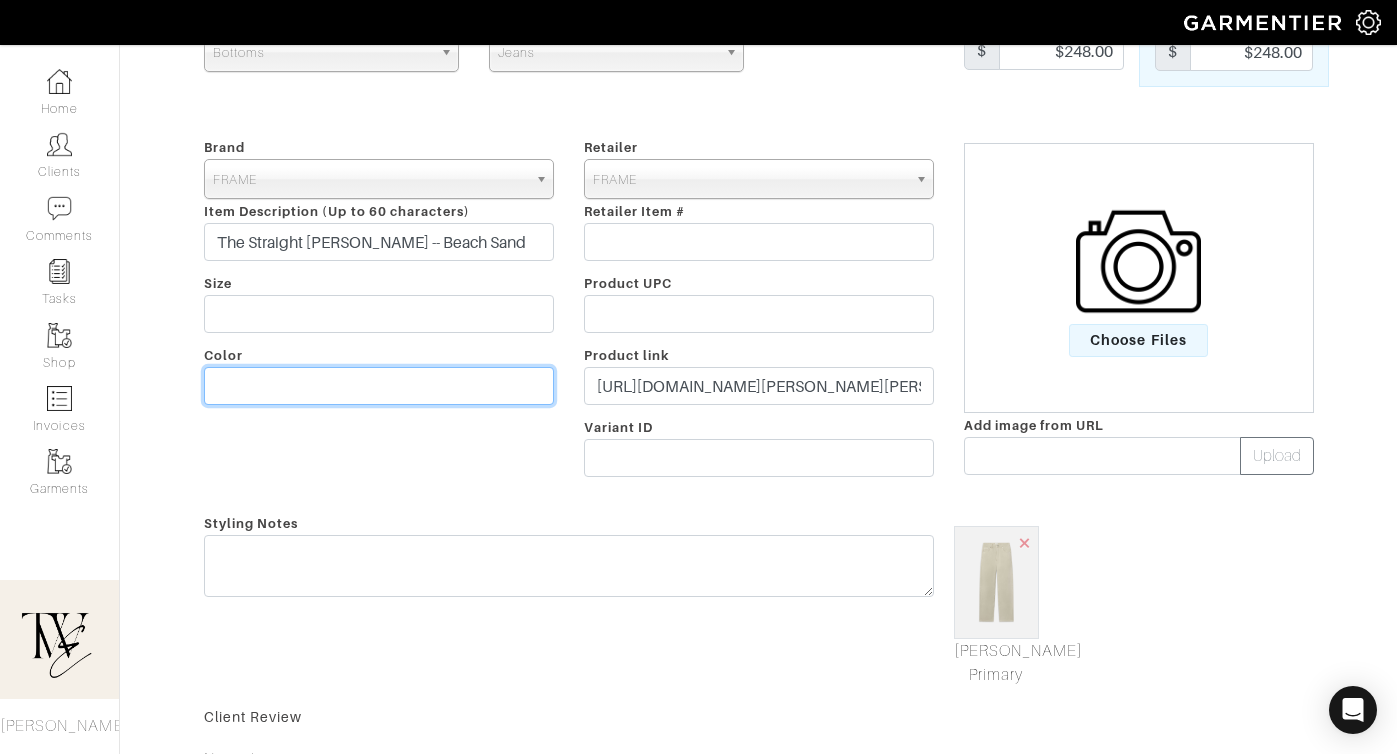 click at bounding box center [379, 386] 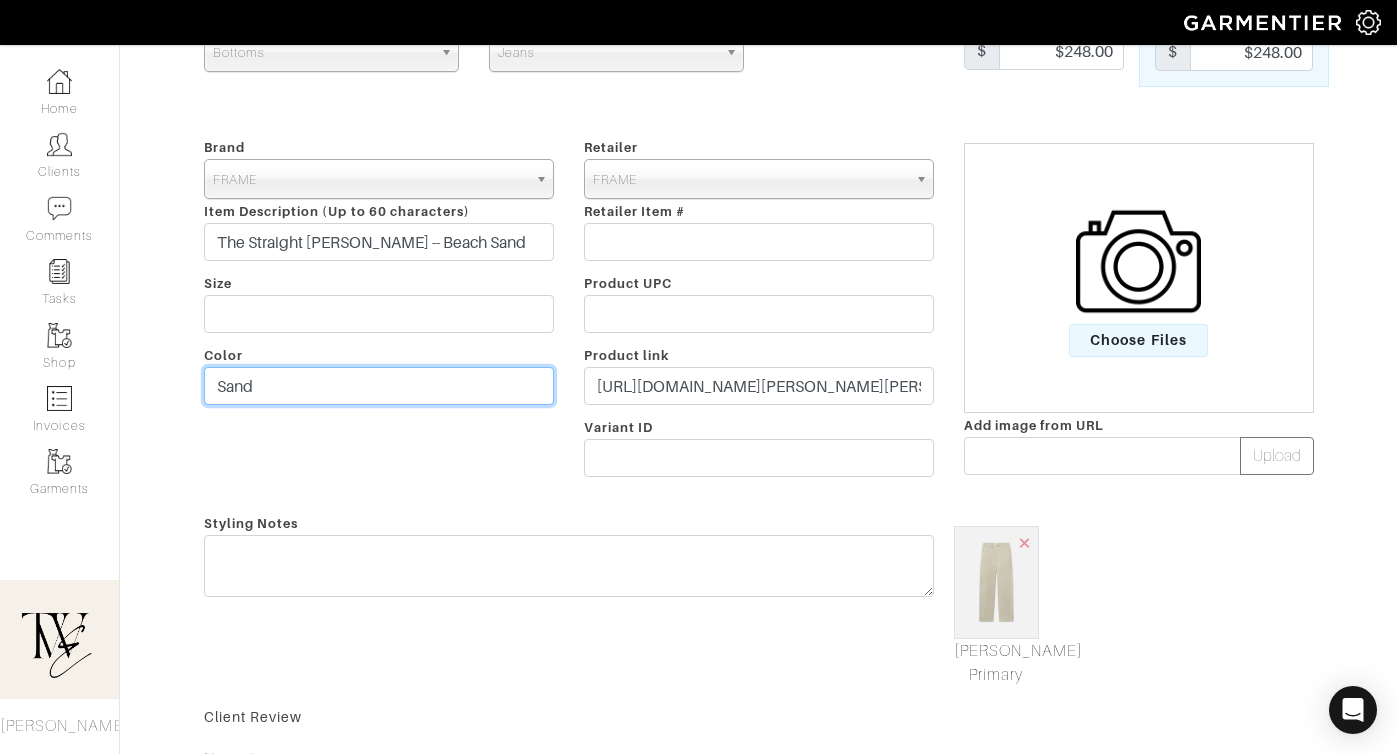 type on "Sand" 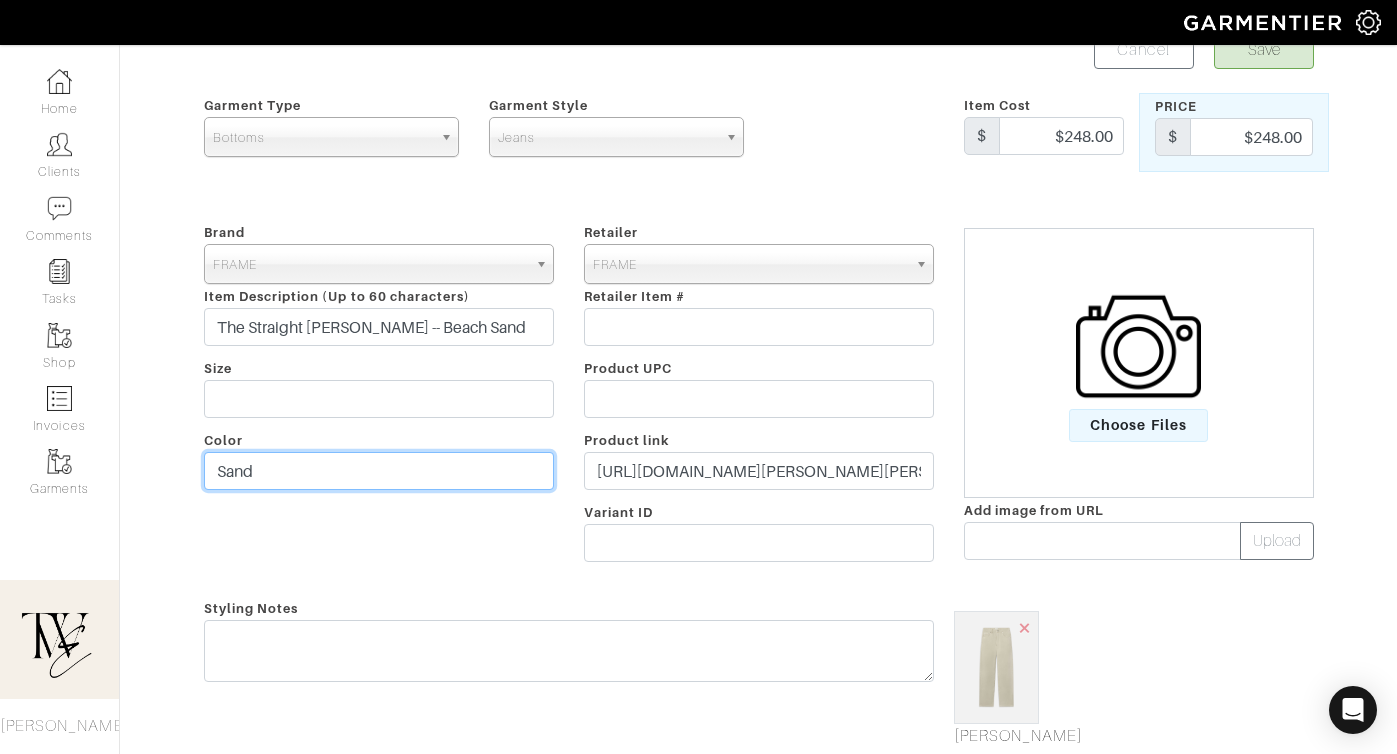 scroll, scrollTop: 102, scrollLeft: 0, axis: vertical 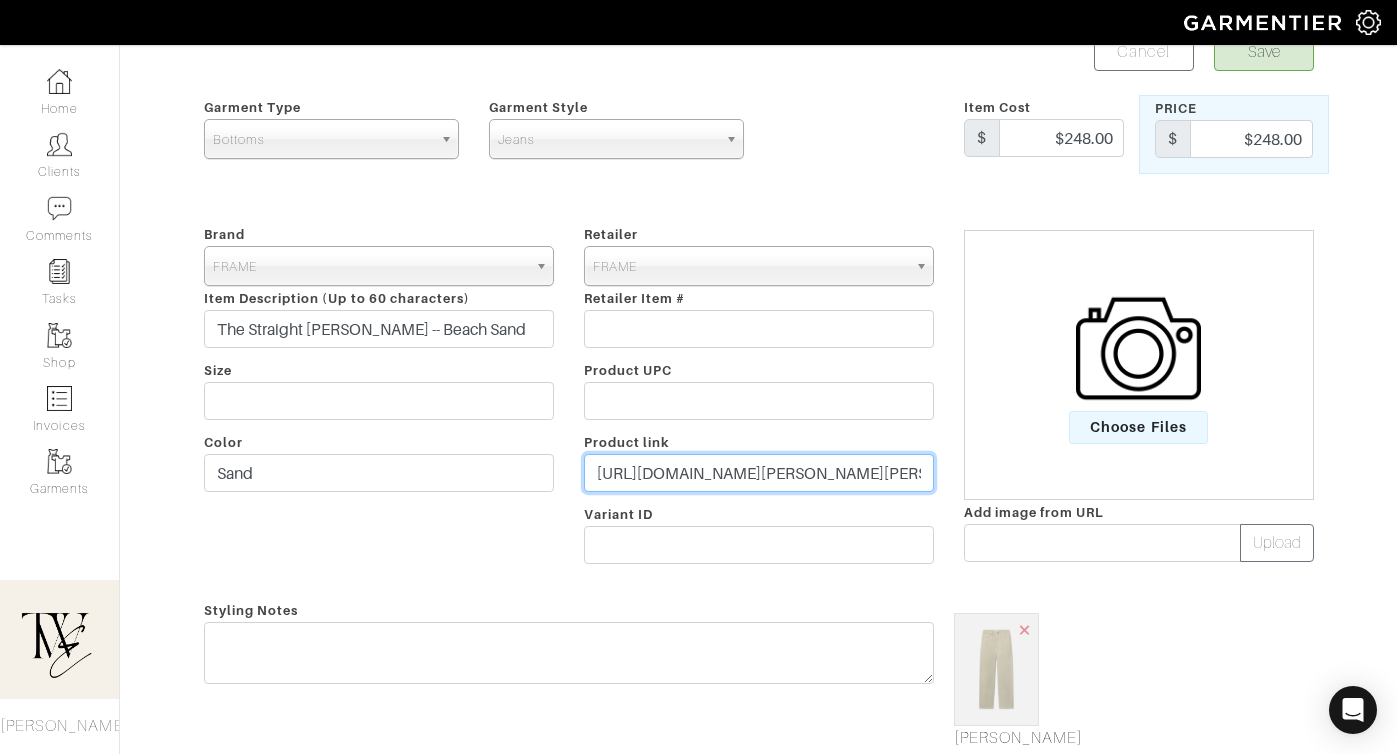 click on "https://frame-store.com/products/the-straight-jean-beach-sand?utm_source=ShopMy&utm_medium=affiliate&utm_campaign=Regan Heinrichs&utm_content=Quick Link&utm_referrer=shopmy.us&smsclickid=fca156a3-0ed3-450f-b1b0-52d1aa15be67" at bounding box center [759, 473] 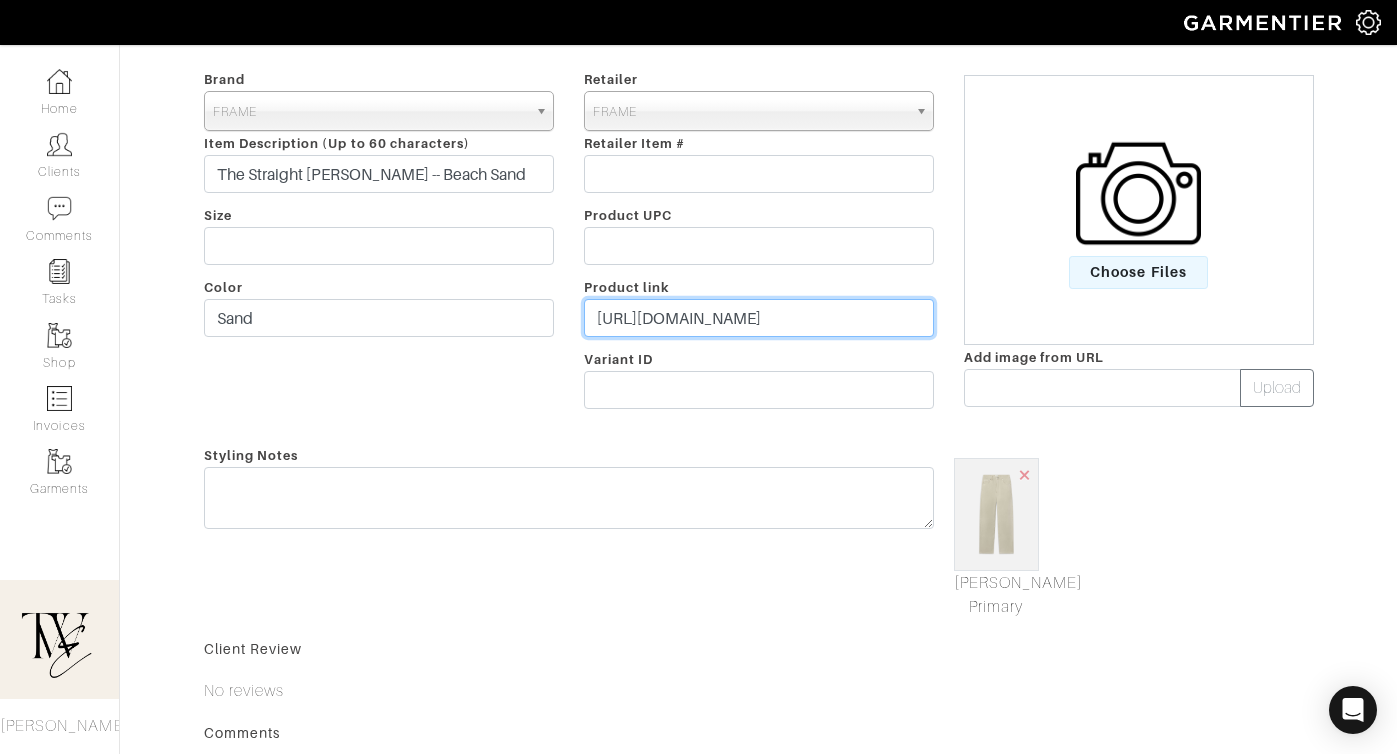 scroll, scrollTop: 254, scrollLeft: 0, axis: vertical 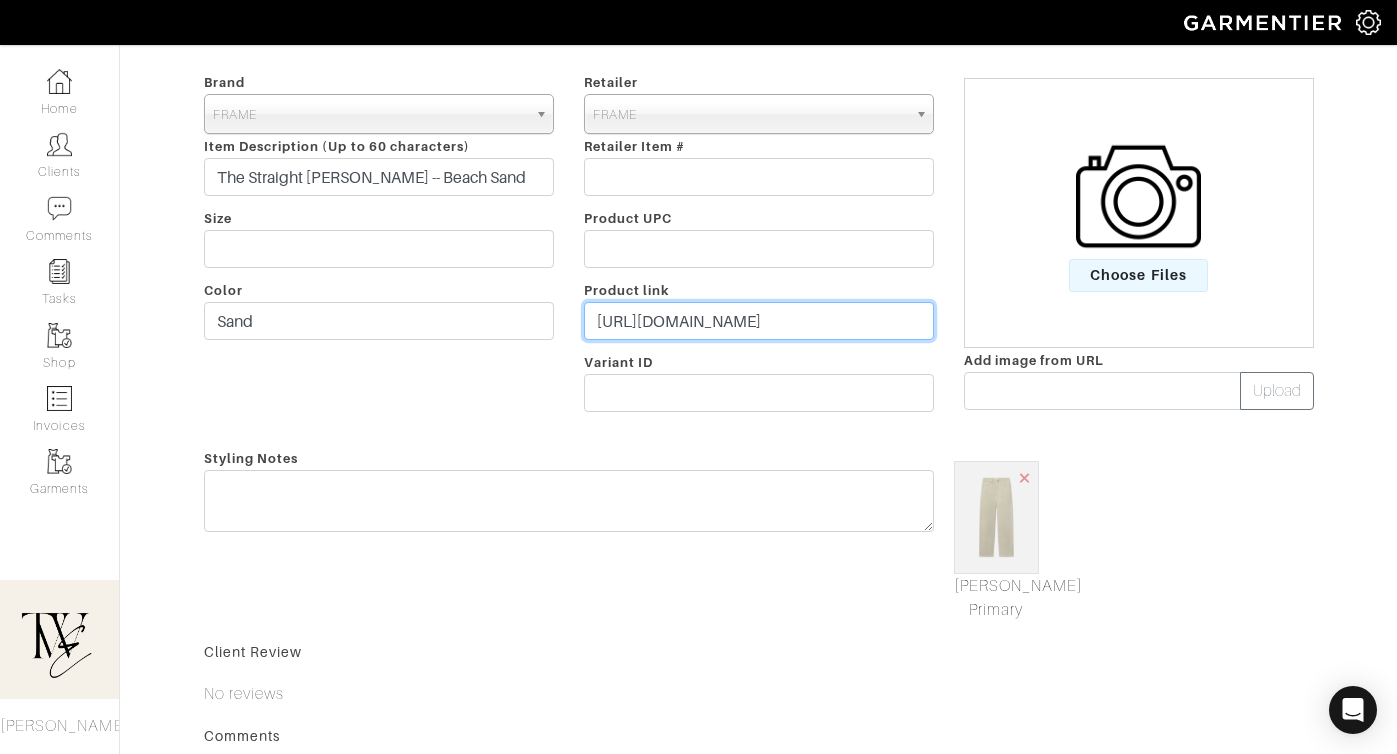 type on "https://go.shopmy.us/p-20851381" 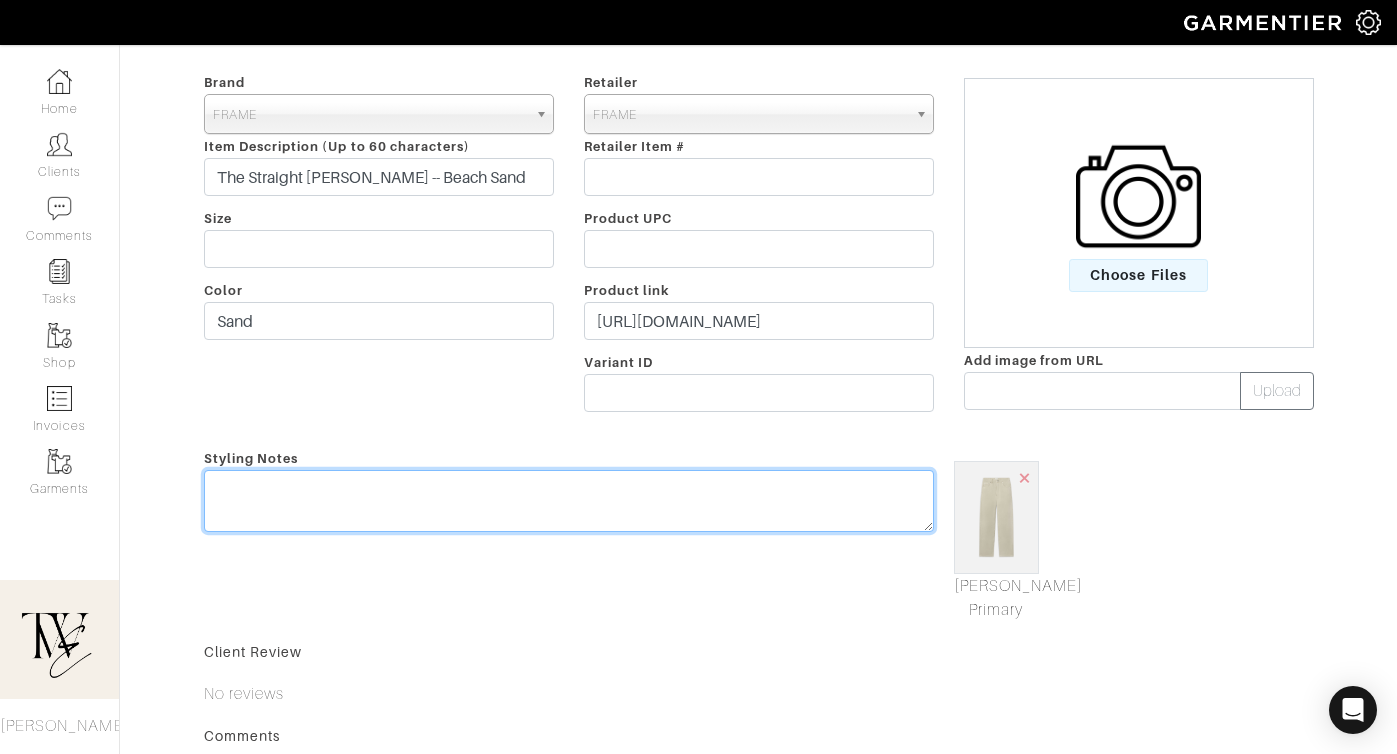 click at bounding box center [569, 501] 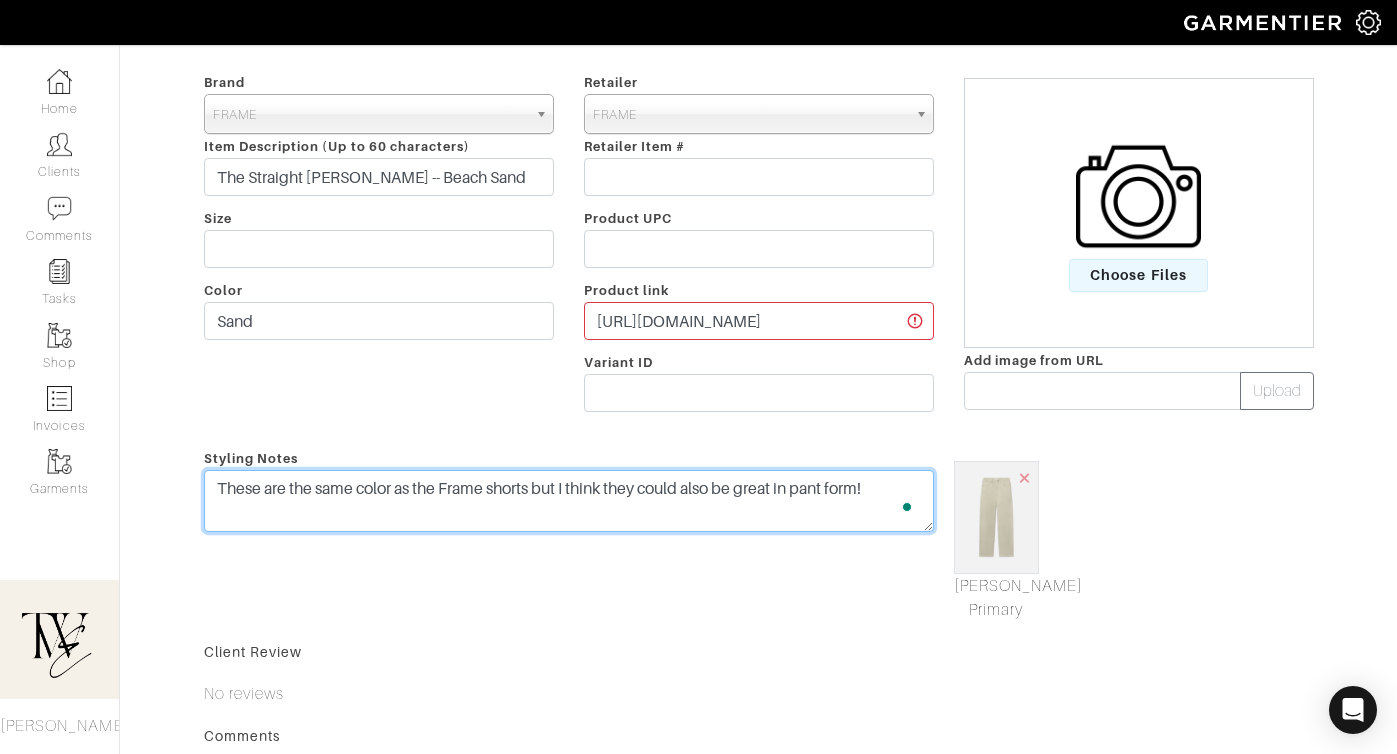 scroll, scrollTop: 0, scrollLeft: 0, axis: both 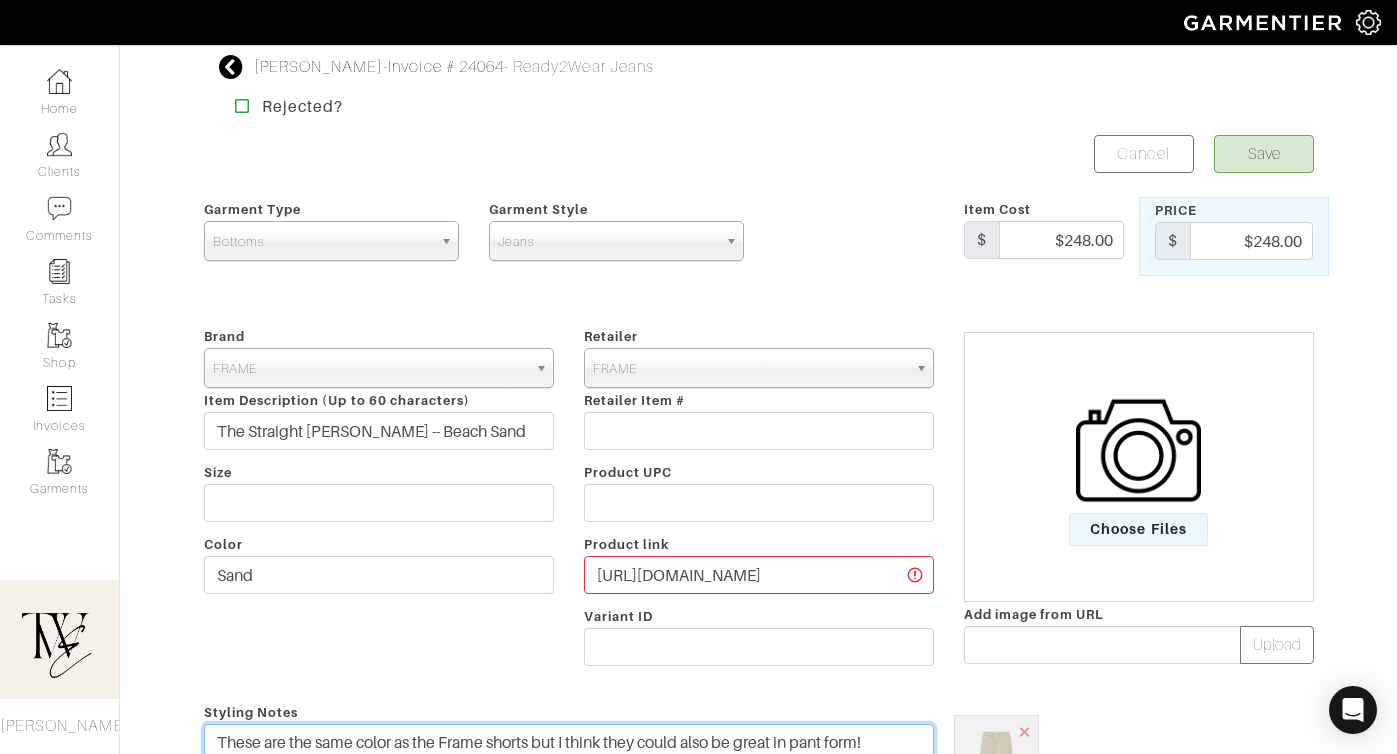 type on "These are the same color as the Frame shorts but I think they could also be great in pant form!" 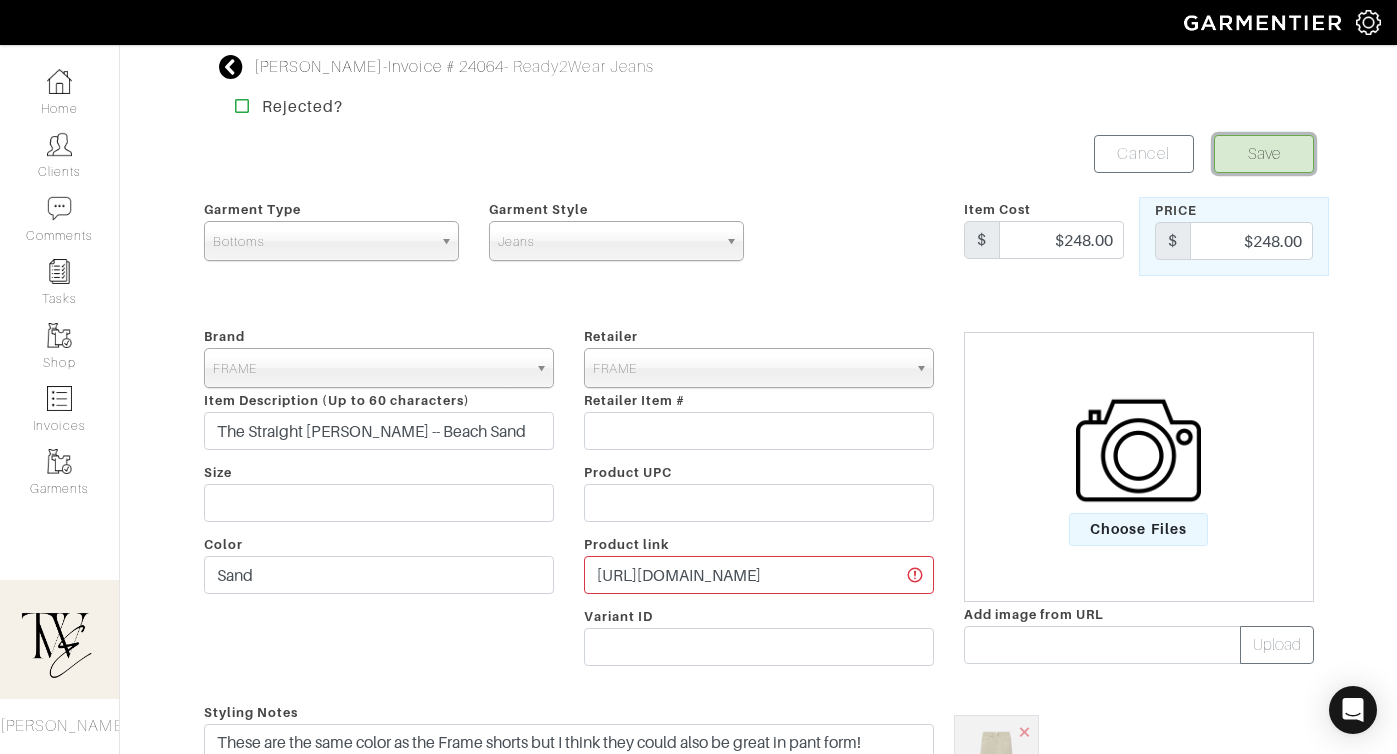 click on "Save" at bounding box center [1264, 154] 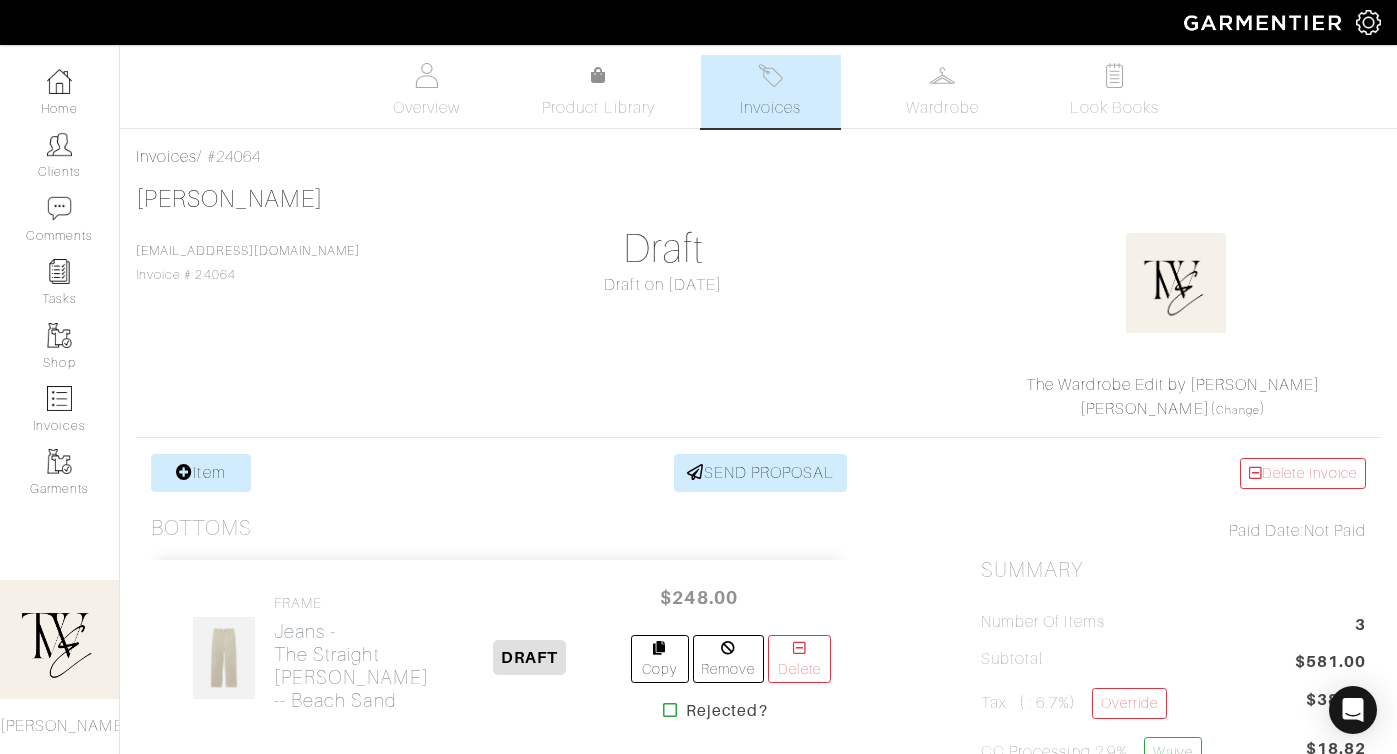 scroll, scrollTop: 0, scrollLeft: 0, axis: both 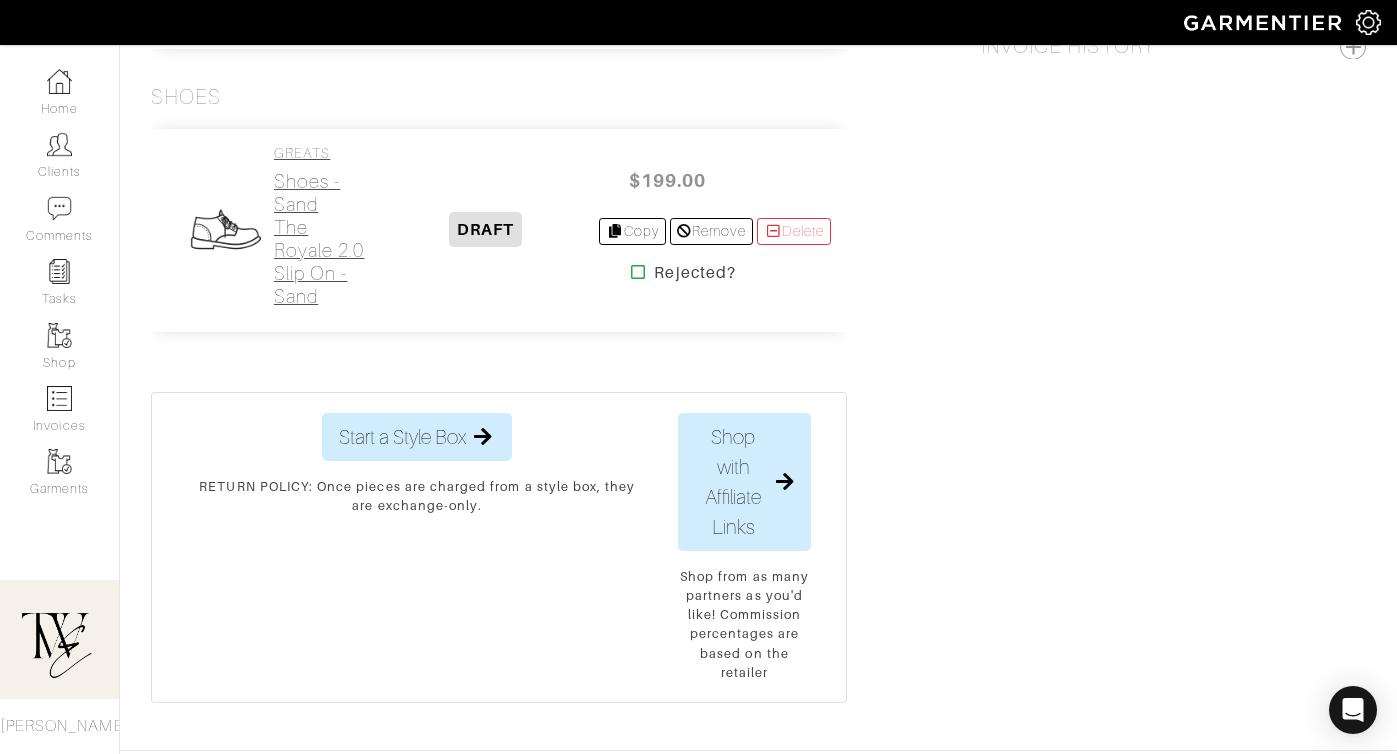 click on "Shoes -   Sand
The Royale 2.0 Slip On - Sand" at bounding box center (323, 239) 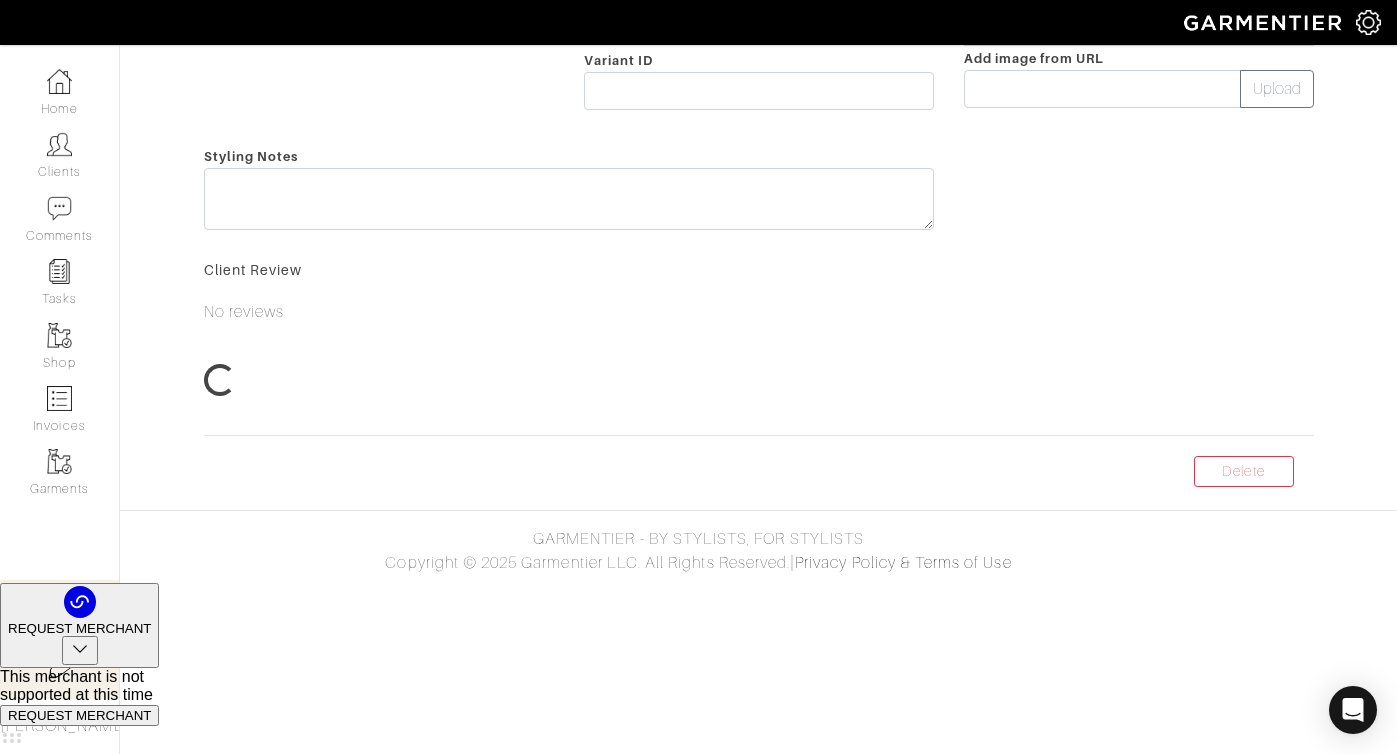 scroll, scrollTop: 273, scrollLeft: 0, axis: vertical 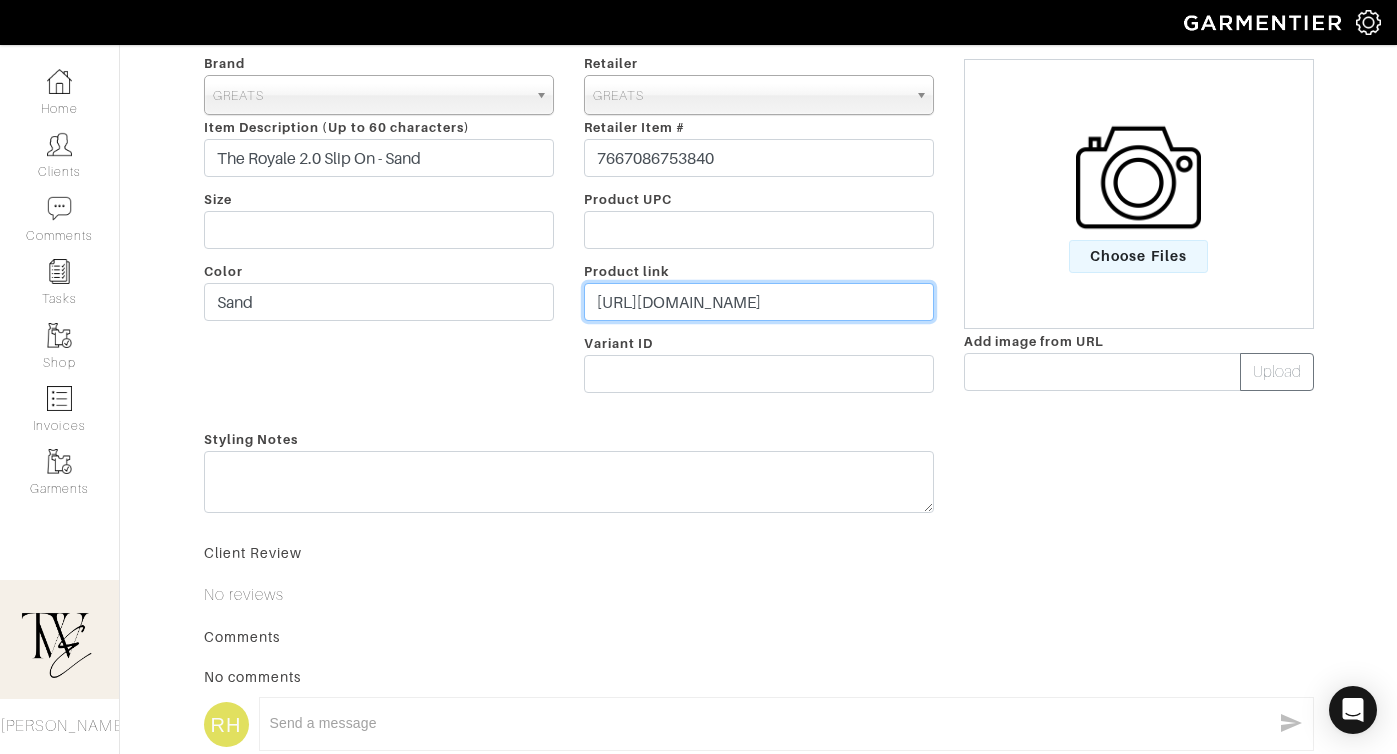 click on "https://www.greats.com/products/the-royale-slip-on-2-0-sand-mens?irclickid=TyT39NwXFxyPTOUxFO0M41mVUksSX2U:IzKrT00&sharedid=&irpid=2340682&utm_medium=affiliate&utm_source=impact&irgwc=1" at bounding box center [759, 302] 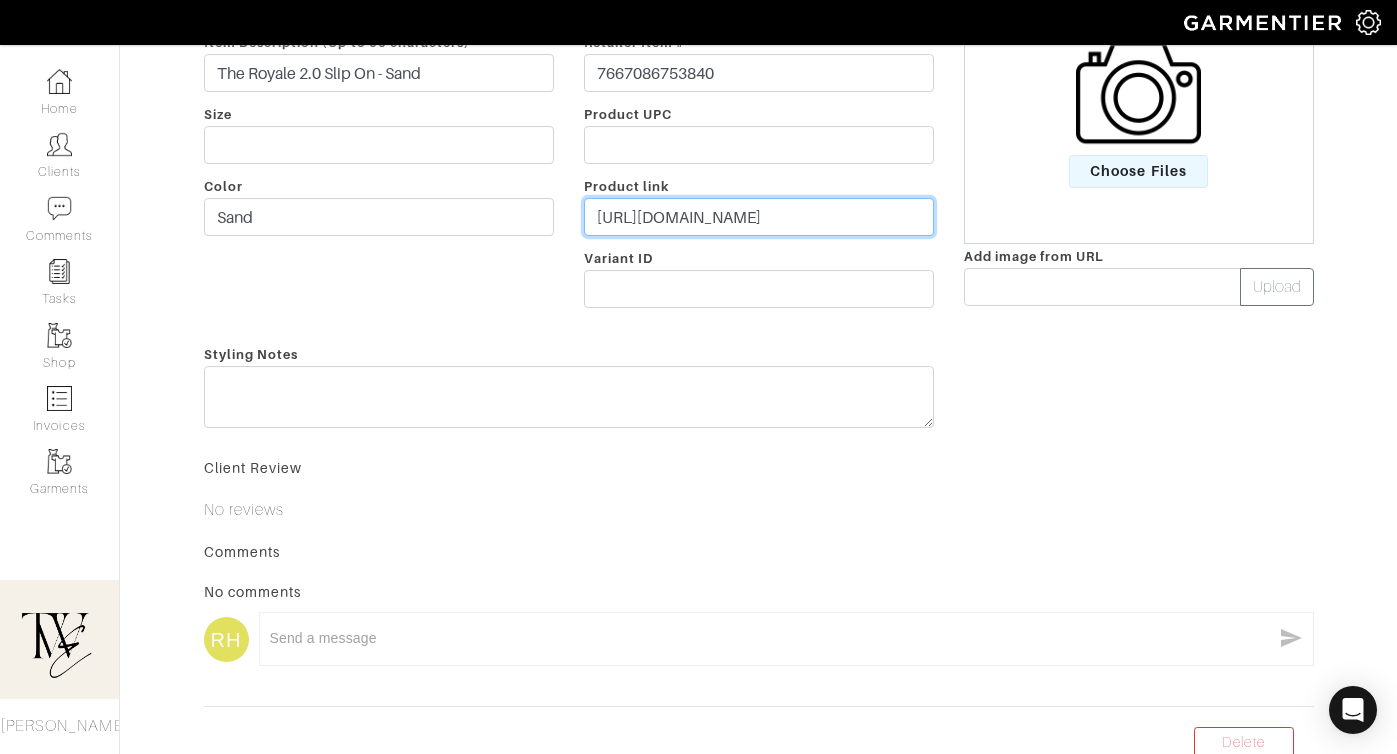 scroll, scrollTop: 366, scrollLeft: 0, axis: vertical 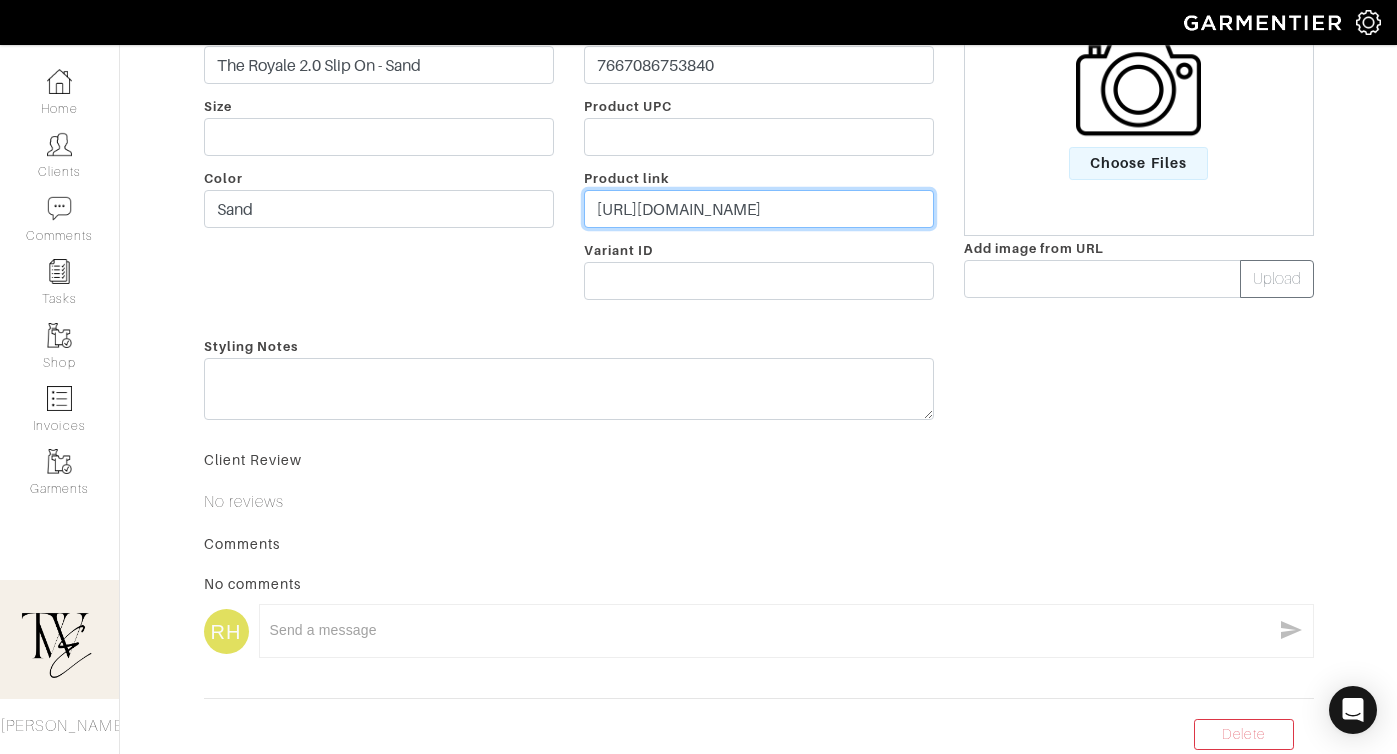 type on "https://go.shopmy.us/p-20852087" 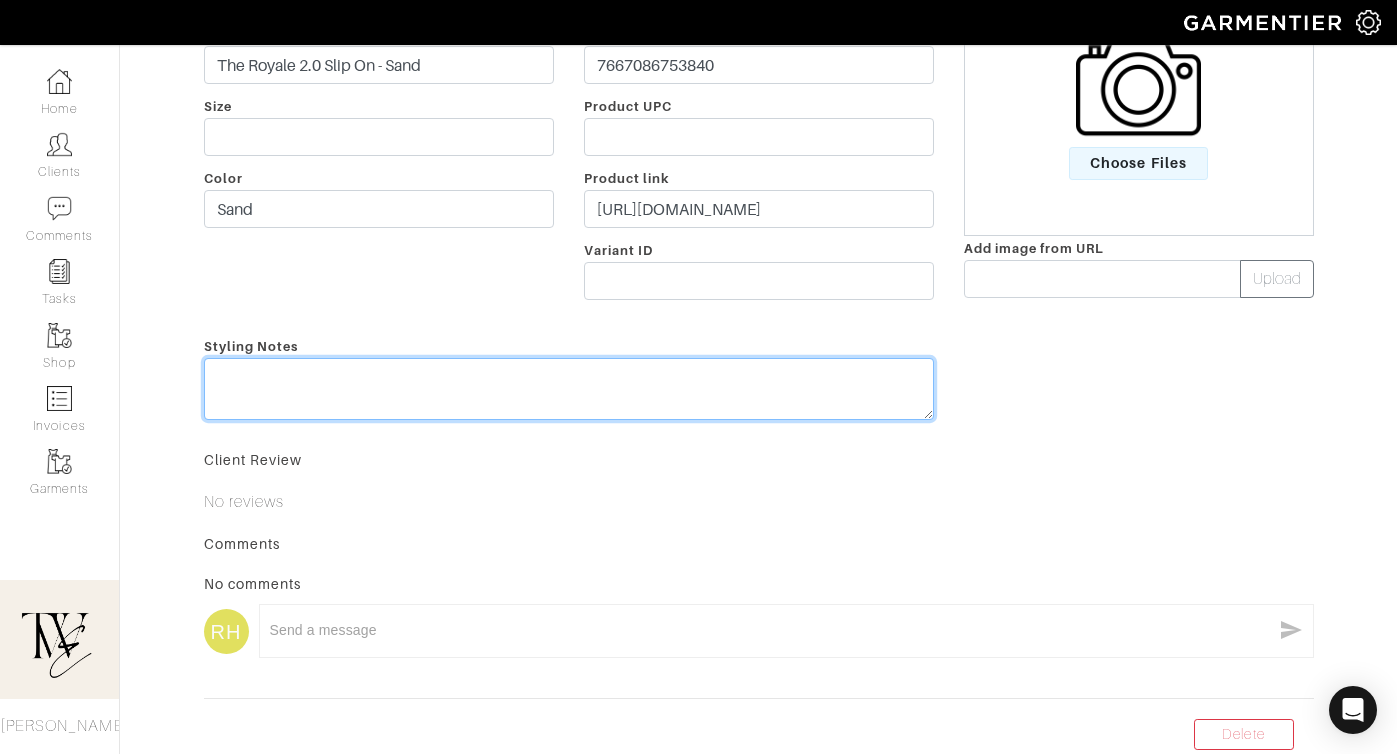 click on "Styling Notes" at bounding box center (569, 382) 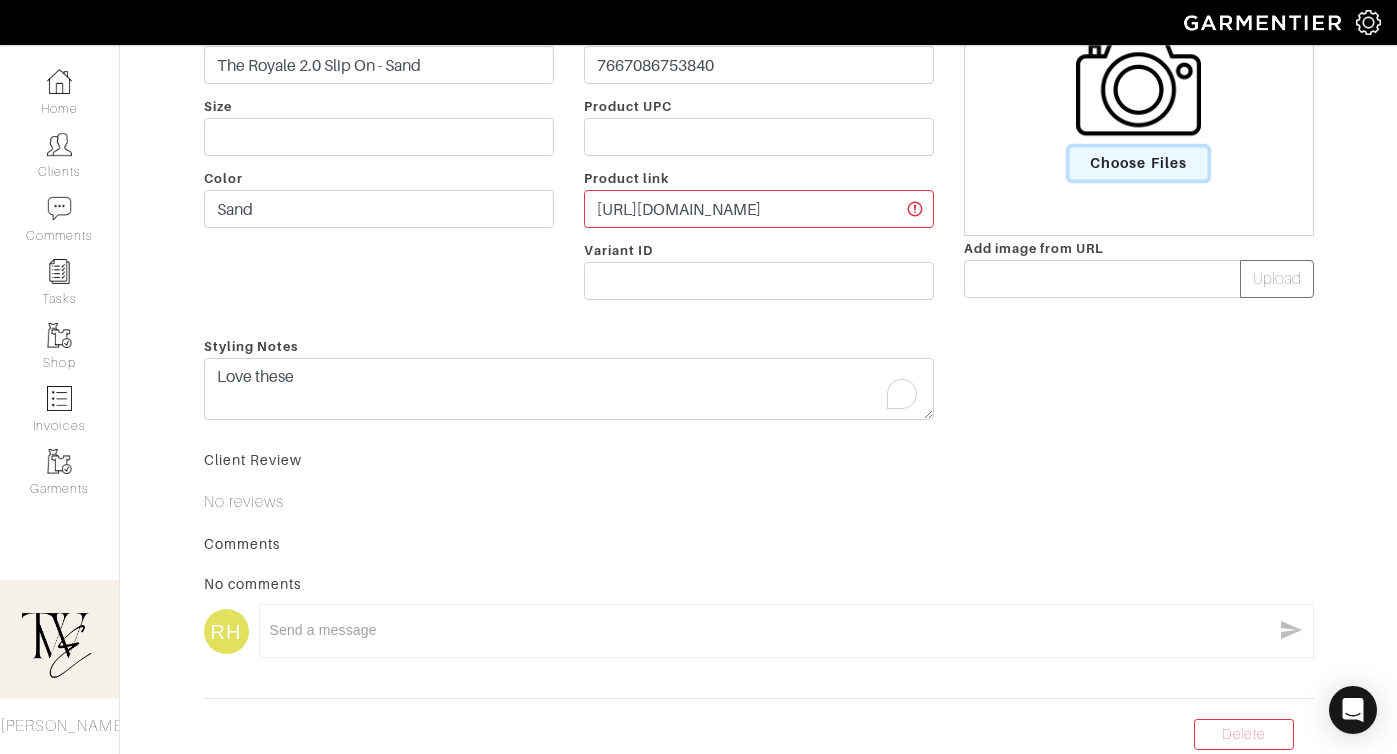 click on "Choose Files" at bounding box center (1138, 163) 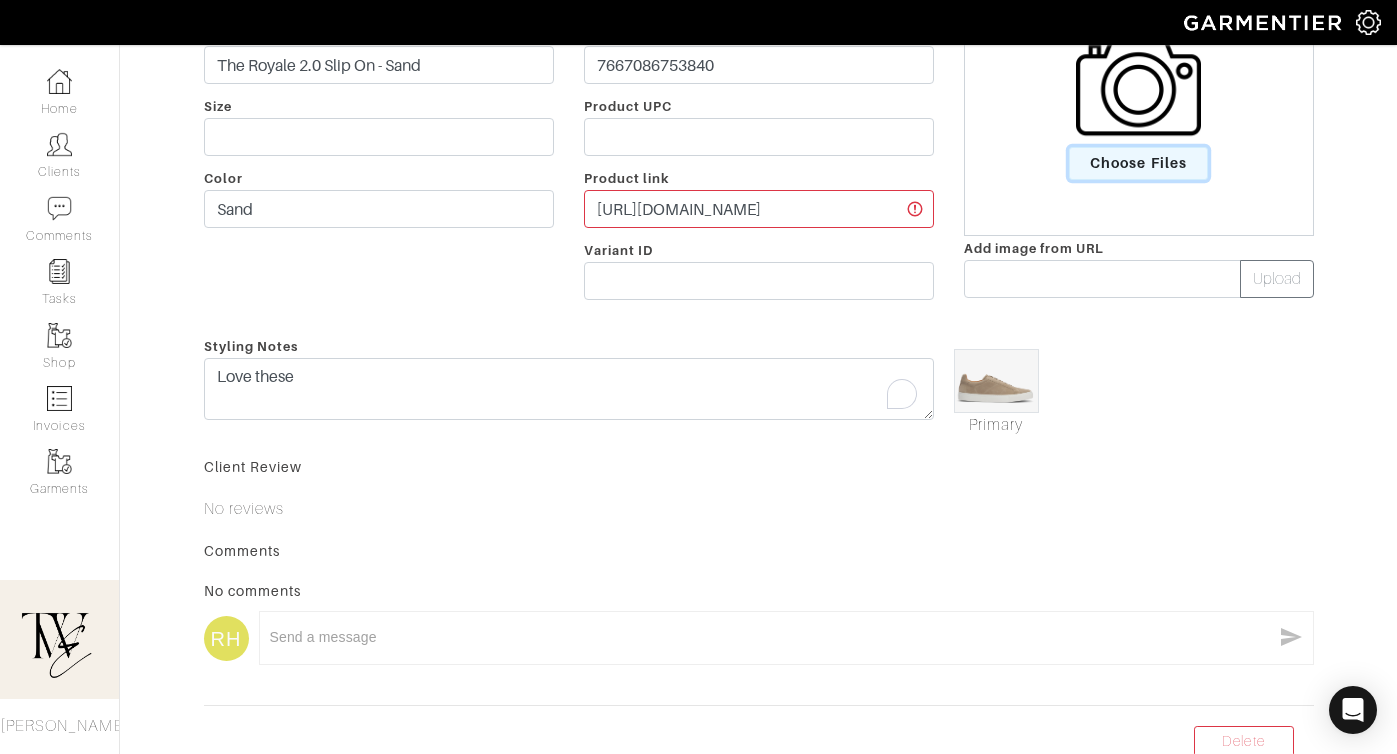 scroll, scrollTop: 364, scrollLeft: 0, axis: vertical 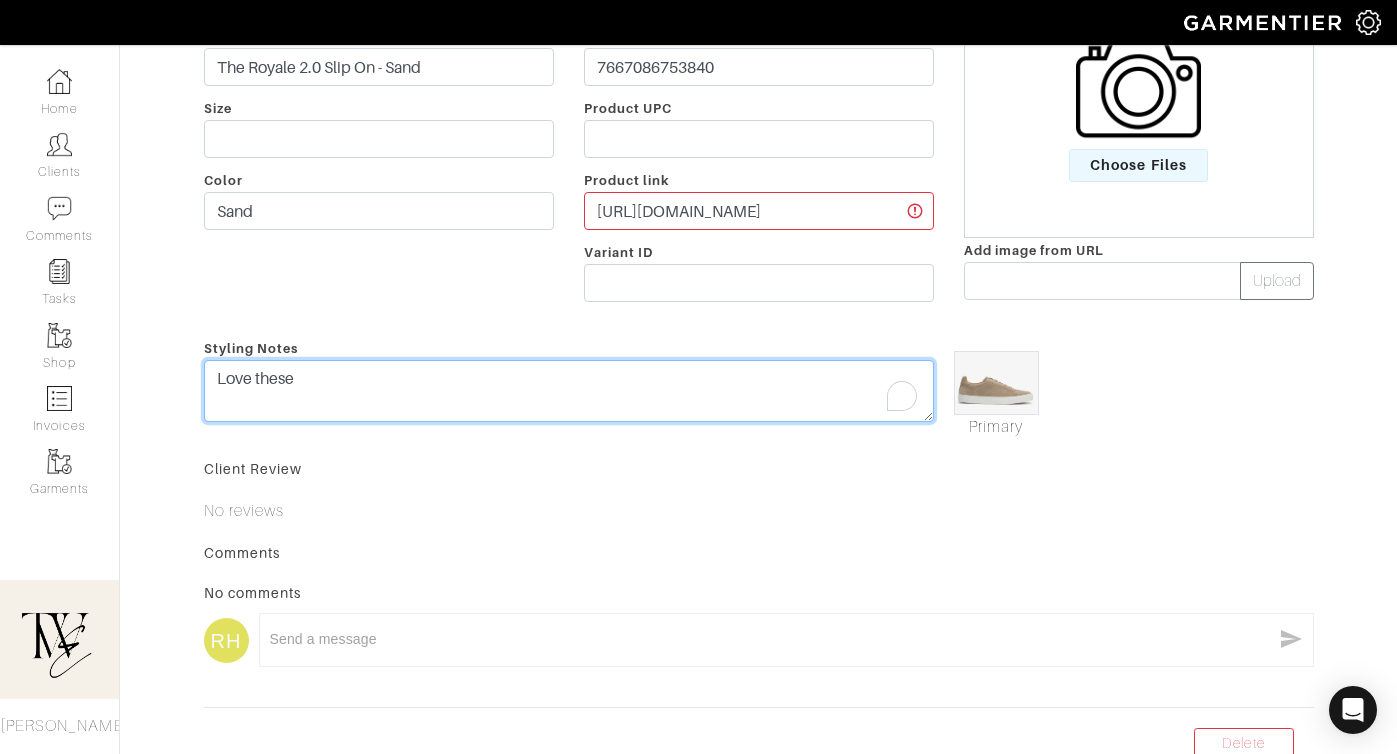click on "Love these" at bounding box center (569, 391) 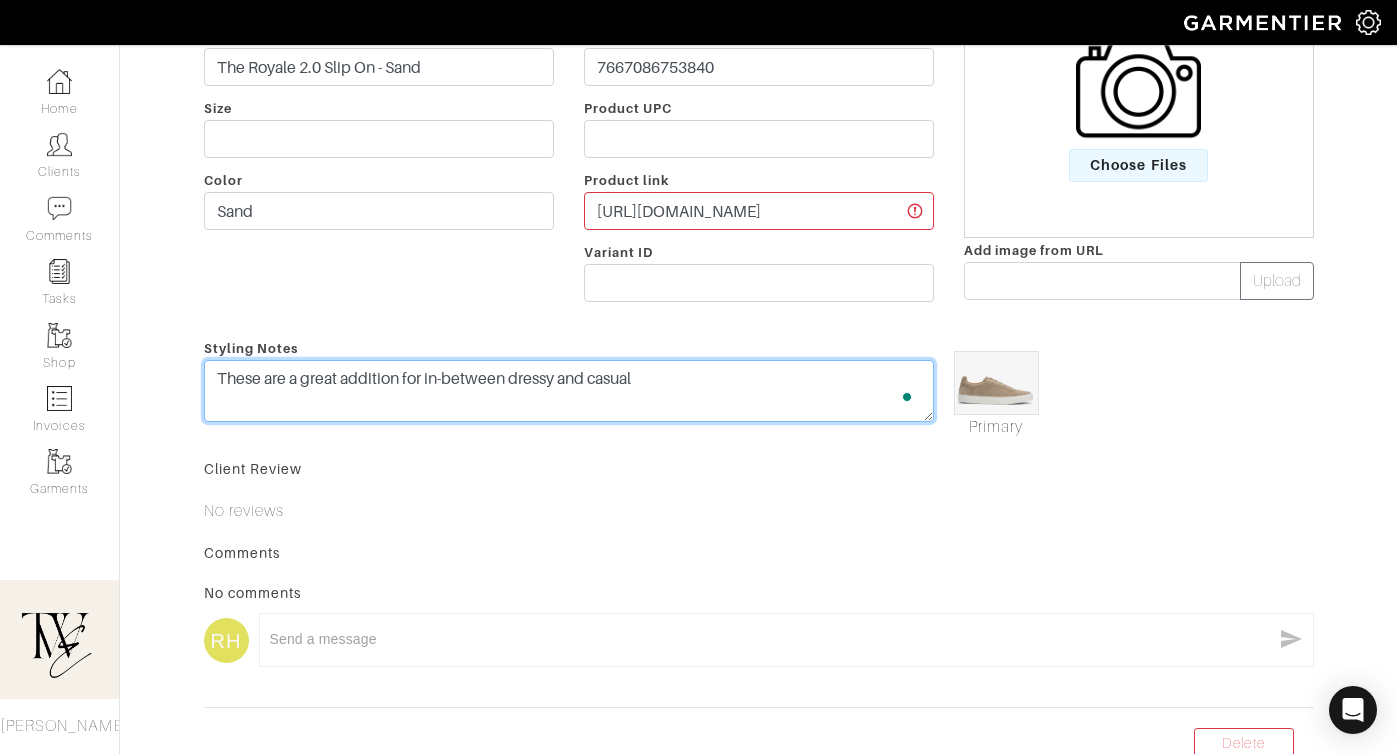 scroll, scrollTop: 0, scrollLeft: 0, axis: both 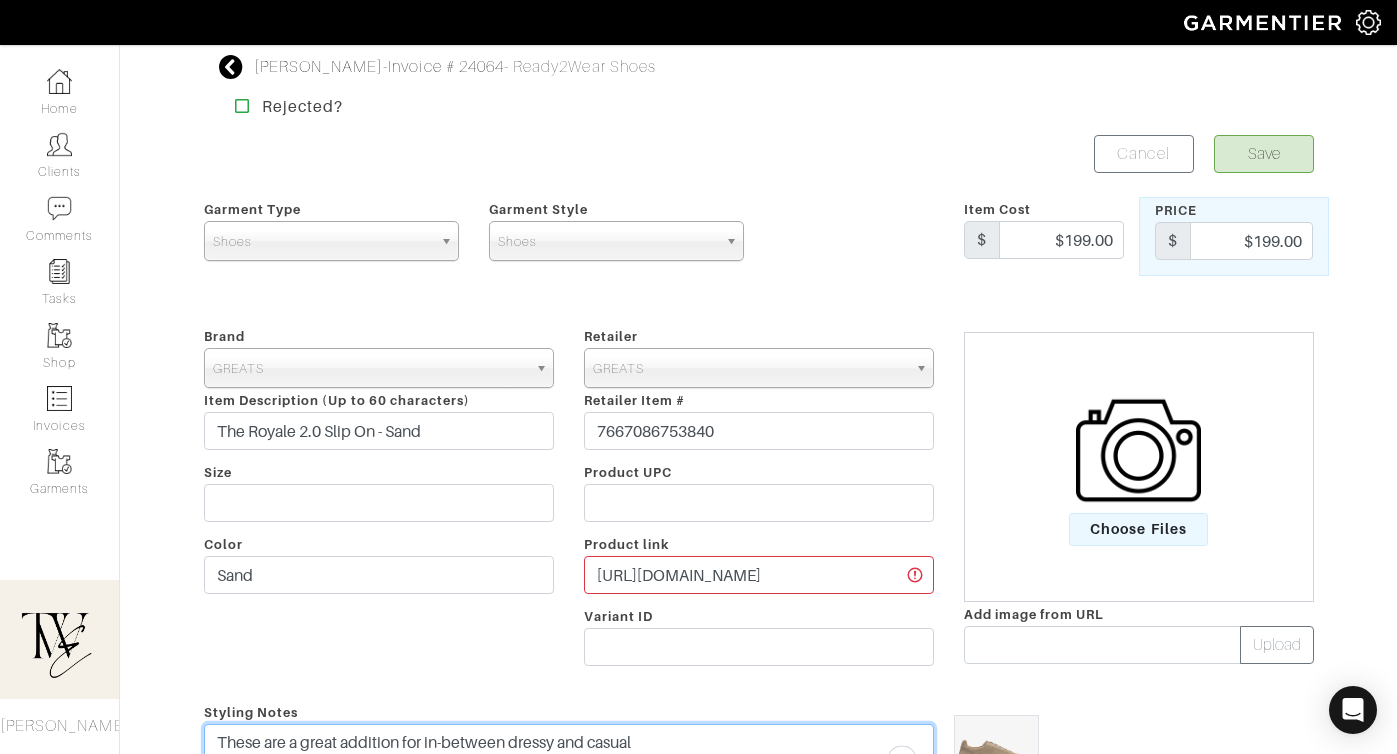 type on "These are a great addition for in-between dressy and casual" 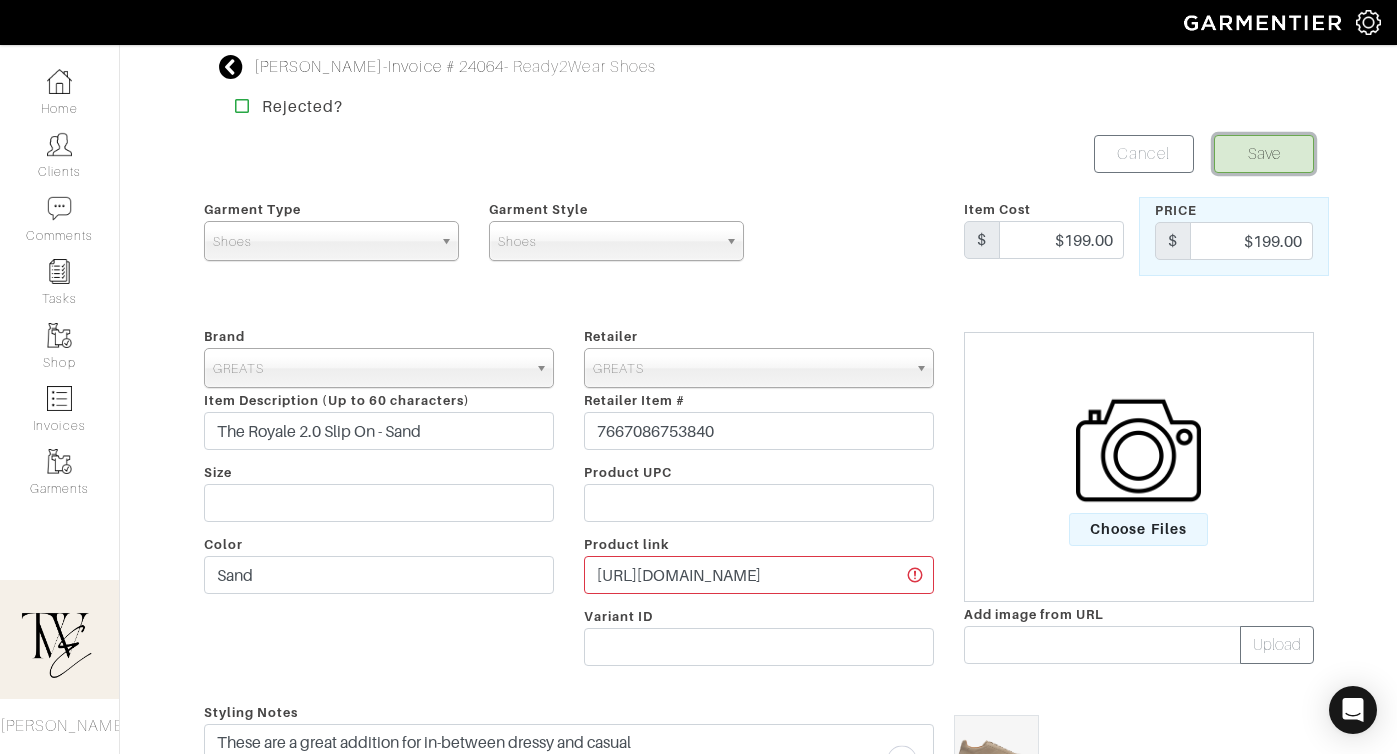 click on "Save" at bounding box center [1264, 154] 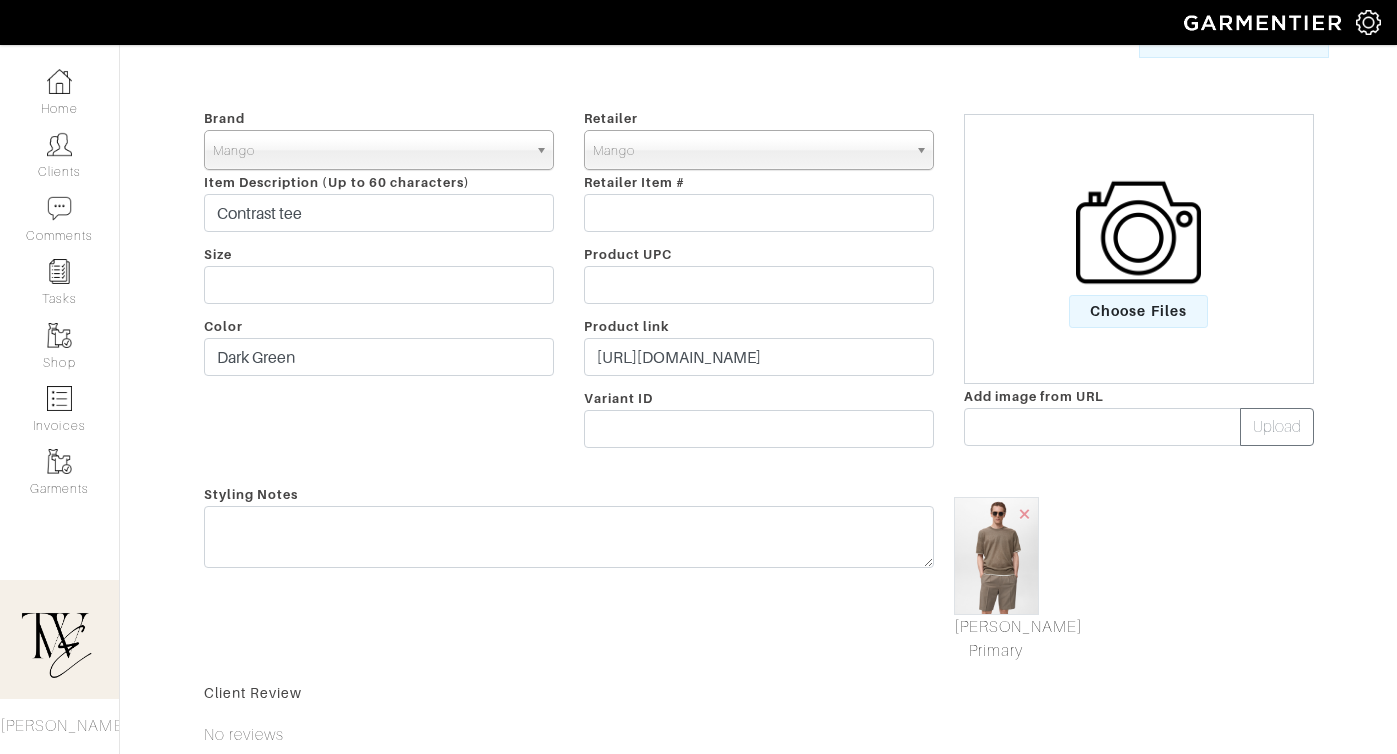 scroll, scrollTop: 365, scrollLeft: 0, axis: vertical 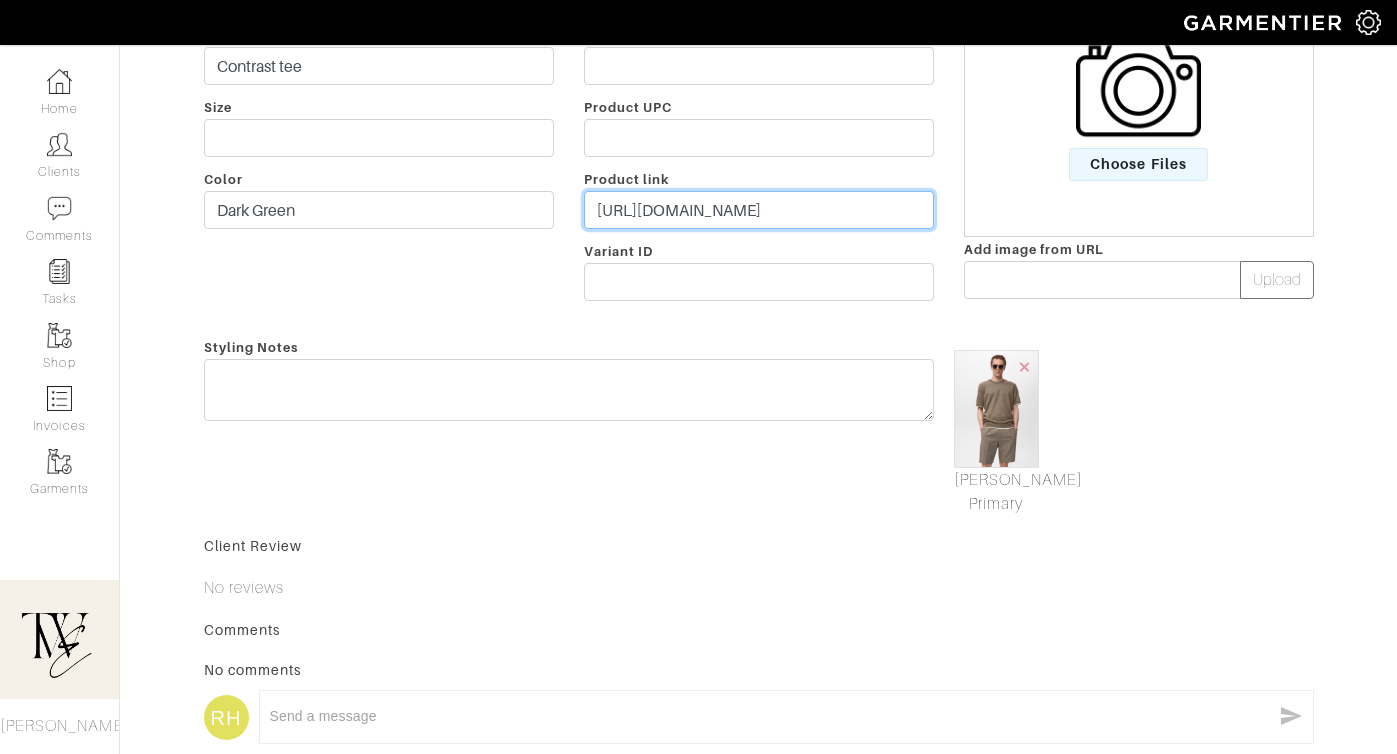 click on "[URL][DOMAIN_NAME]" at bounding box center [759, 210] 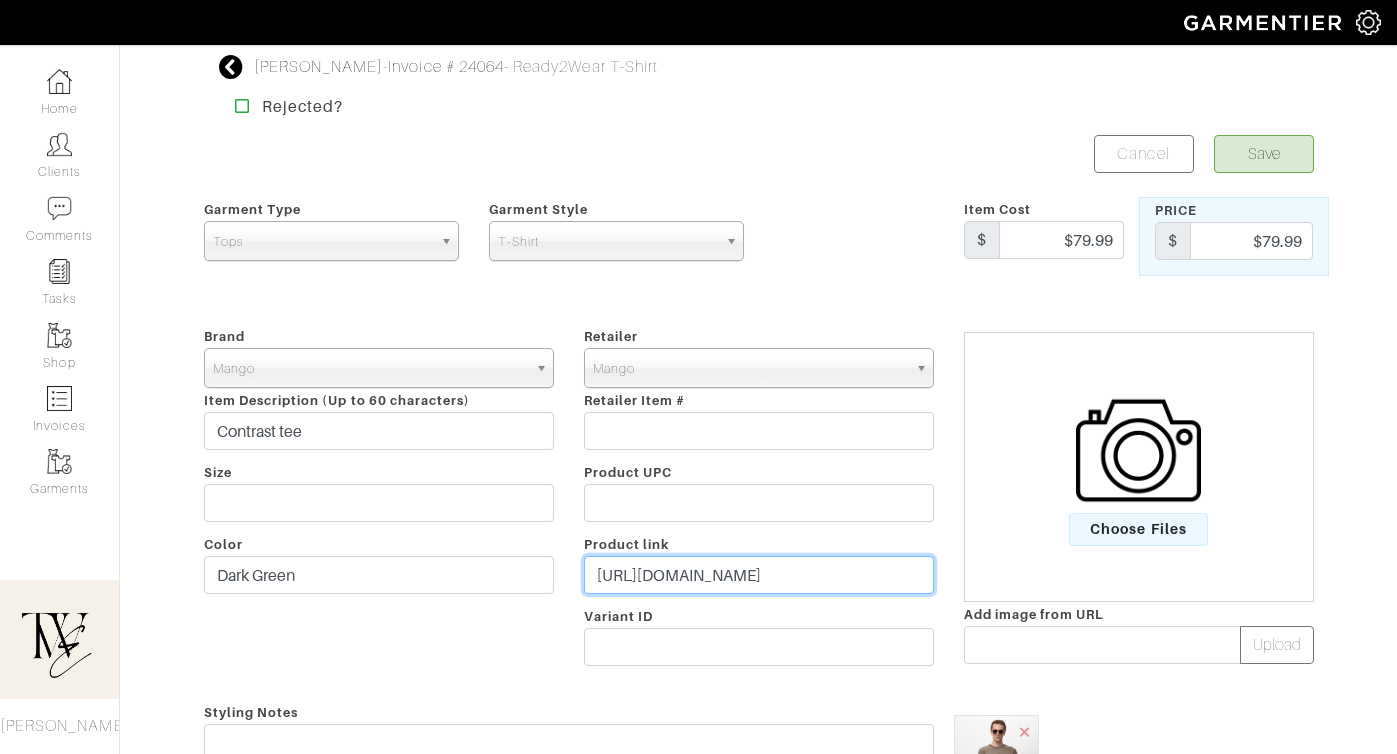 type on "https://go.shopmy.us/p-20852487" 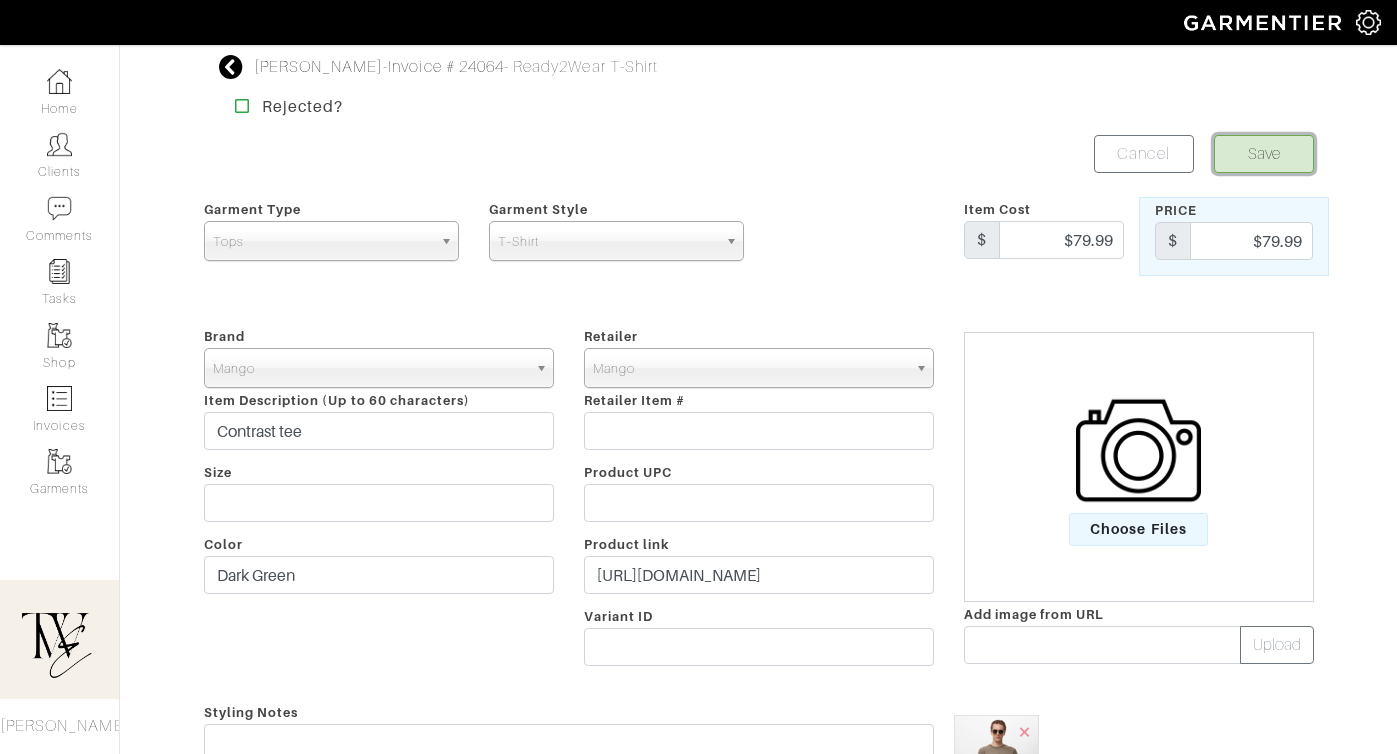 click on "Save" at bounding box center [1264, 154] 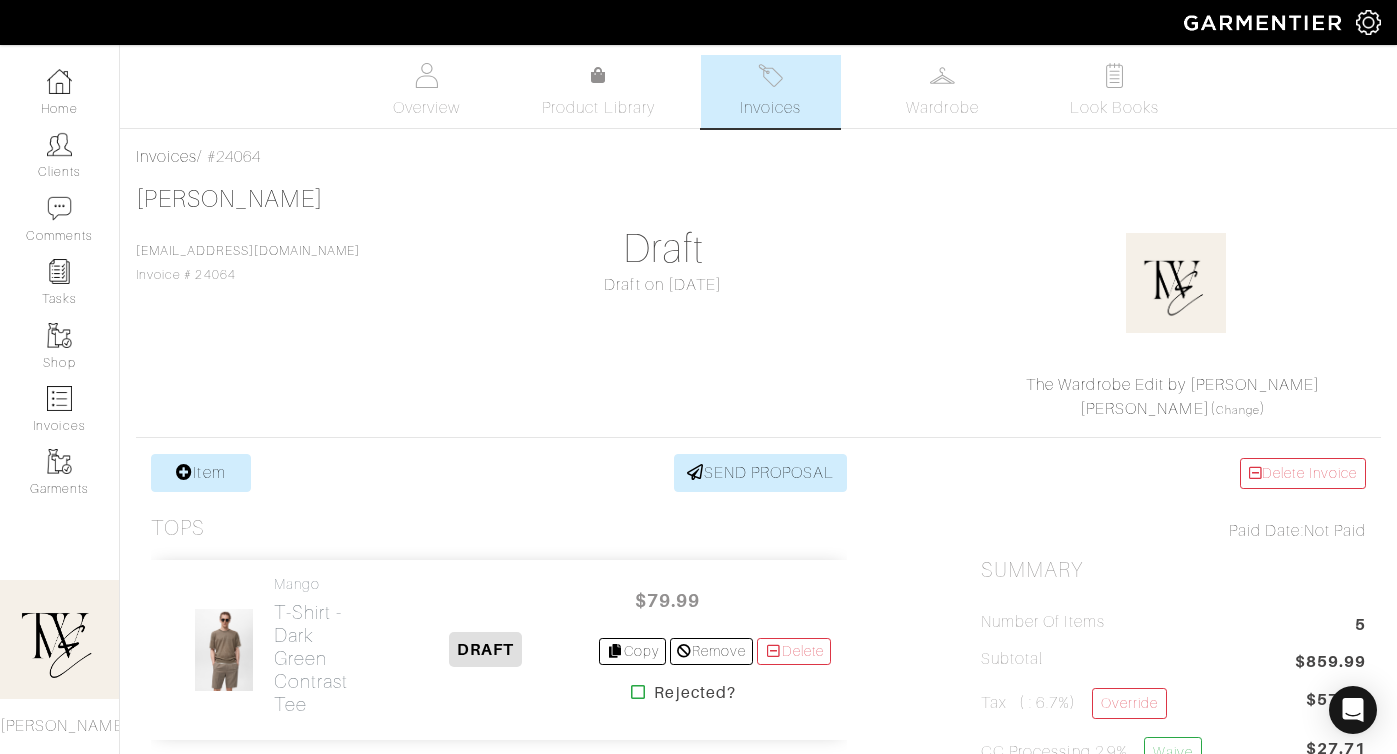scroll, scrollTop: 0, scrollLeft: 0, axis: both 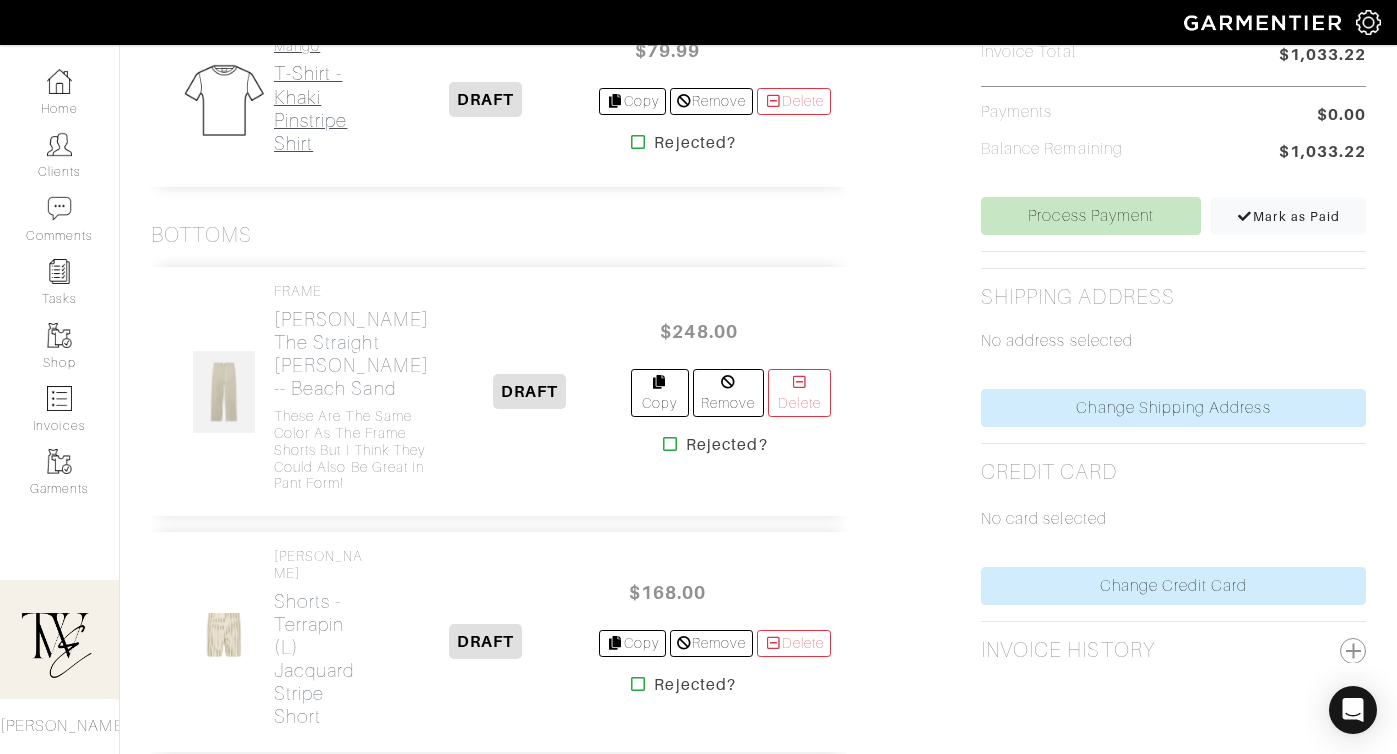 click on "T-Shirt -   Khaki
Pinstripe Shirt" at bounding box center (323, 108) 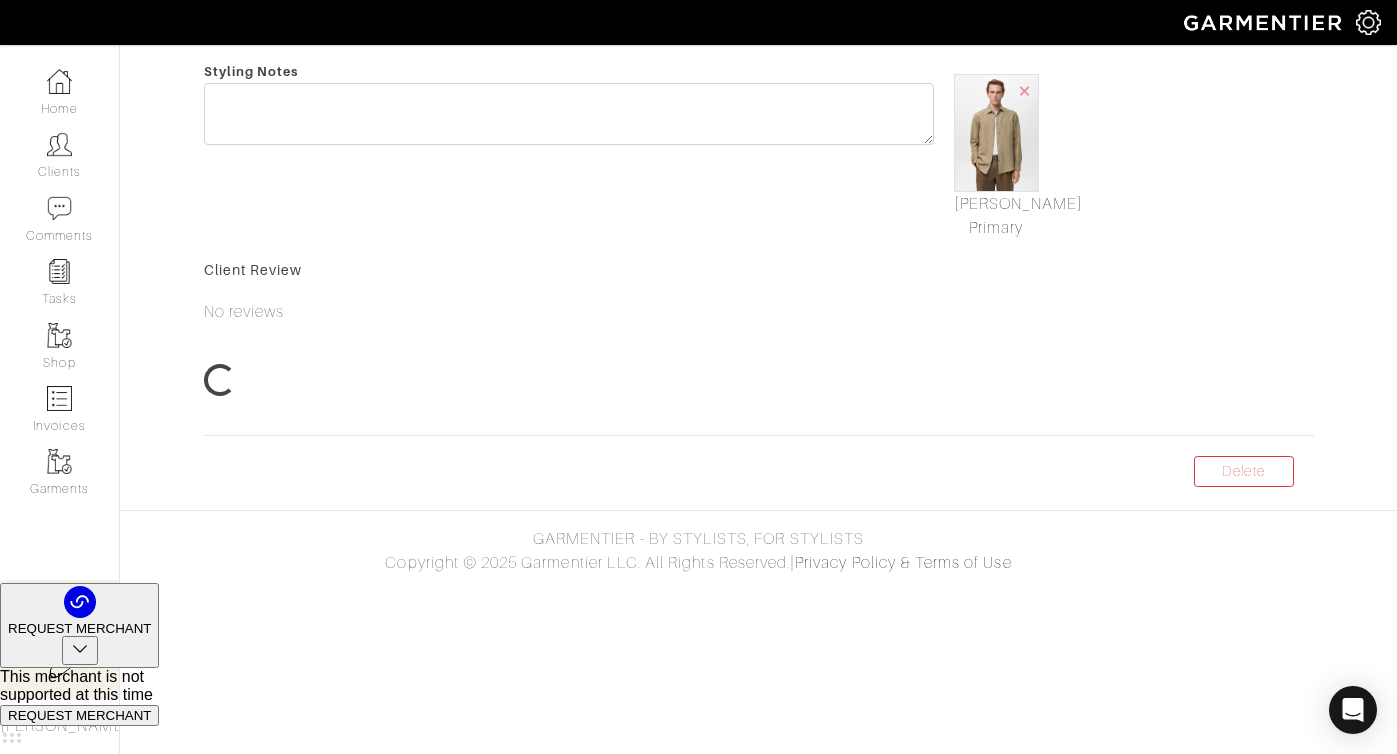 scroll, scrollTop: 0, scrollLeft: 0, axis: both 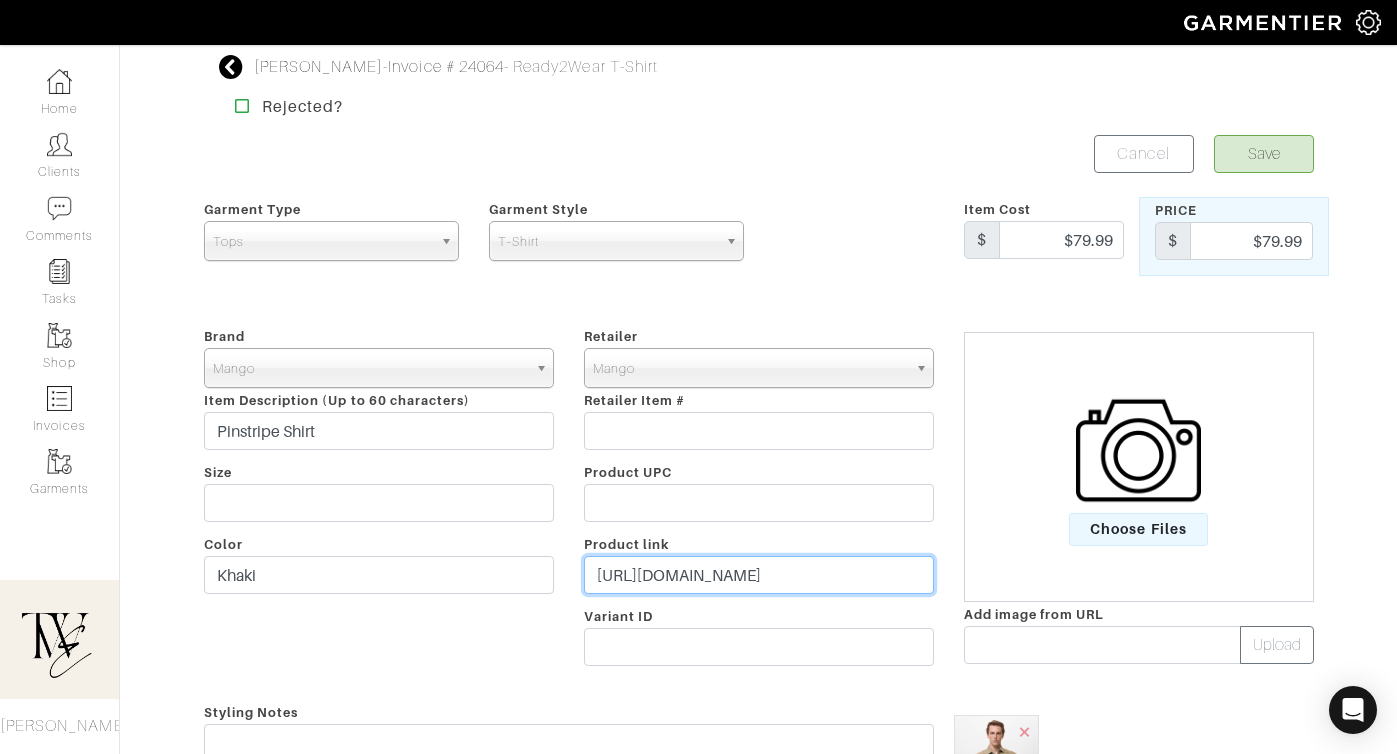 click on "https://shop.mango.com/us/en/p/men/shirts/linen/linen-pinstripe-shirt_17011251?l=03&utm_source=8yaPBDQV8ls&utm_medium=affiliate&utm_campaign=rakutenau&ranMID=50343&ranEAID=8yaPBDQV8ls&ranSiteID=8yaPBDQV8ls-jLKEGwJzccpmy1.sxtnzOQ" at bounding box center (759, 575) 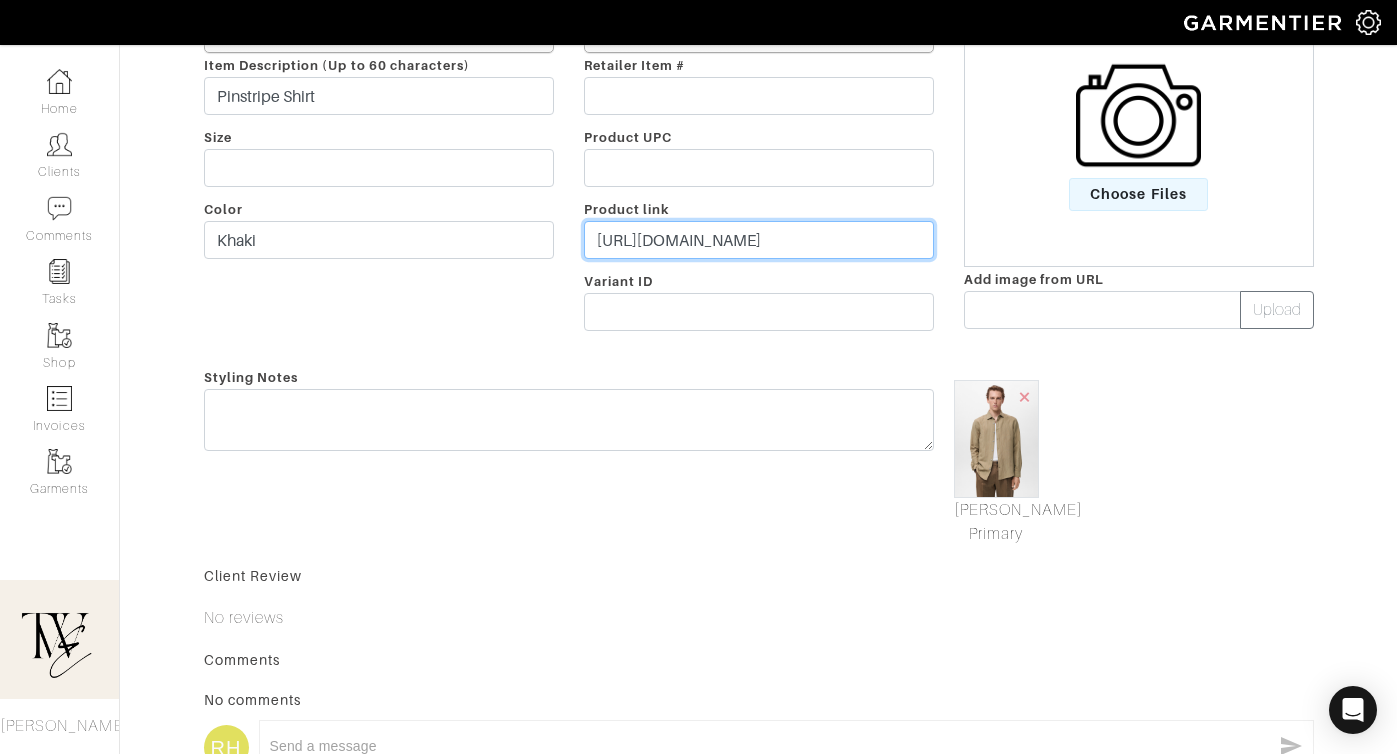 scroll, scrollTop: 334, scrollLeft: 0, axis: vertical 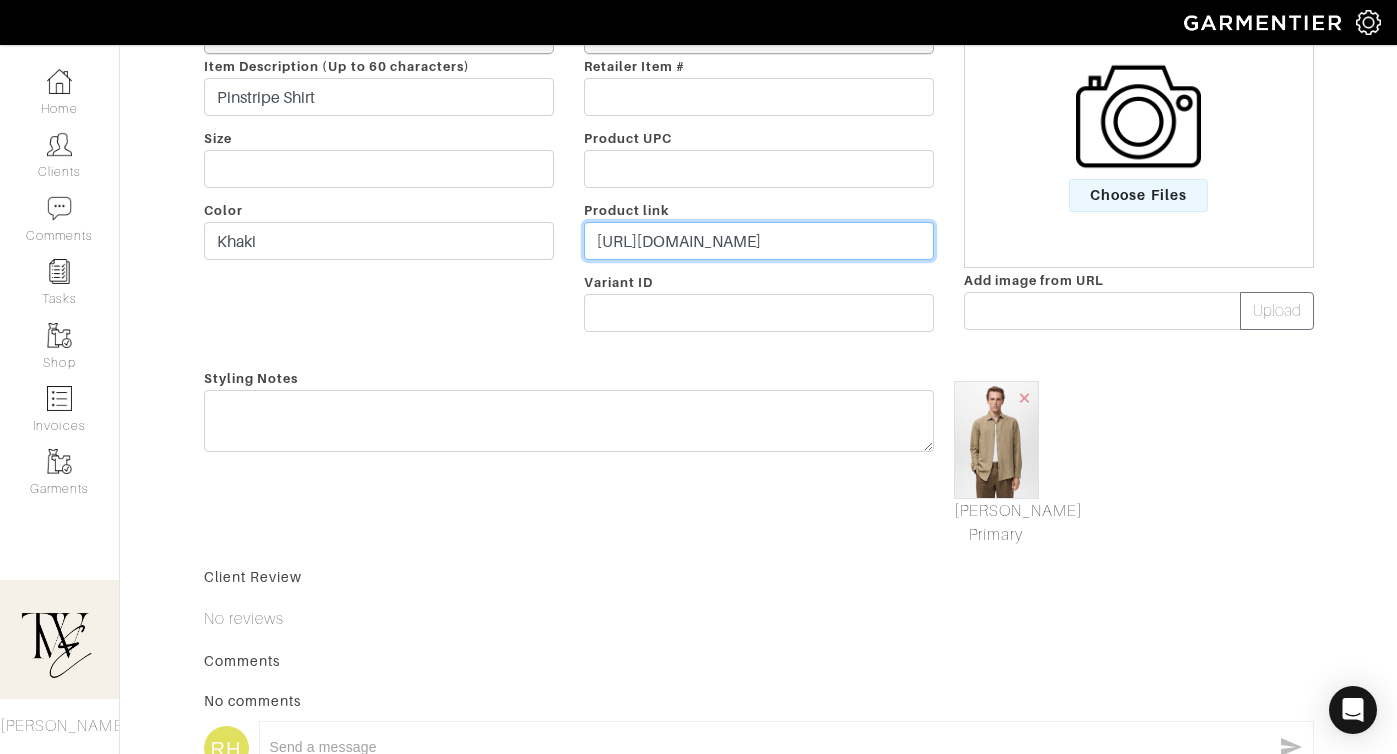 type on "https://go.shopmy.us/p-20852560" 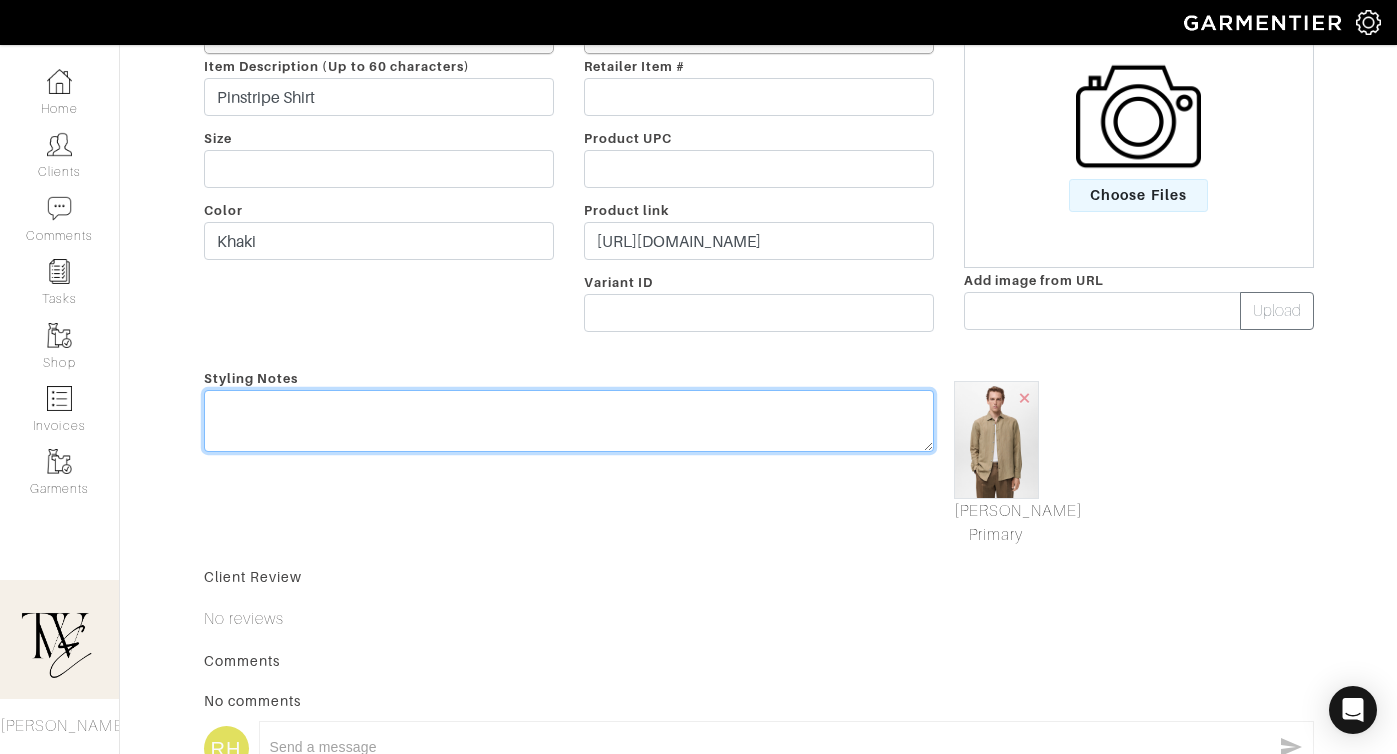 click at bounding box center [569, 421] 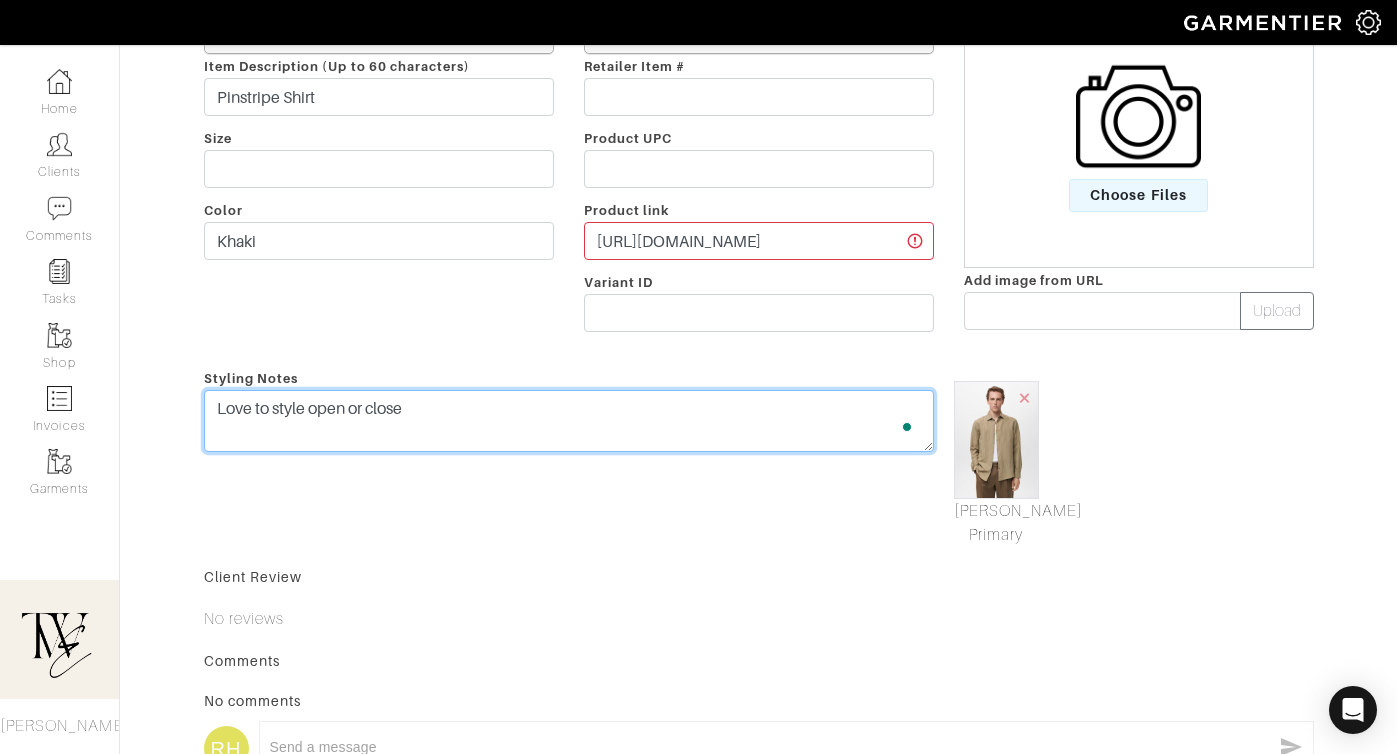 click on "Love to style open or close" at bounding box center (569, 421) 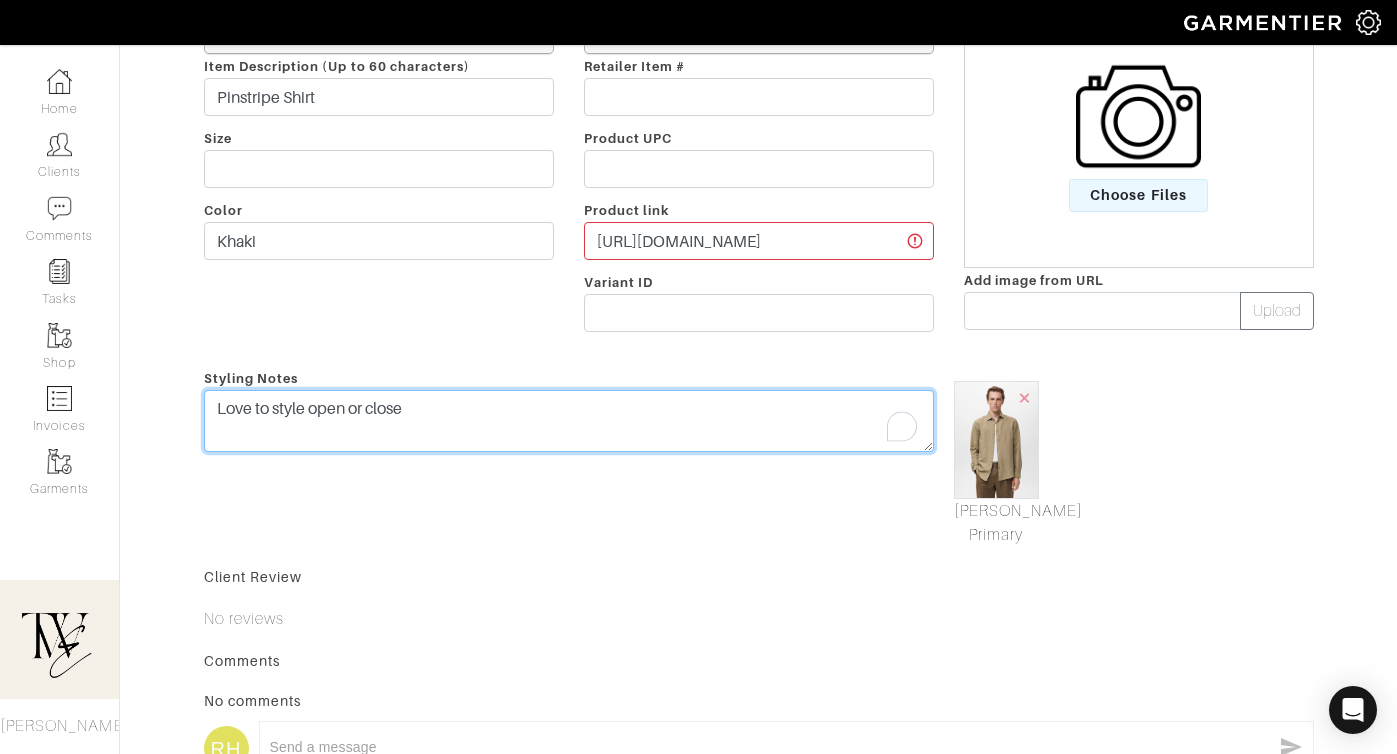 click on "Love to style open or close" at bounding box center [569, 421] 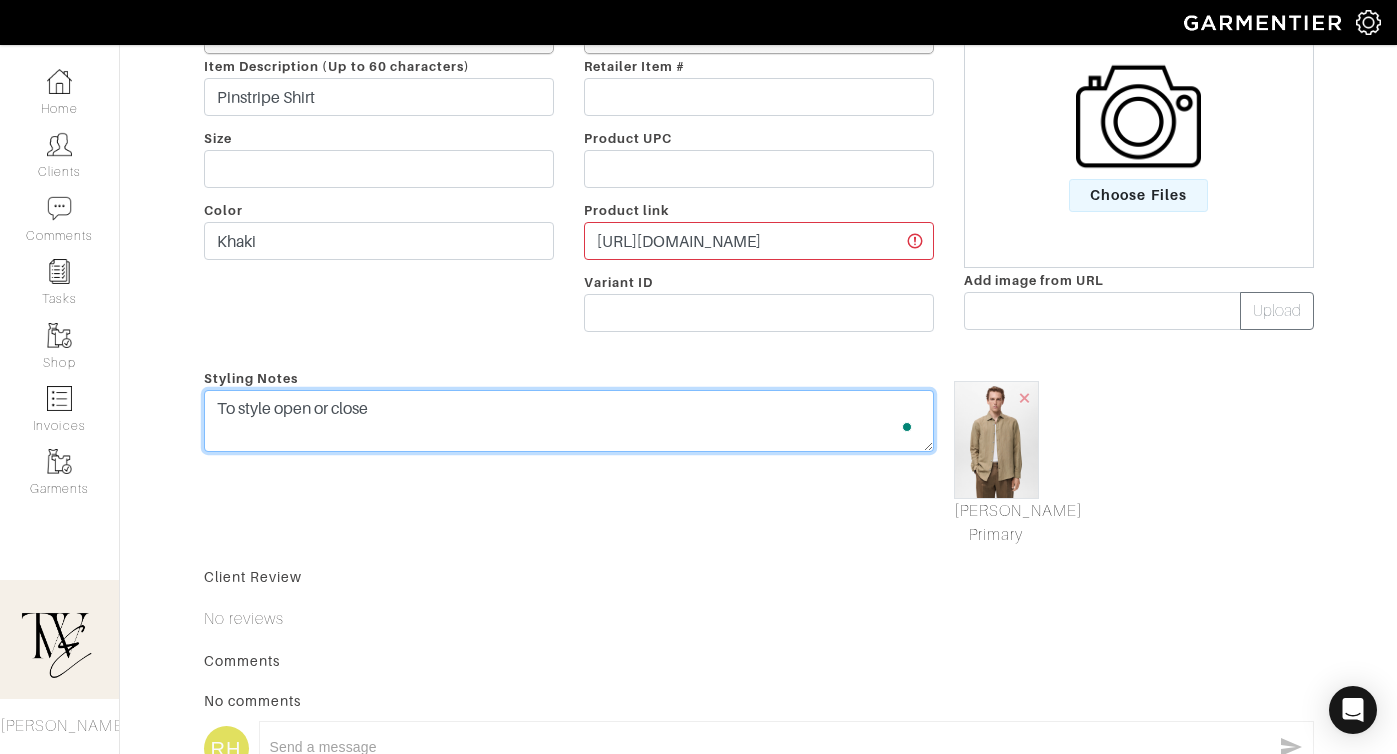 click on "To style open or close" at bounding box center (569, 421) 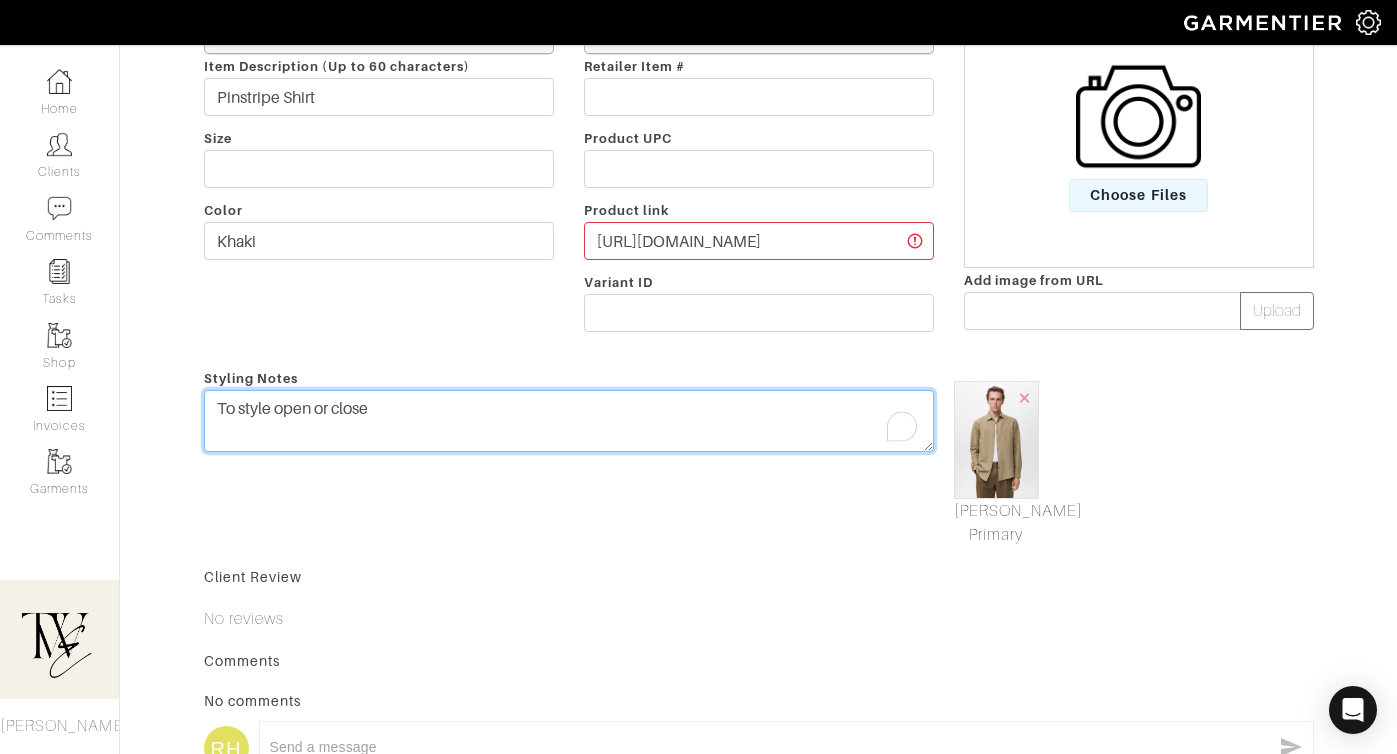 scroll, scrollTop: 0, scrollLeft: 0, axis: both 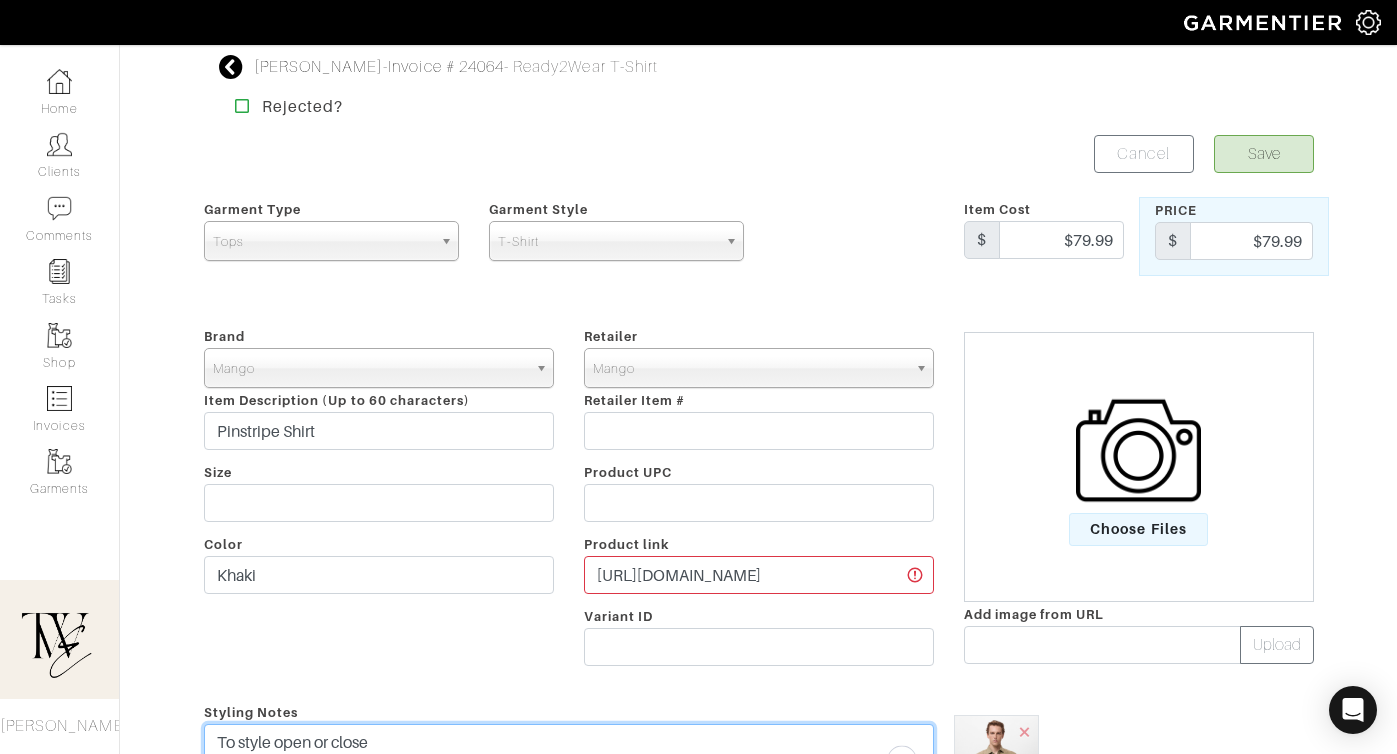 type on "To style open or close" 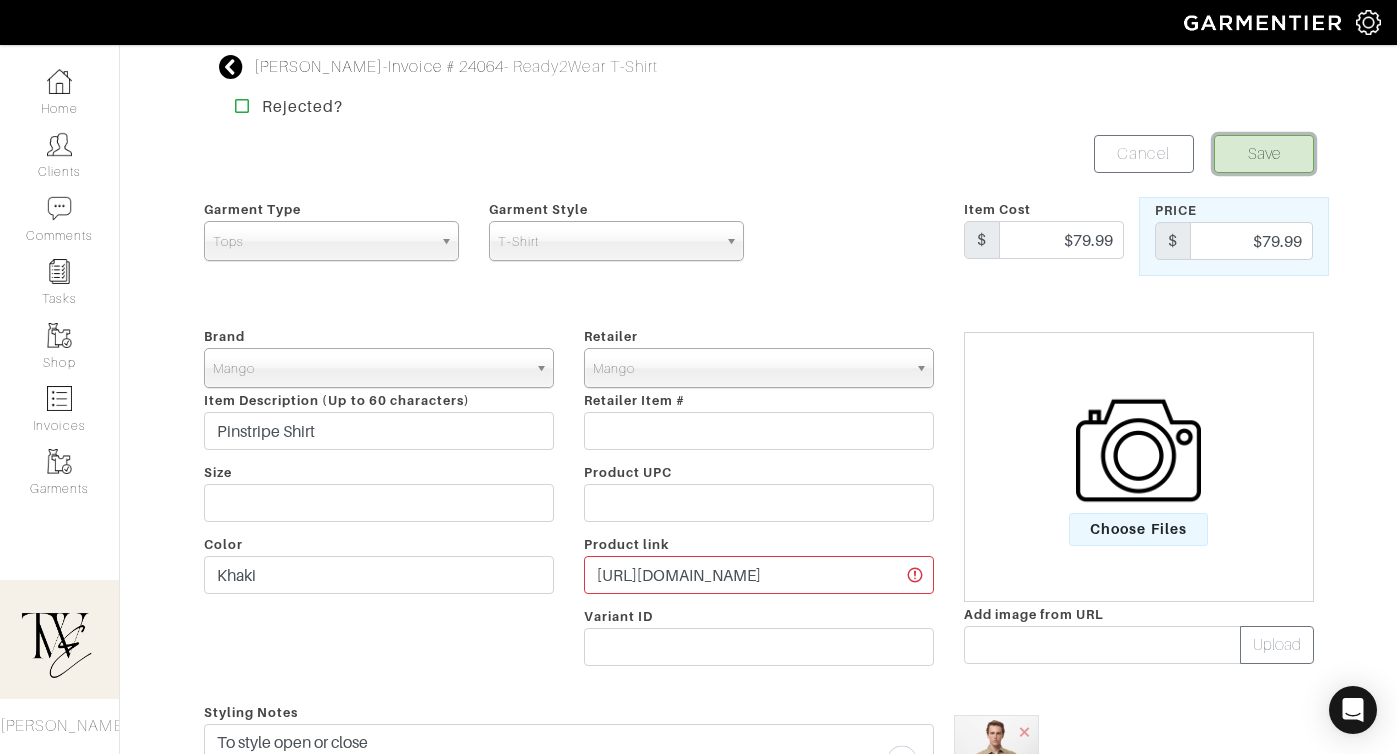 click on "Save" at bounding box center [1264, 154] 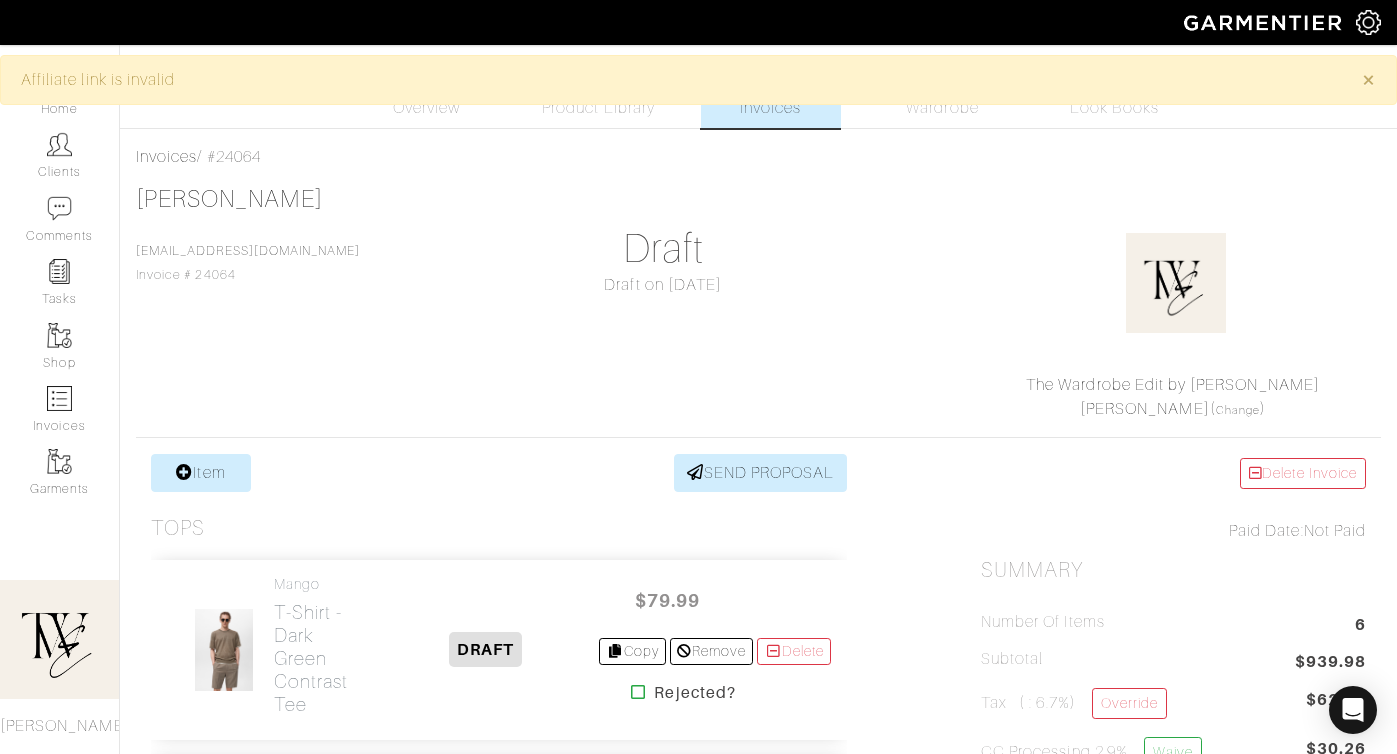 scroll, scrollTop: 0, scrollLeft: 0, axis: both 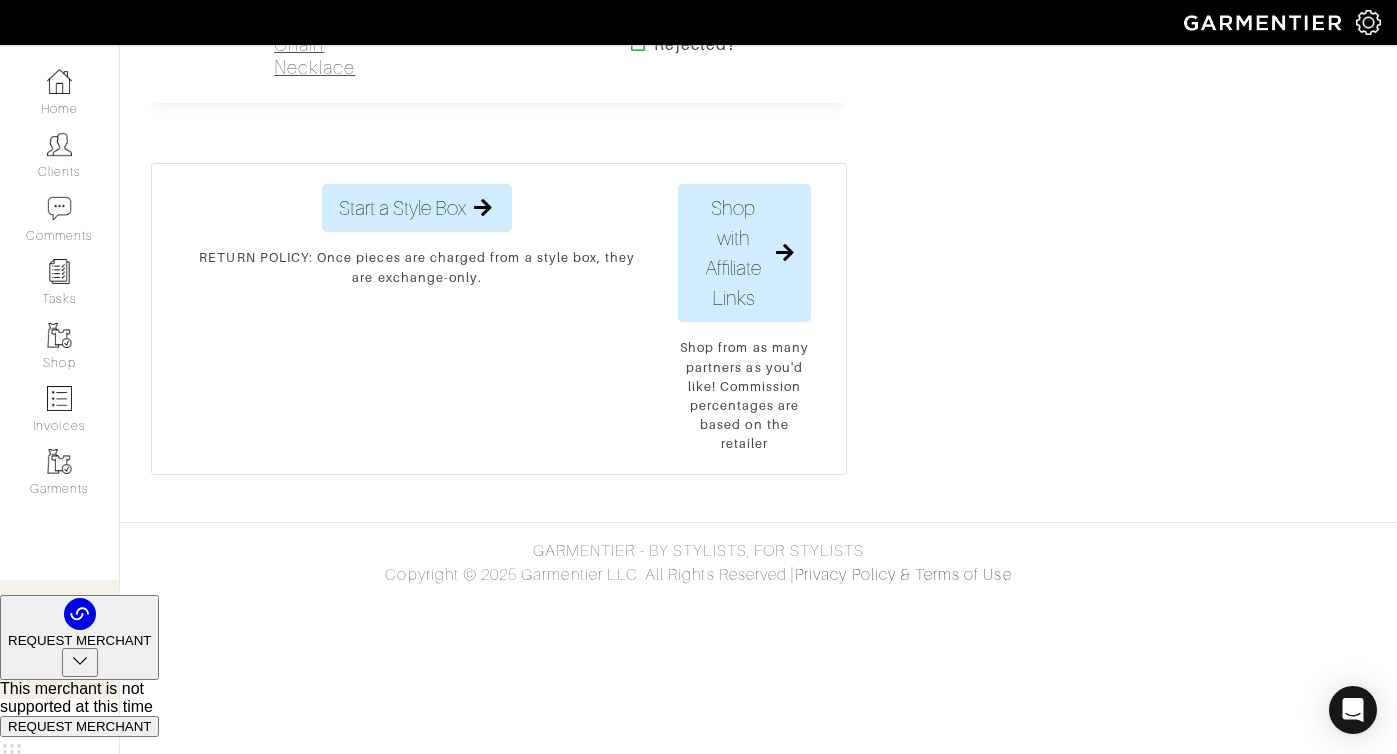 click on "Miansai" at bounding box center [323, -76] 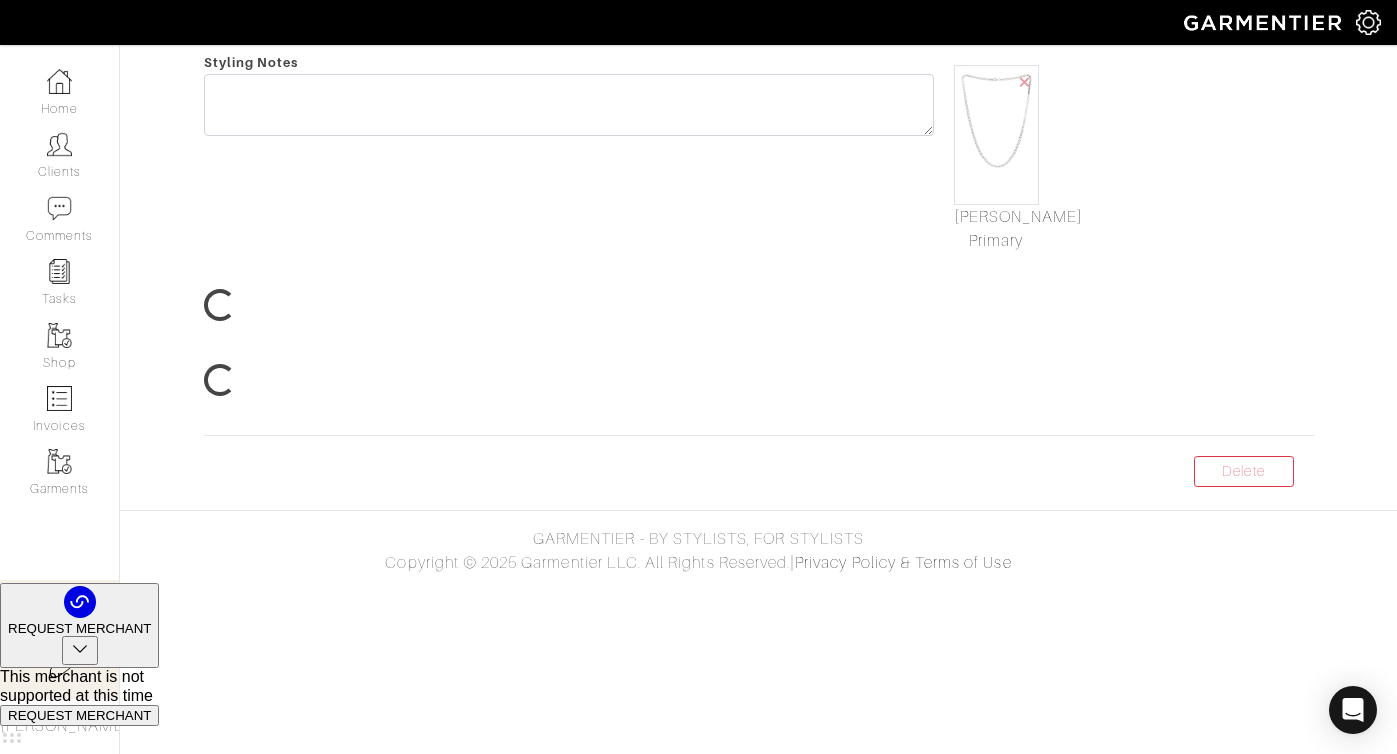 scroll, scrollTop: 0, scrollLeft: 0, axis: both 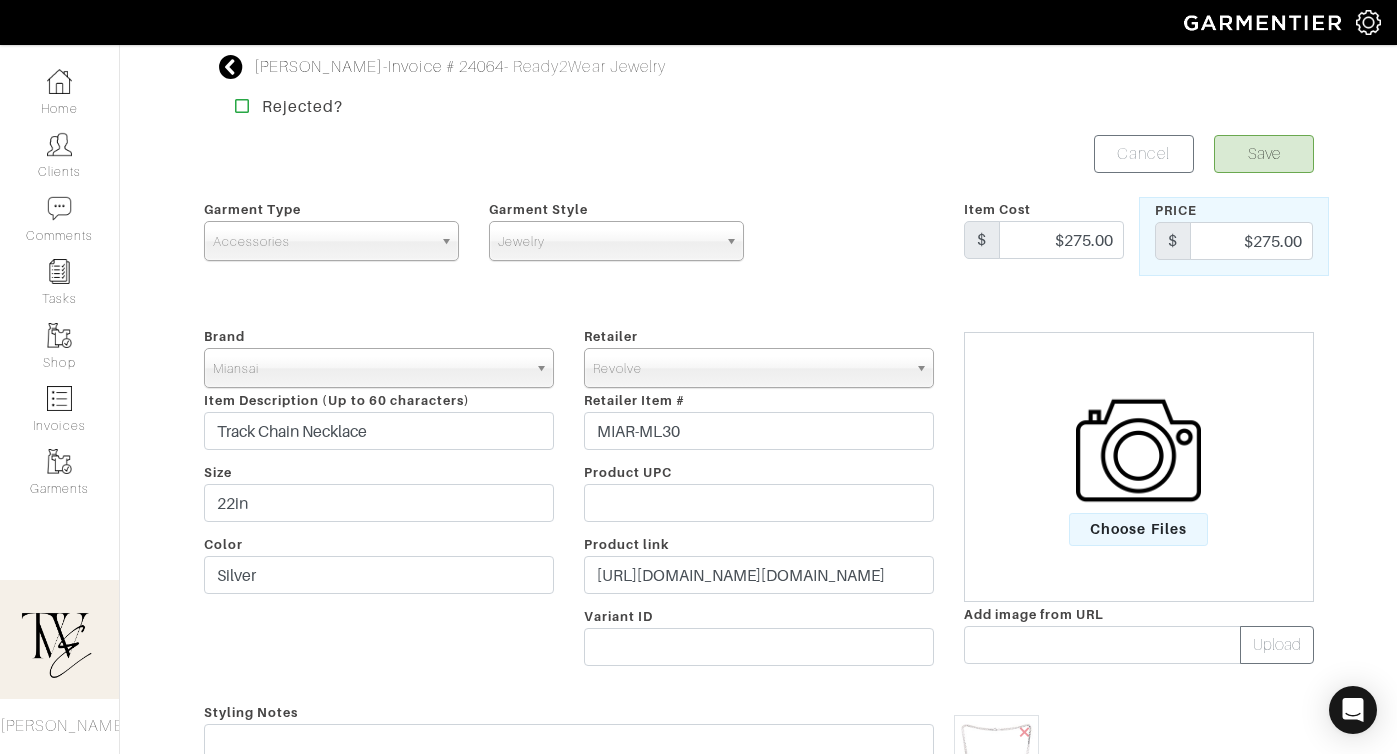 click on "Retailer
-
032c
1017 ALYX 9SM
111SKIN
11 by Boris Bidjan Saberi
11 Honore
12 Storeez
1822 Denim
19 Cooper
1 Atelier
1.STATE
21 Drops
24/7 Perspective
24S
27 EDIT
2Xist
31 Bits
3.1 Phillip Lim
34 Heritage
360 Cashmere
37 Extreme Actives
3LAB
3x1
47
4SI3NNA
525
525 America Plus
5Twelve
6397
6pm.com
6 Shore Road by Pooja
7 Diamonds
7 For All Mankind
8-Bit
8G
8Greens
8 Oak Lane
8 Other Reasons
99% IS
9seed
AARKE
Abasi Rosborough
Abella
Abercrombie & Fitch
ABLE
Abstract
Abyss
AC
Ace & Jig
Acler
Acne Studios
A-Cold-Wall*
Acorn
Acqua di Parma
Acrylic
Acynetic
Adam Lippes
Adam Selman
Add Down
Addiction
Addison Ross
ADDITION ELLE LOVE AND LEGEND
Adeam
Adelyn Rae
Aden and Anais
Ader Error
adidas
Adina Reyter
ADL
Adora
ADORE
ADORNIA
Adriana Degreas
Adriana Iglesias
Adrianna Papell
Adrienne Landau
Aelfie
Aer
Aerin
Aervana
Aesop
Aesther Ekme" at bounding box center [759, 500] 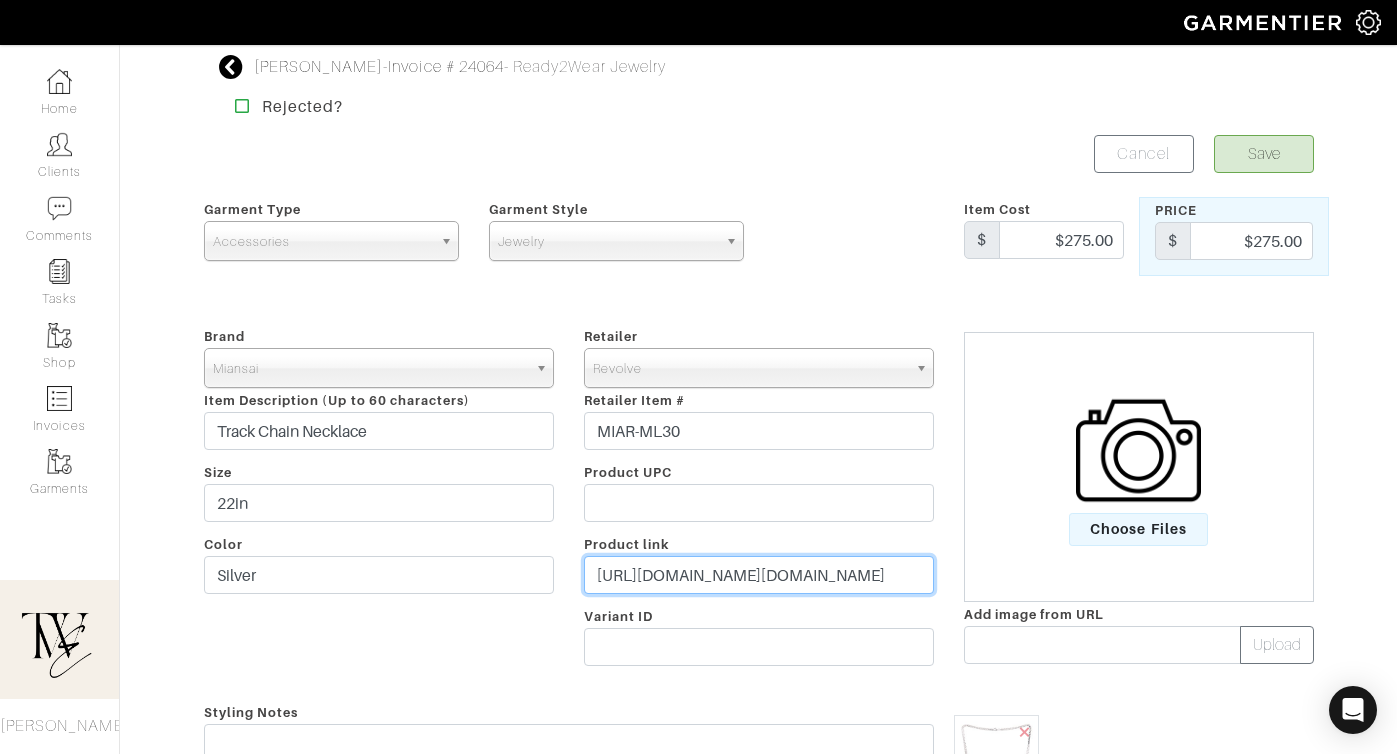 click on "https://www.revolve.com/miansai-track-chain-necklace-in-polished-silver/dp/MIAR-ML30/?d=Mens&sectionURL=https://www.revolve.com/mens/accessories/br/8ad9de/?navsrc=main&srcType=dp_recs_expanded&size=22in&code=MIAR-ML30" at bounding box center (759, 575) 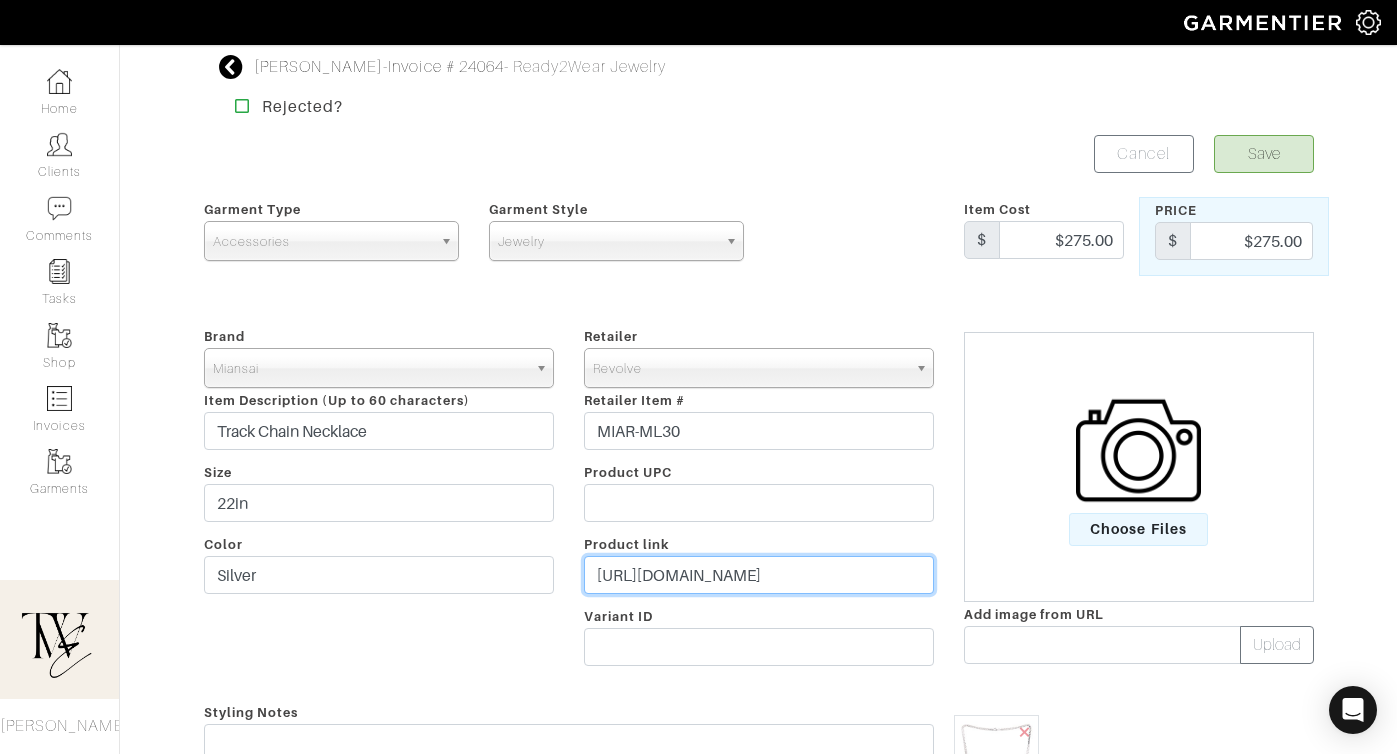 scroll, scrollTop: 138, scrollLeft: 0, axis: vertical 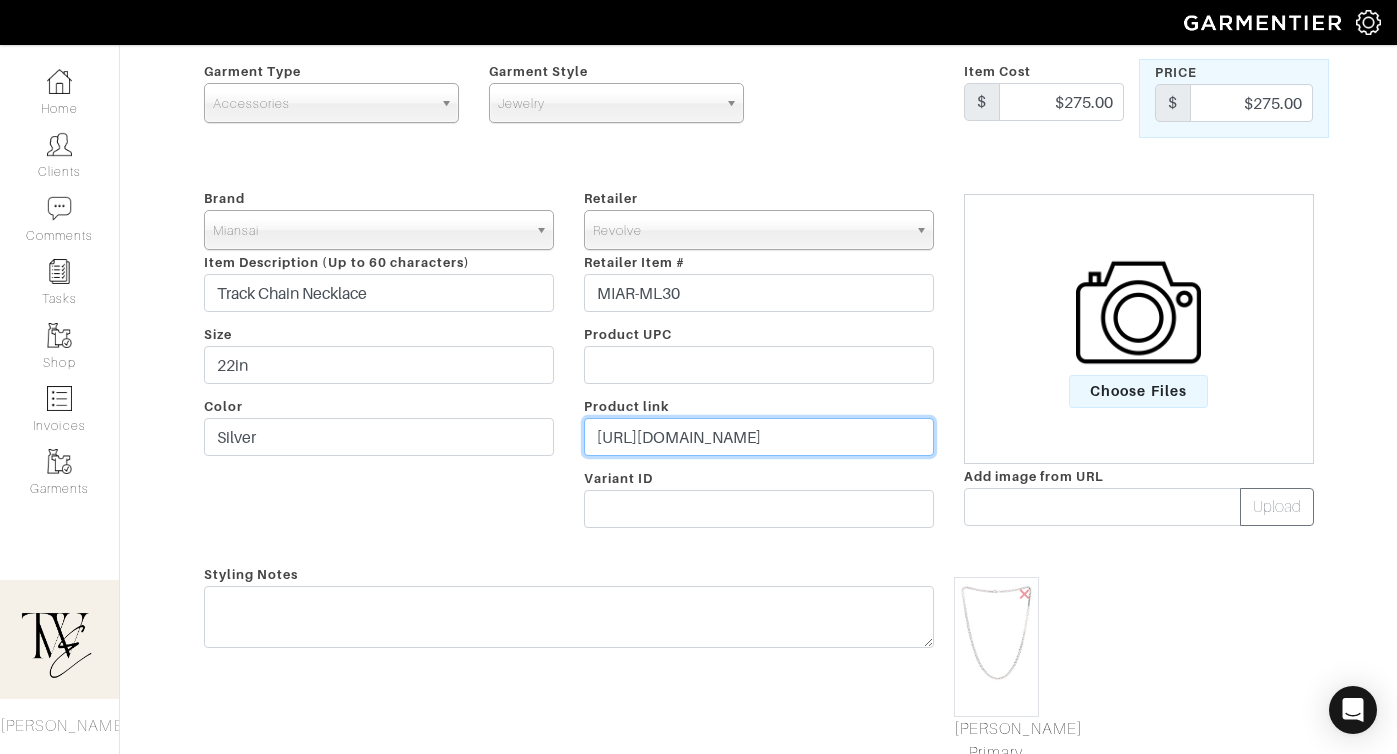 type on "https://rvlv.me/fbh1it" 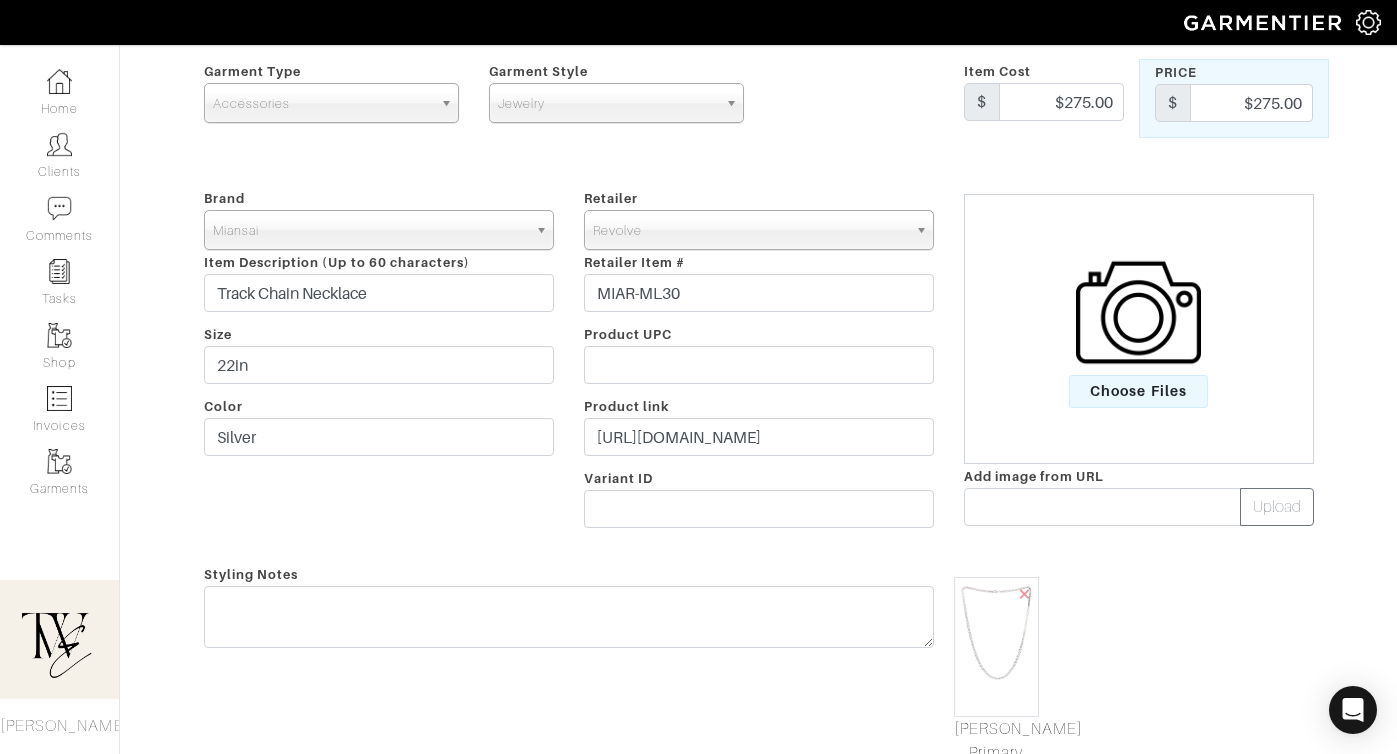 click on "Save
Cancel
Garment Type
Tops
Bottoms
Sport Coats
Suiting
Outerwear
Shoes
Swimwear
Accessories
Other
Accessories
Garment Style
Socks
Sunglasses
Underwear
Tie
Belt
Scarf
Wallet
Pocket Square
Closet Accessories
Gloves
Hat
Bag
Jewelry
Jewelry
Item Cost
$
$275.00
Price
$
$275.00
Brand
-
032c
1017 ALYX 9SM
111SKIN
11 by Boris Bidjan Saberi
11 Honore
12 Storeez
1822 Denim
19 Cooper
1 Atelier
1.STATE
21 Drops
24/7 Perspective
24S
27 EDIT
2Xist
31 Bits
3.1 Phillip Lim
34 Heritage
3LAB" at bounding box center (759, 535) 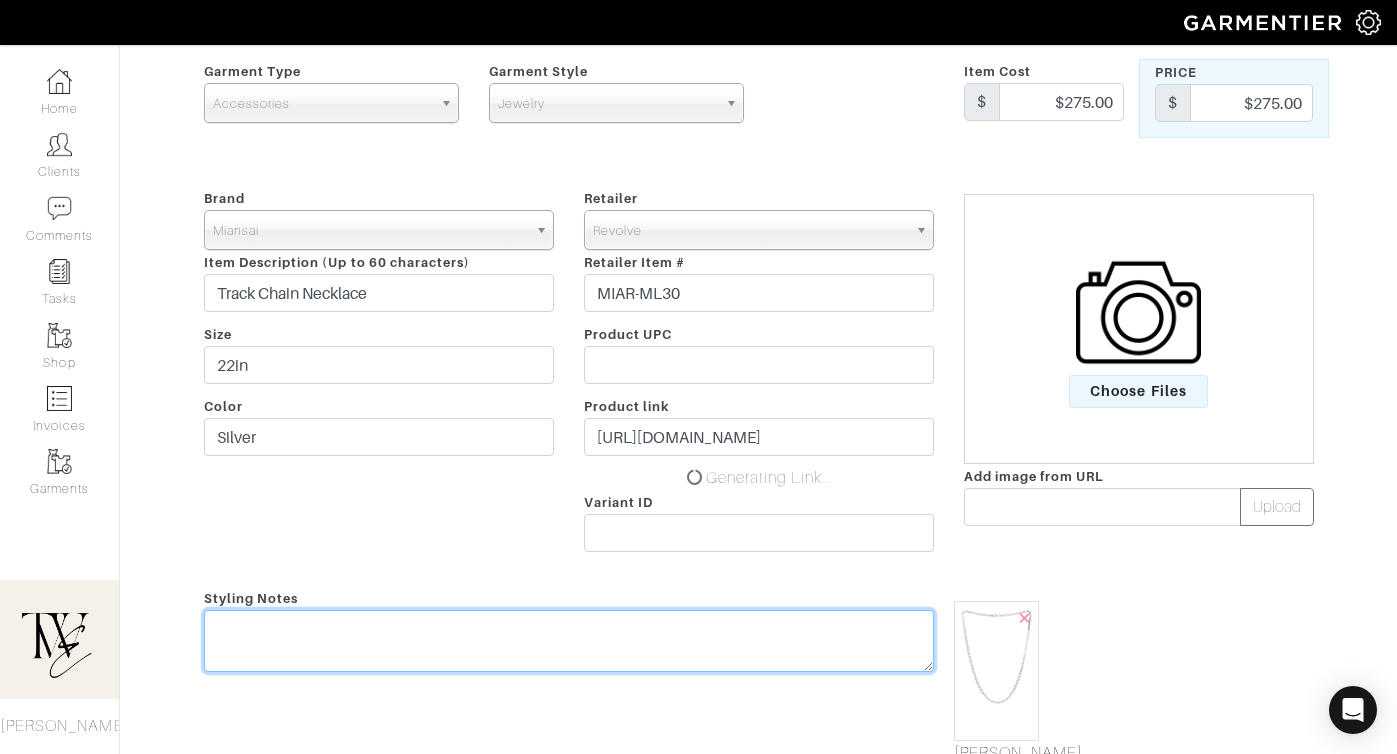 click at bounding box center (569, 641) 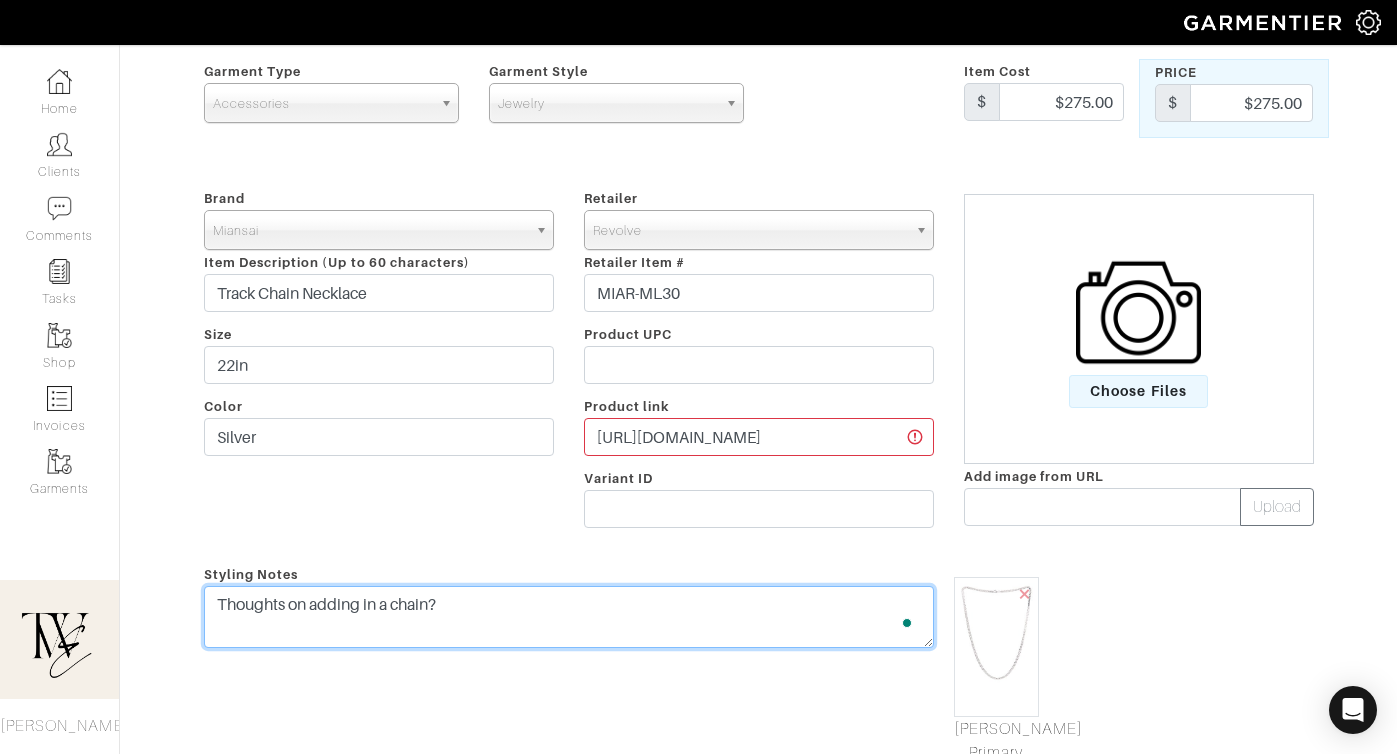 scroll, scrollTop: 0, scrollLeft: 0, axis: both 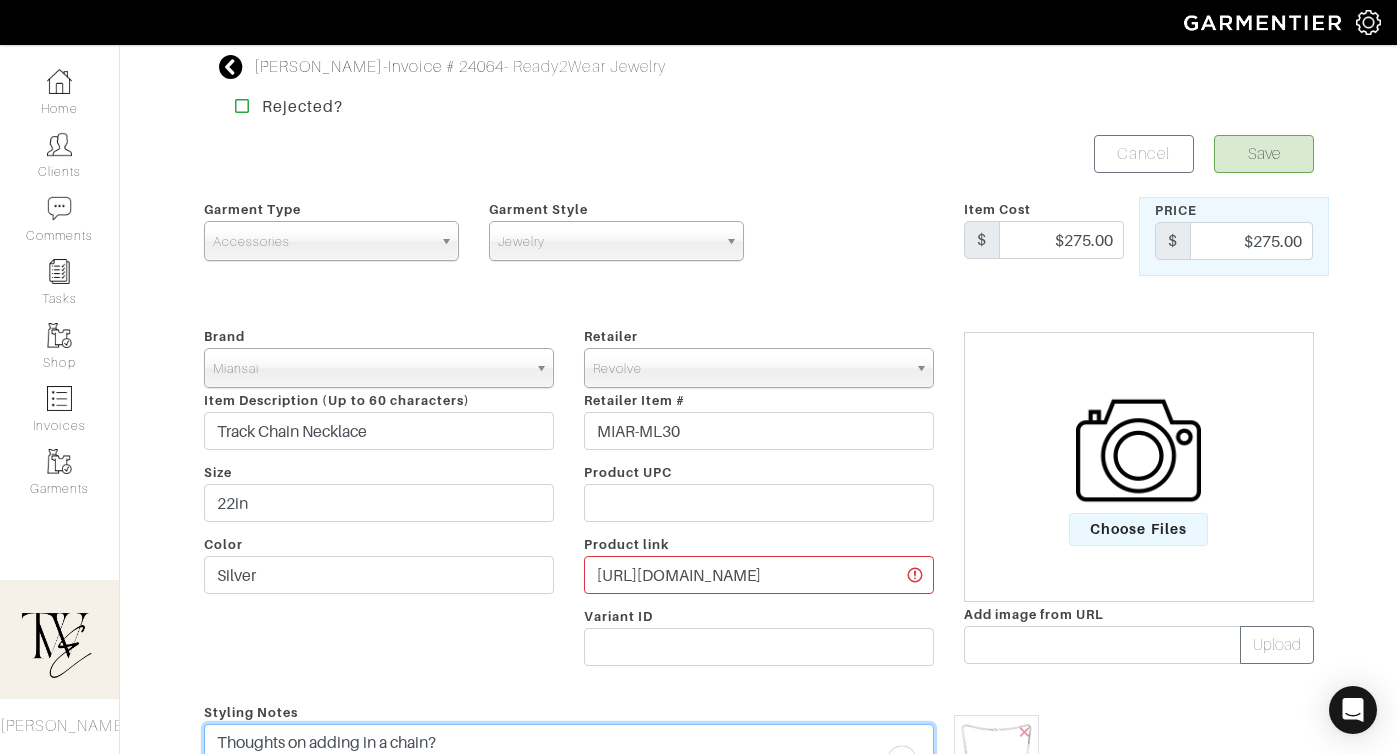 type on "Thoughts on adding in a chain?" 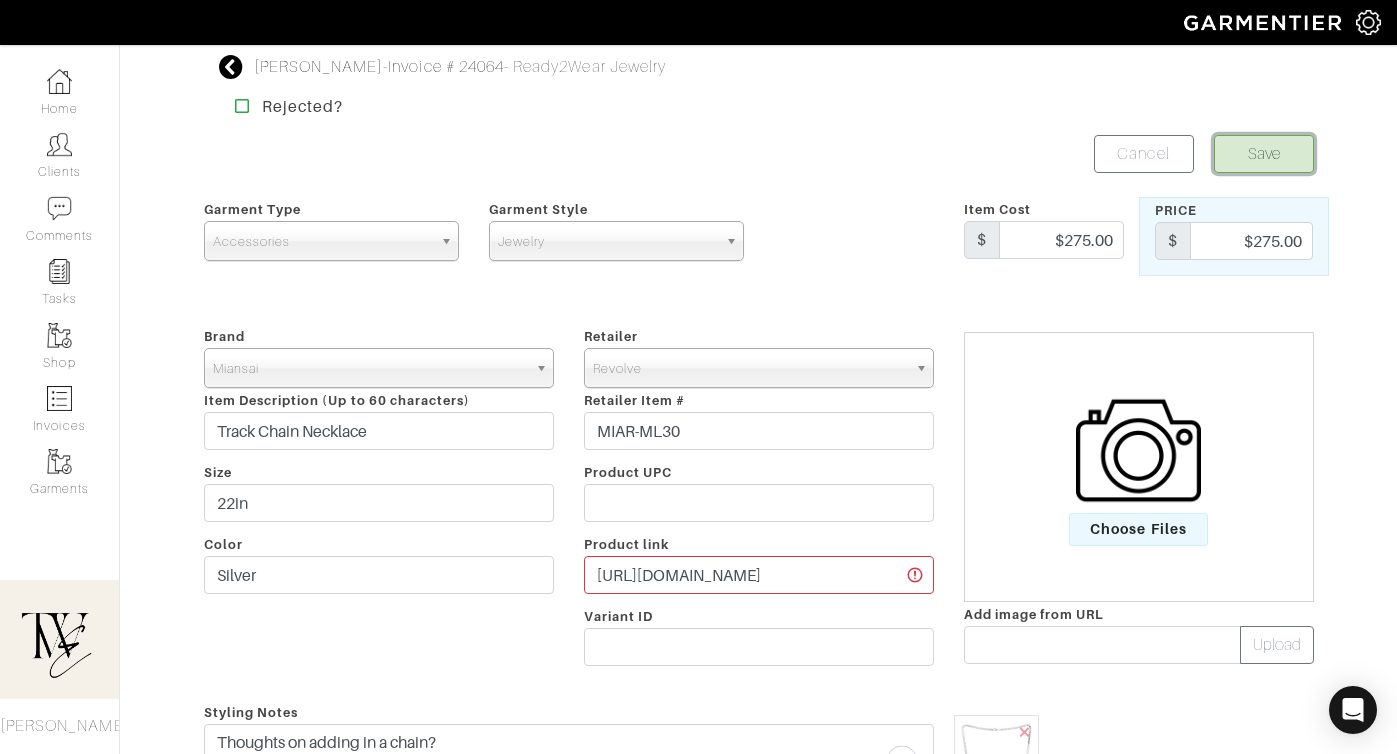 click on "Save" at bounding box center [1264, 154] 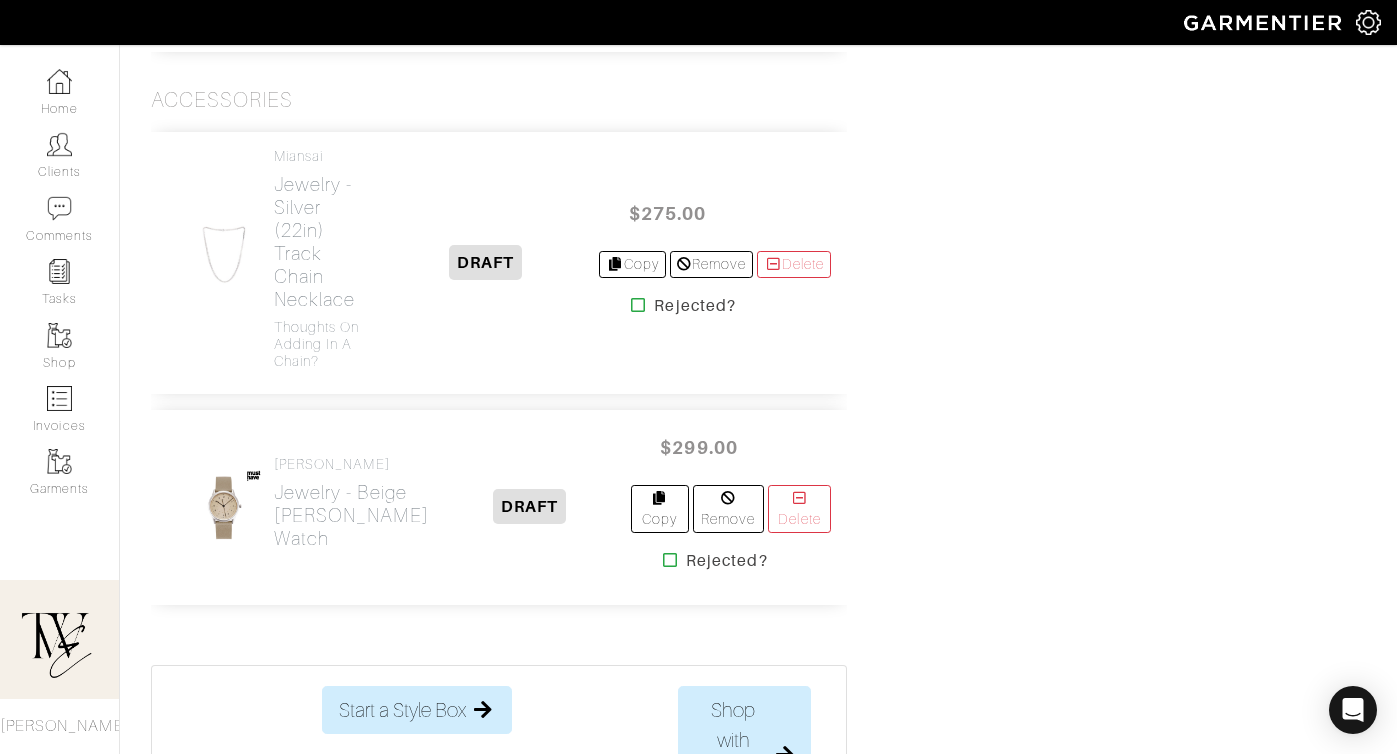 scroll, scrollTop: 2690, scrollLeft: 0, axis: vertical 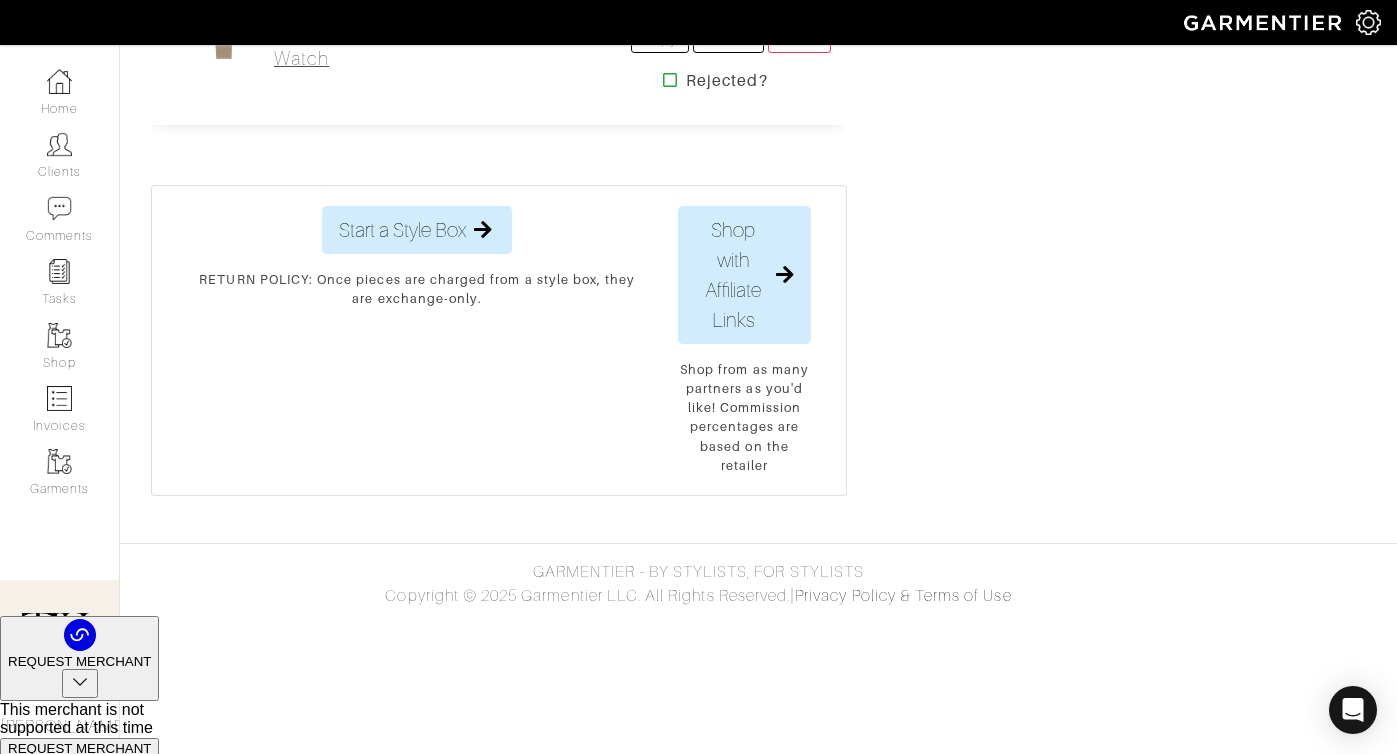 click on "Jewelry -   Beige
[PERSON_NAME] Watch" at bounding box center [351, 35] 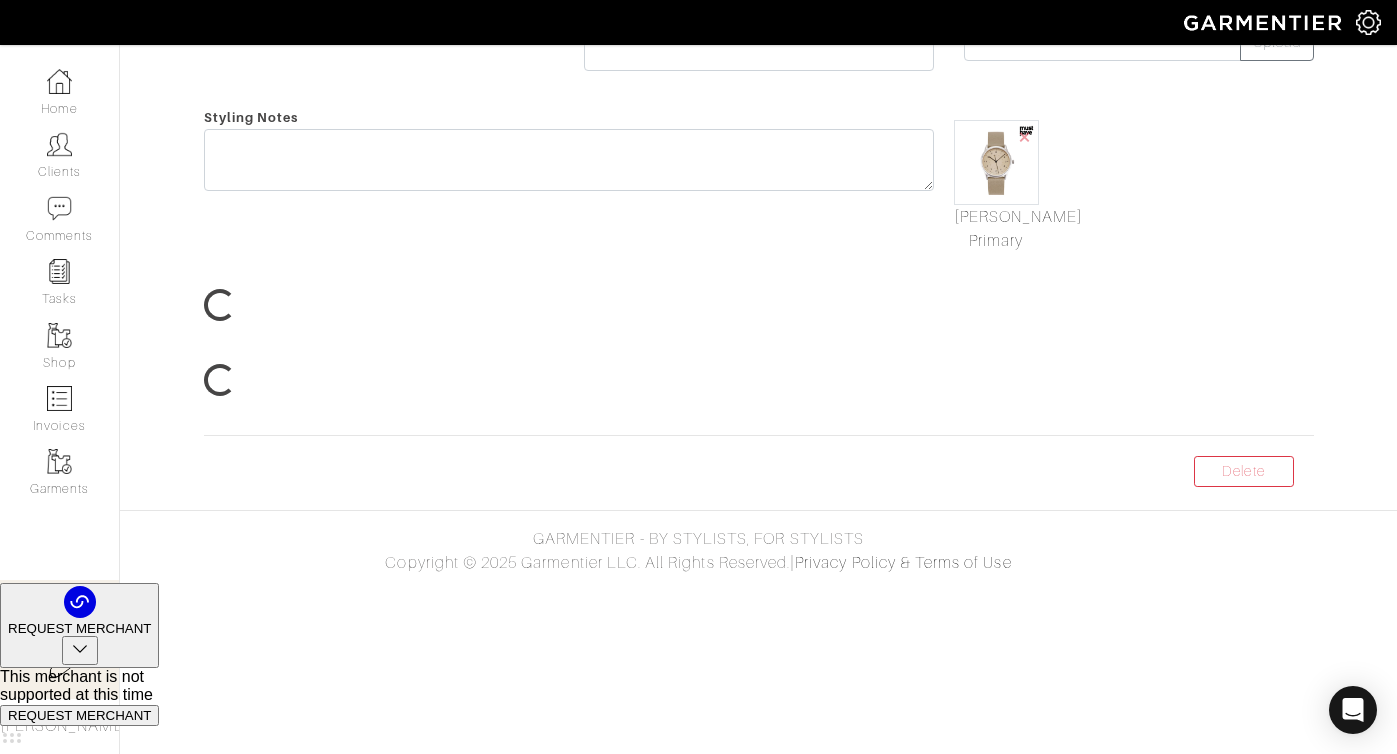 scroll, scrollTop: 0, scrollLeft: 0, axis: both 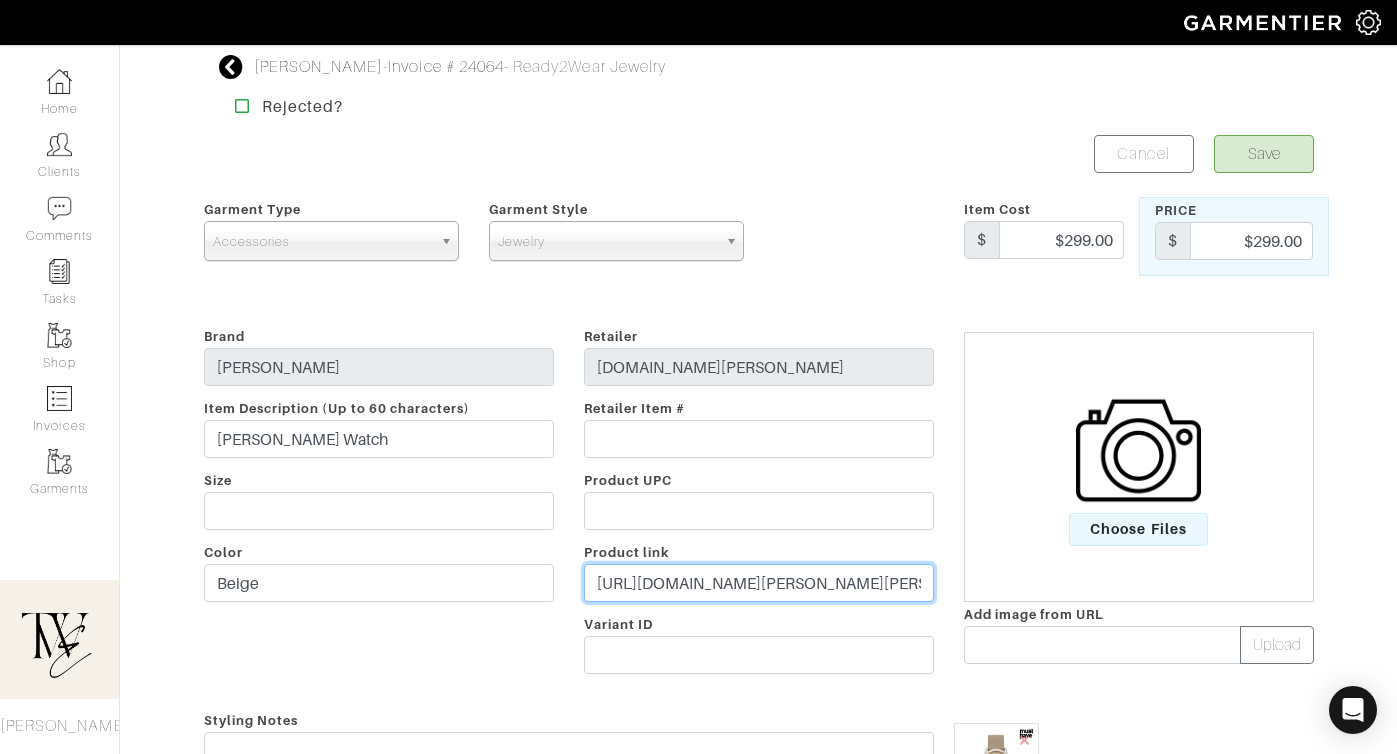 click on "[URL][DOMAIN_NAME][PERSON_NAME][PERSON_NAME]" at bounding box center [759, 583] 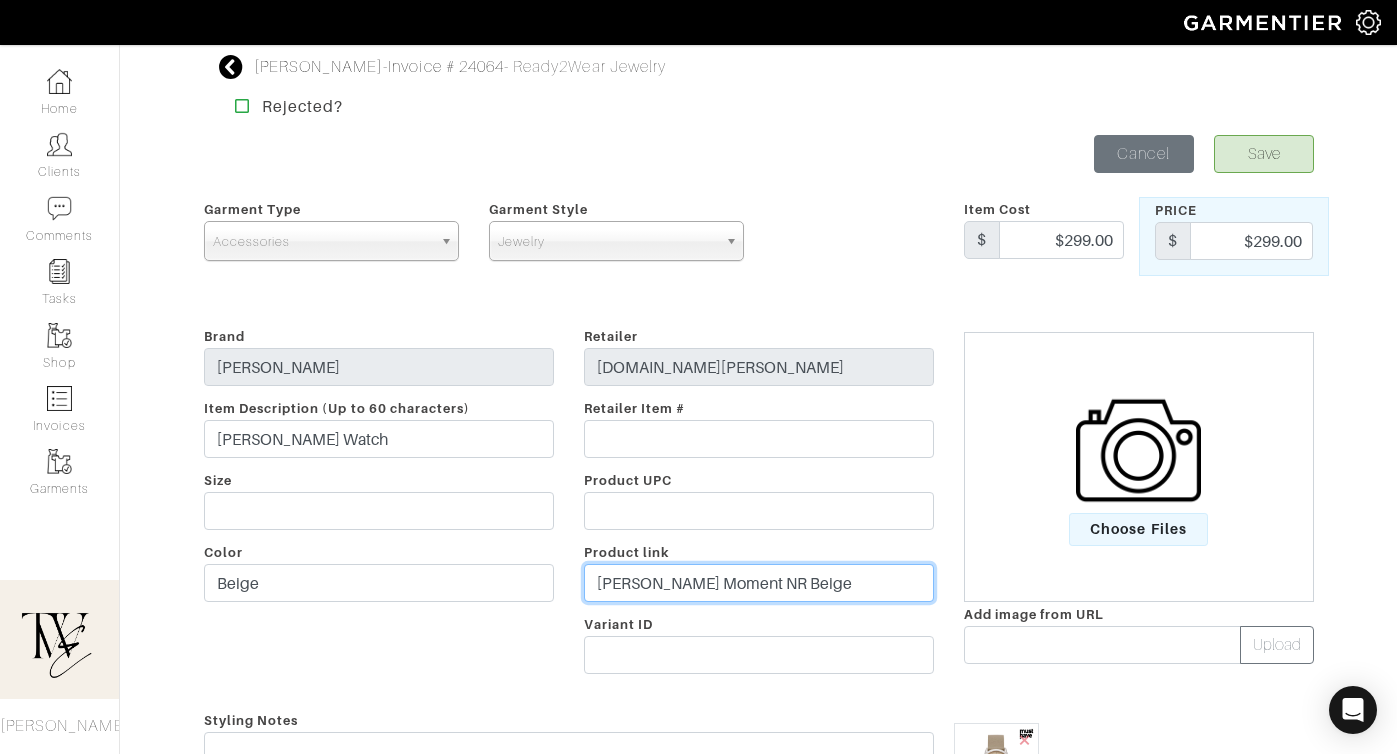 type on "[PERSON_NAME] Moment NR Beige" 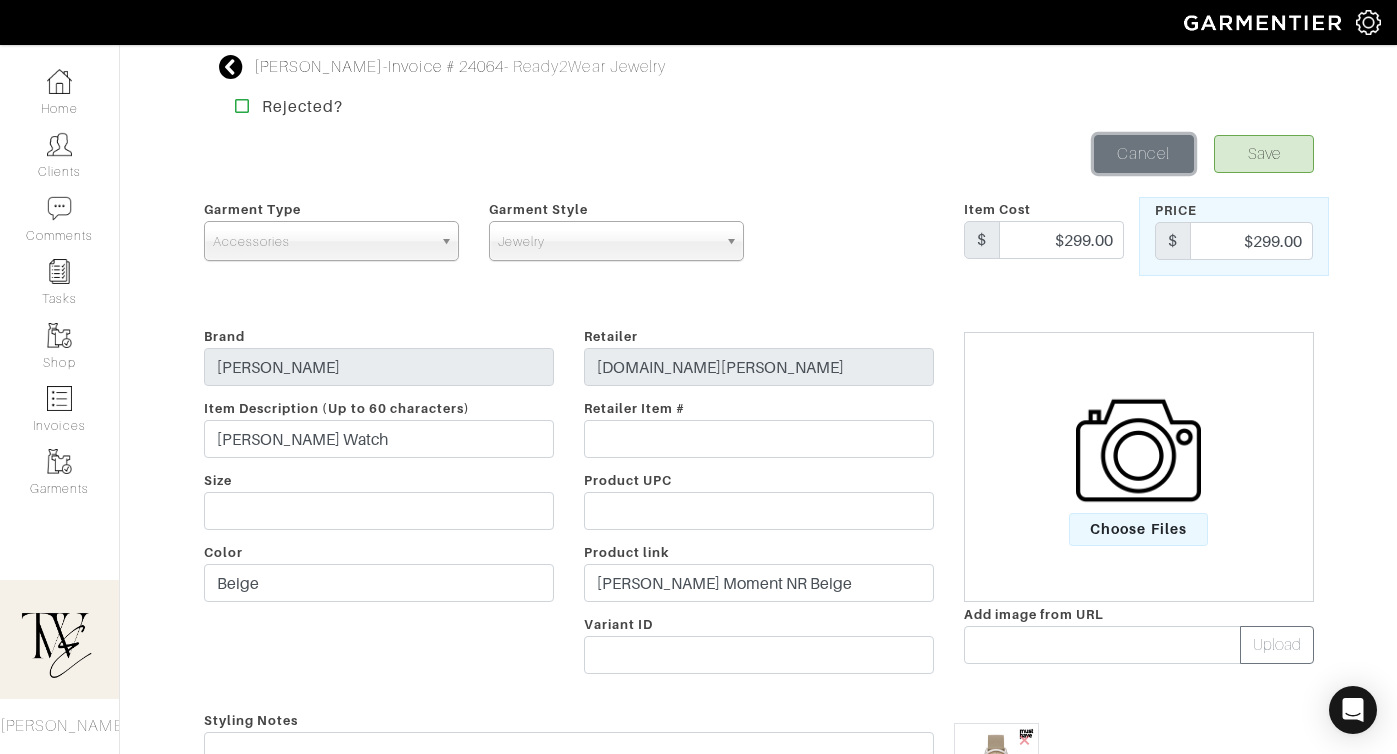 click on "Cancel" at bounding box center [1144, 154] 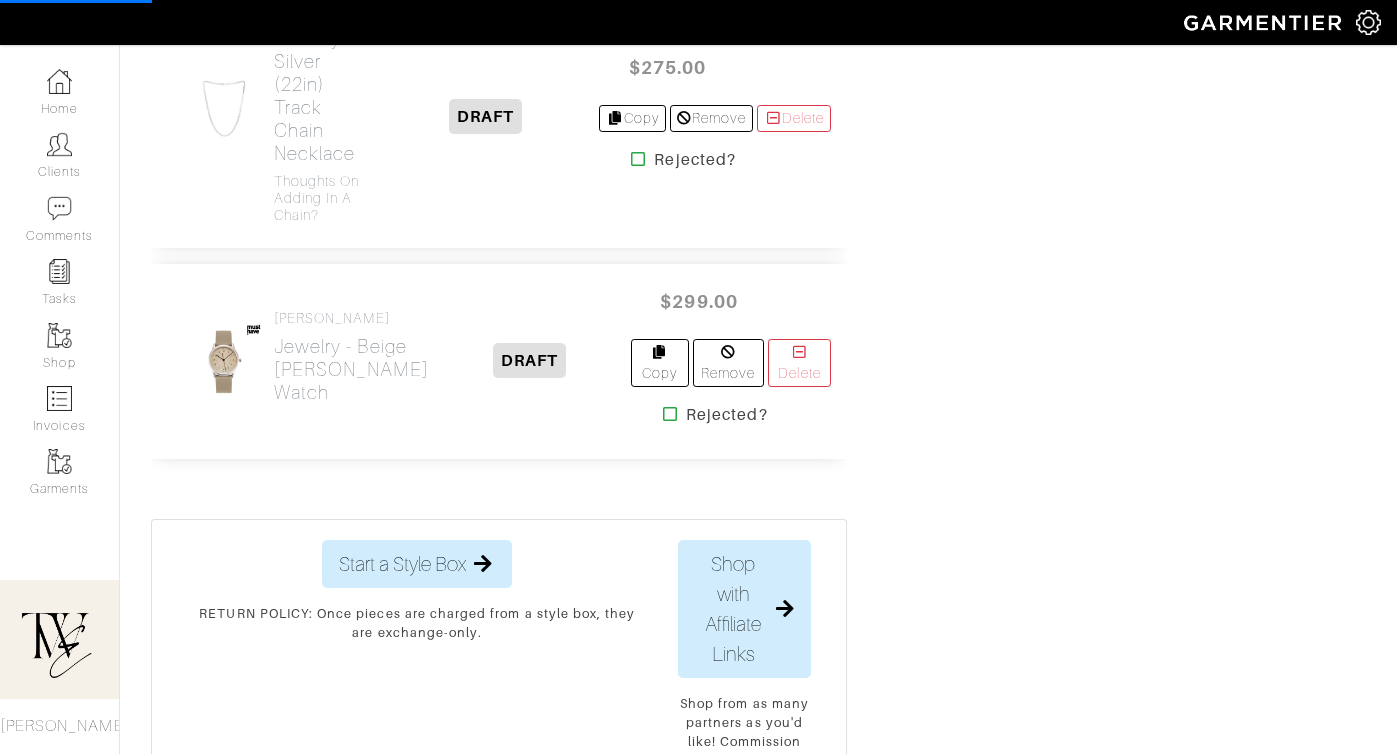 scroll, scrollTop: 2690, scrollLeft: 0, axis: vertical 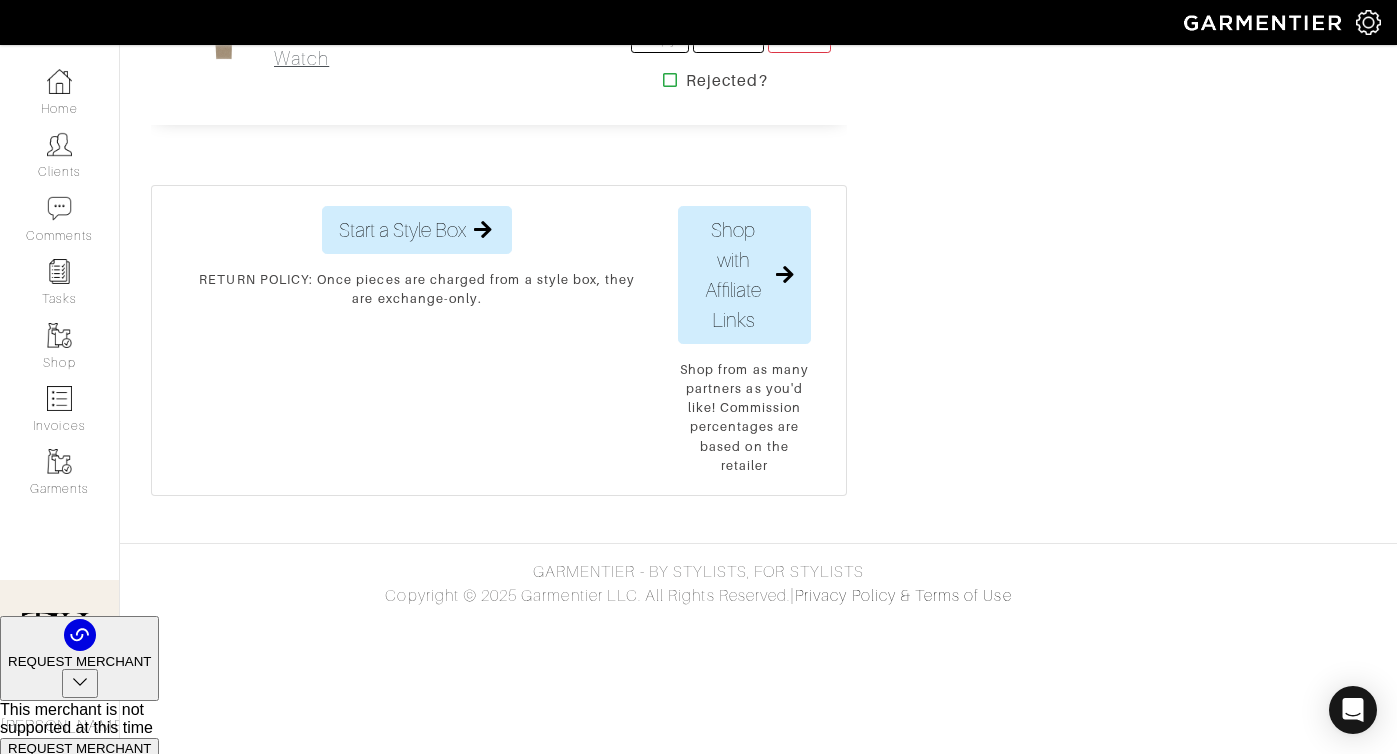 click on "[PERSON_NAME]" at bounding box center [351, -16] 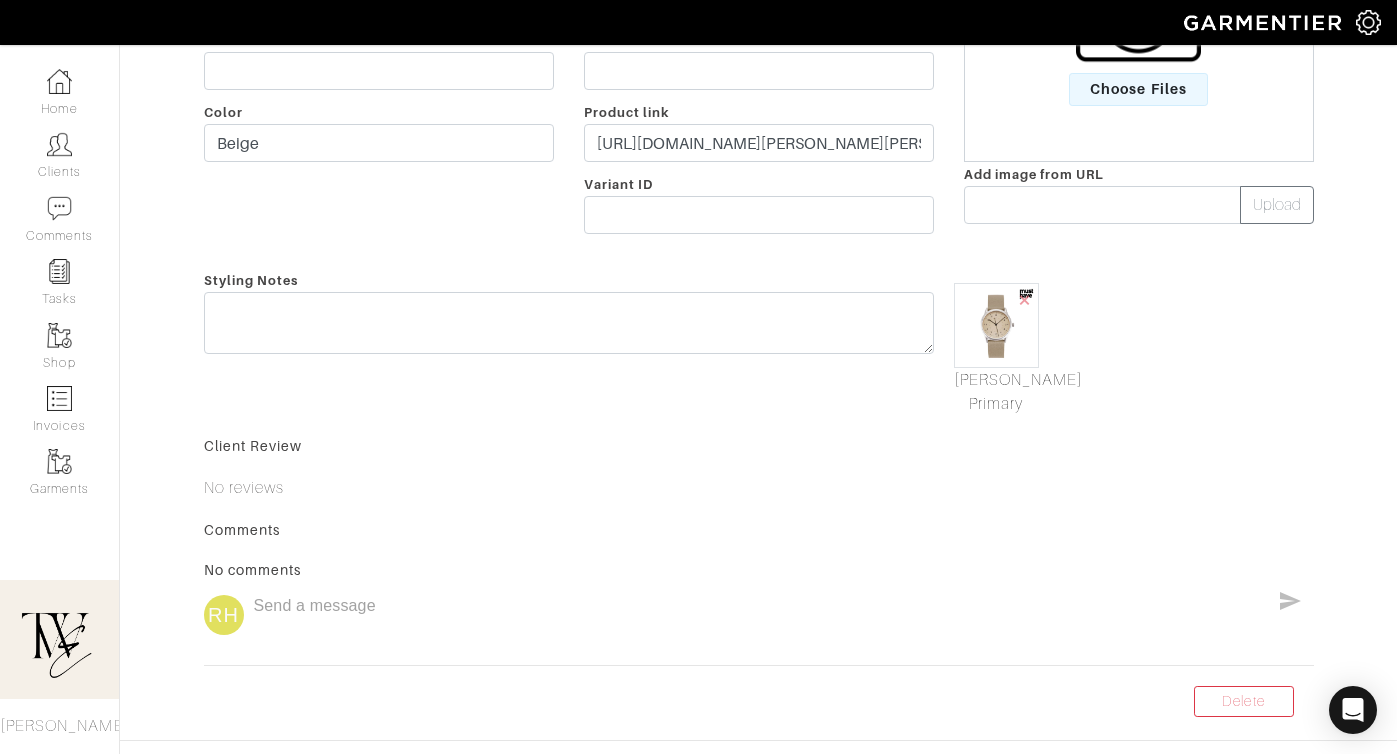 scroll, scrollTop: 443, scrollLeft: 0, axis: vertical 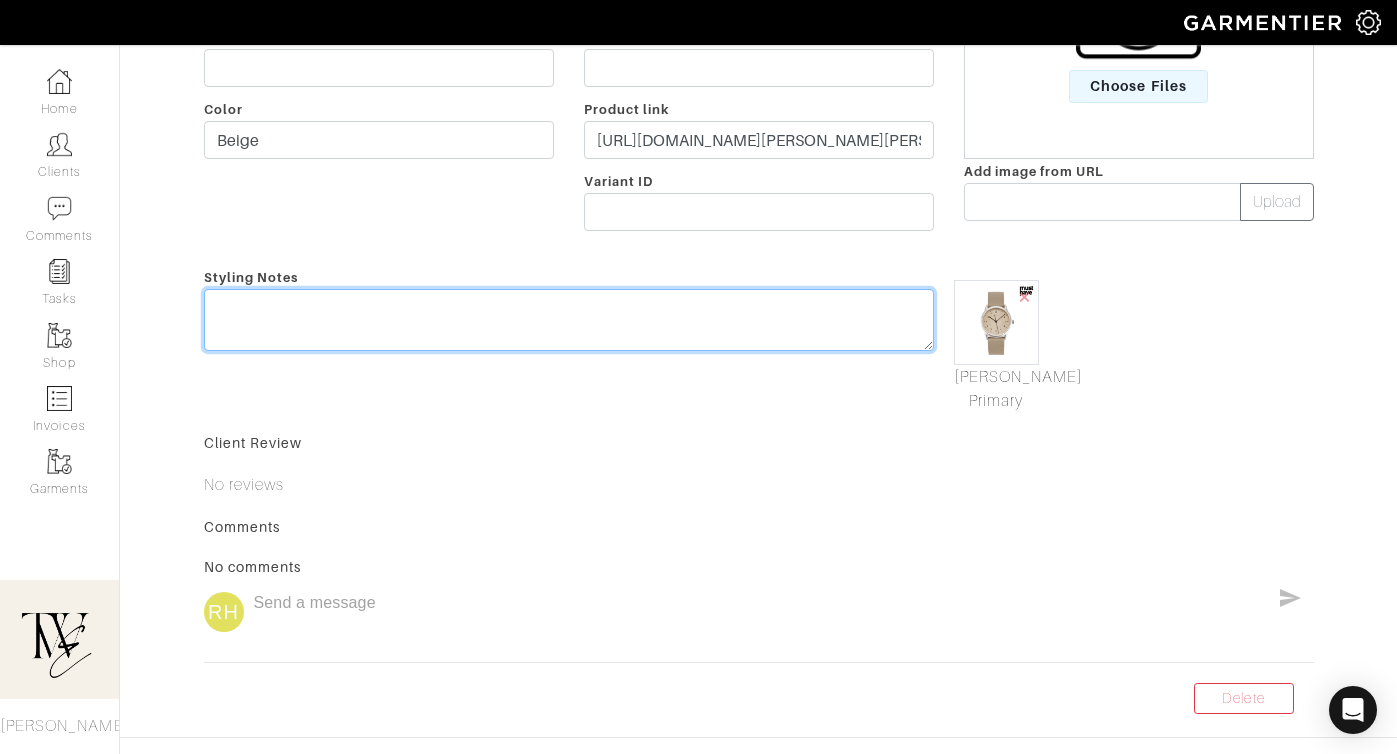 click at bounding box center [569, 320] 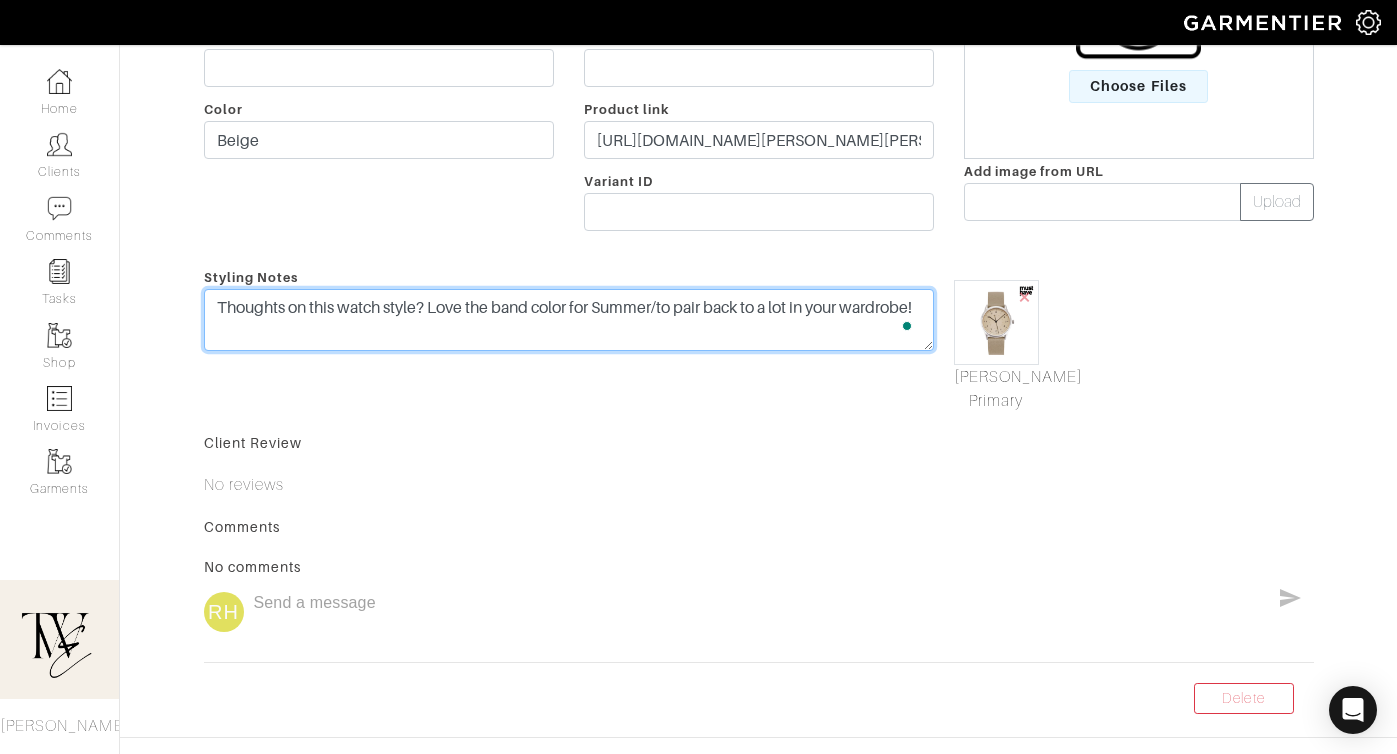 scroll, scrollTop: 0, scrollLeft: 0, axis: both 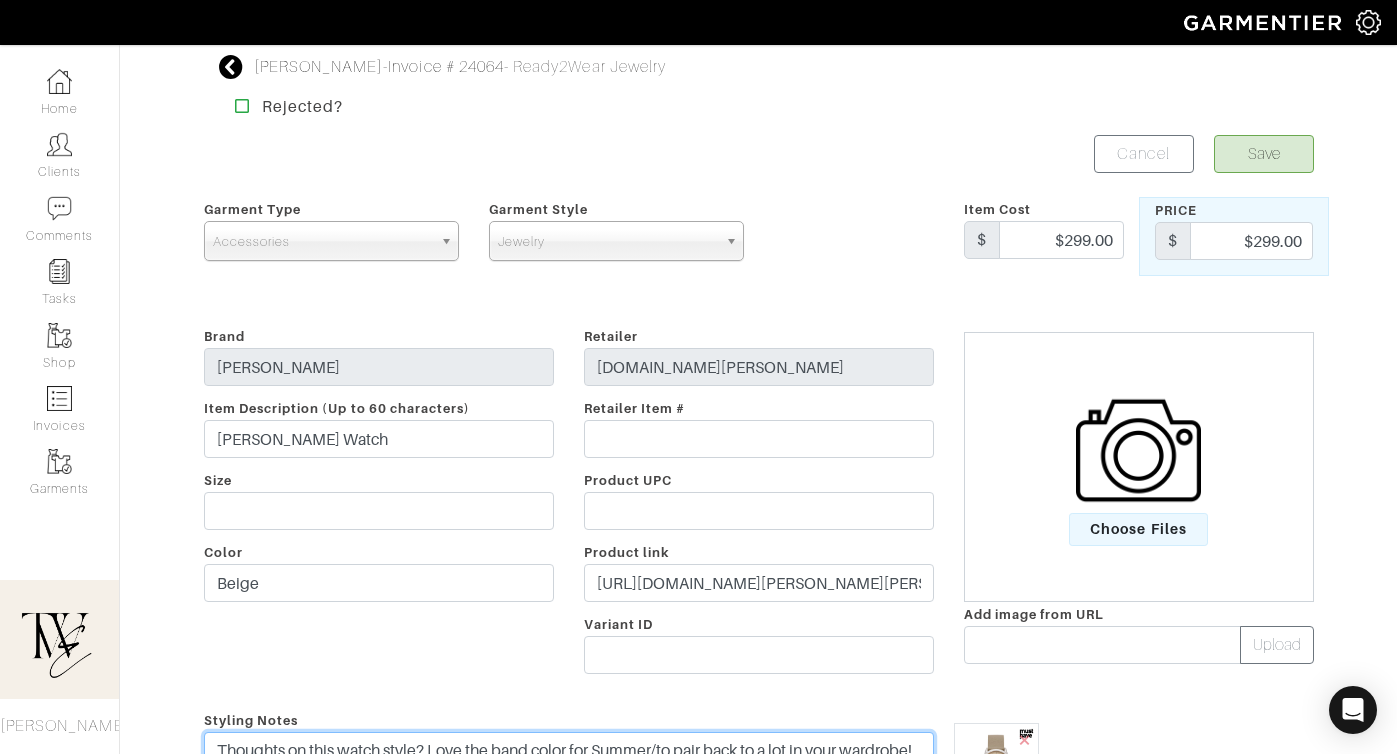 type on "Thoughts on this watch style? Love the band color for Summer/to pair back to a lot in your wardrobe!" 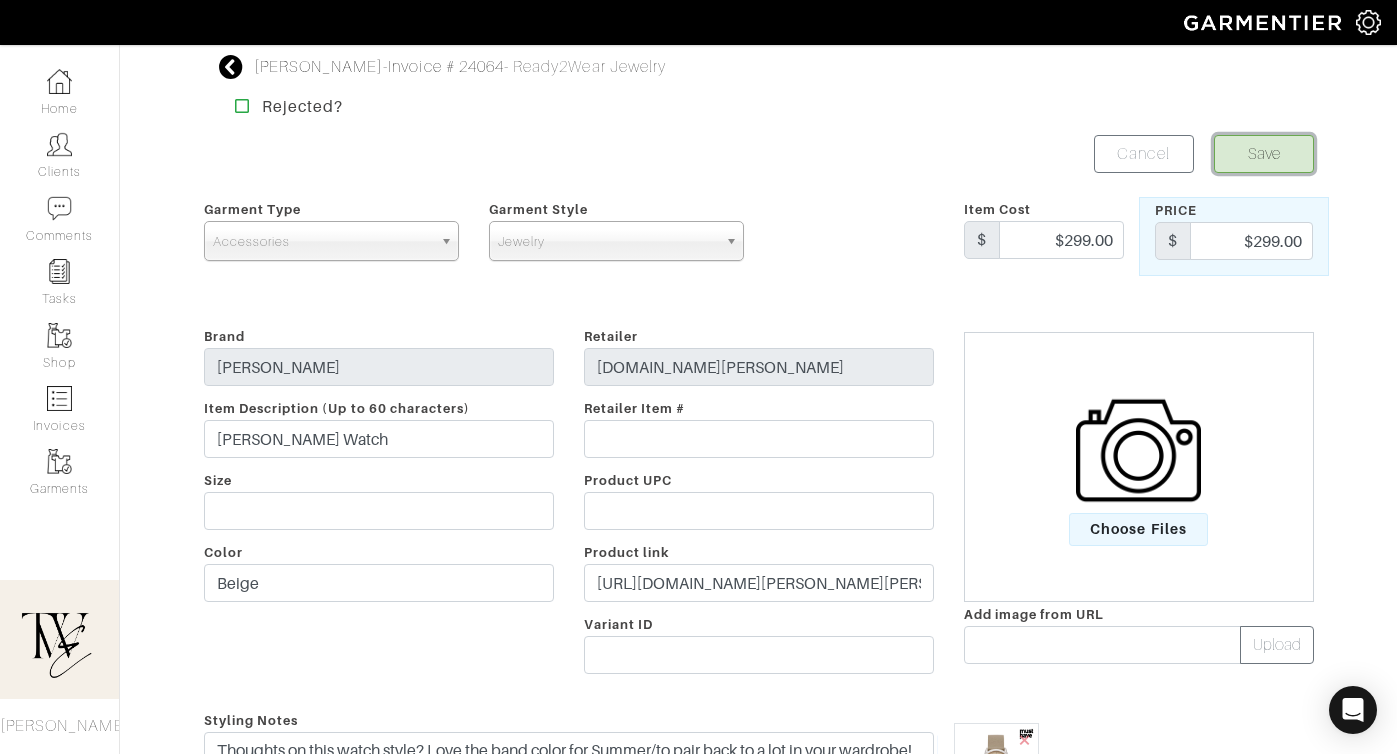 click on "Save" at bounding box center [1264, 154] 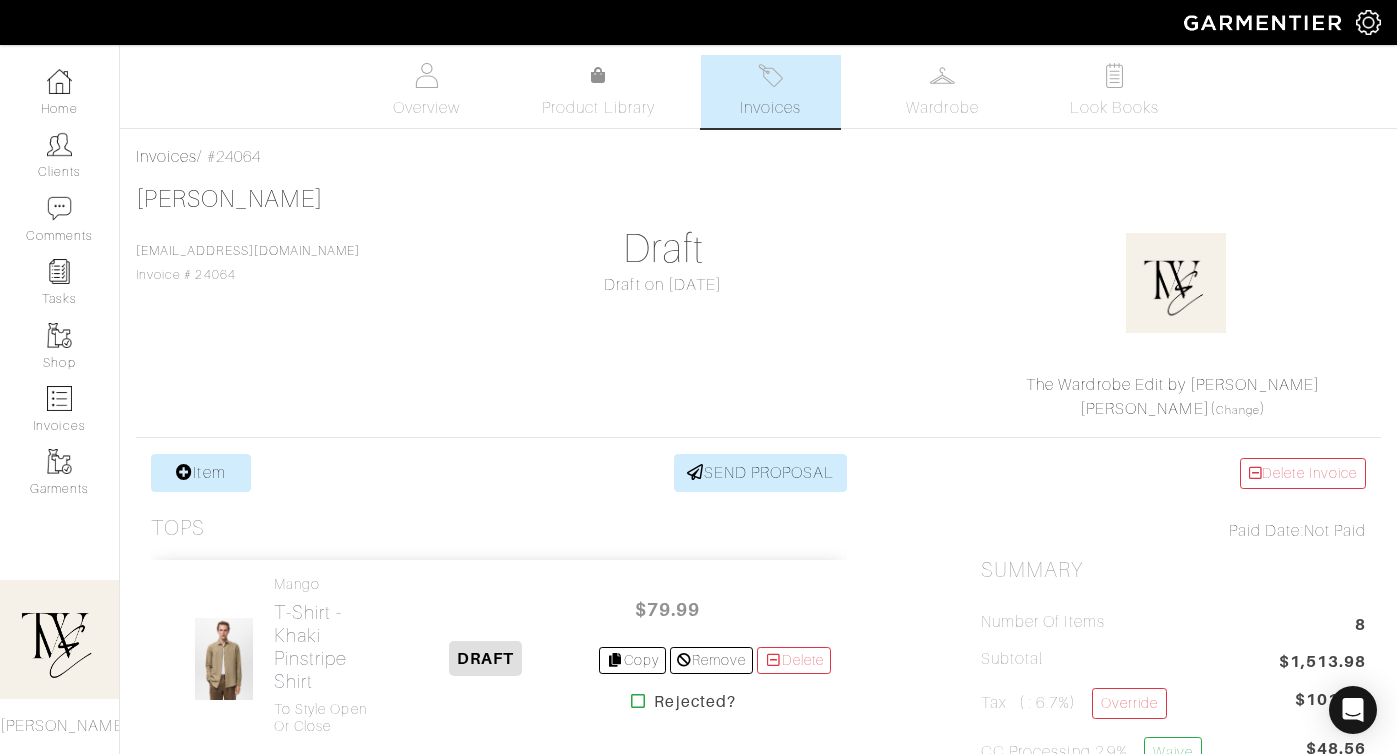 scroll, scrollTop: 0, scrollLeft: 0, axis: both 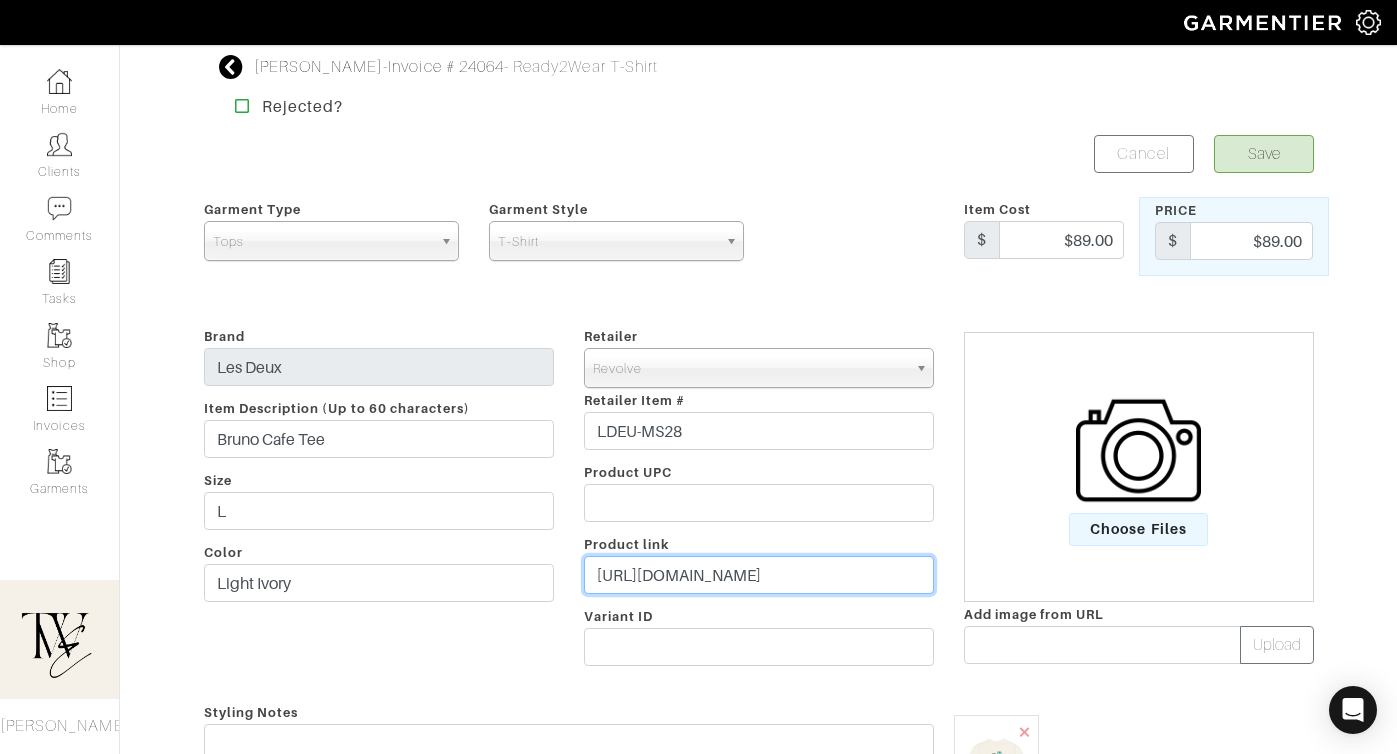 click on "[URL][DOMAIN_NAME]" at bounding box center (759, 575) 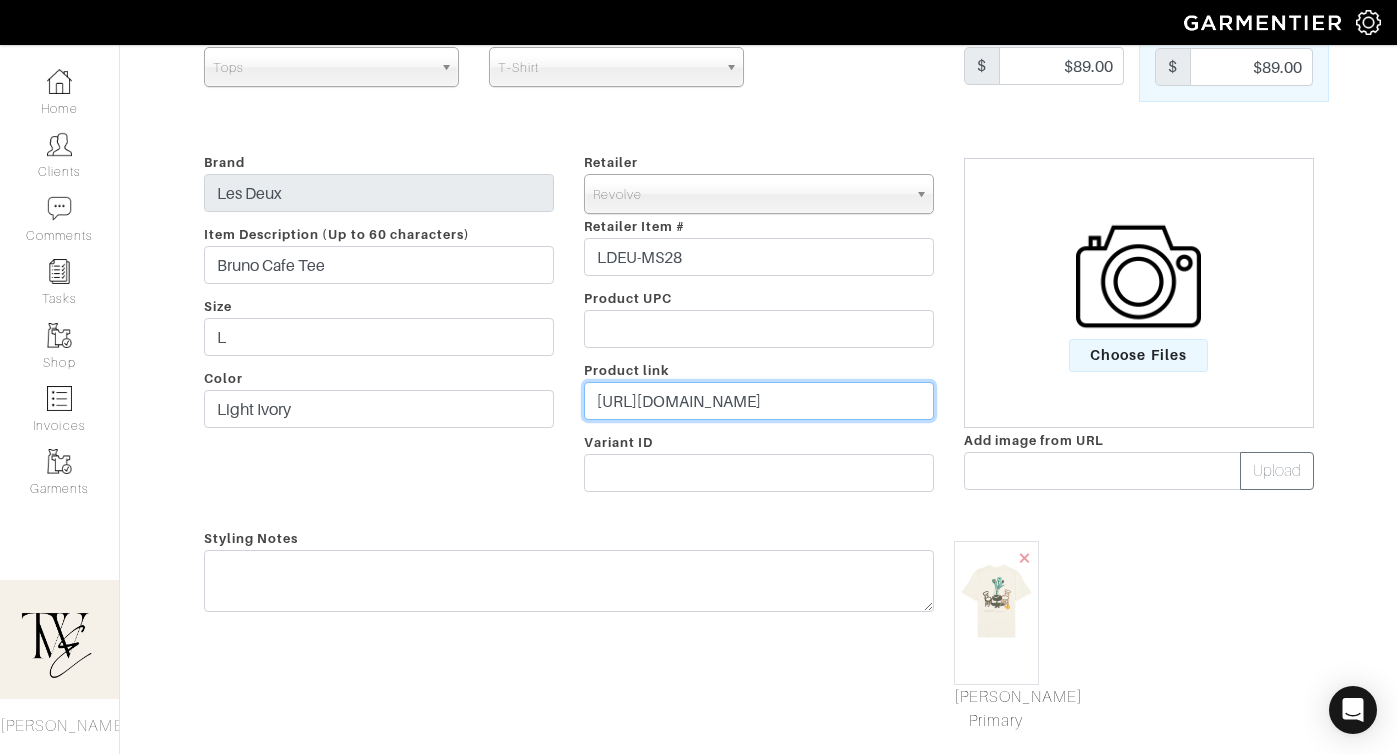 scroll, scrollTop: 245, scrollLeft: 0, axis: vertical 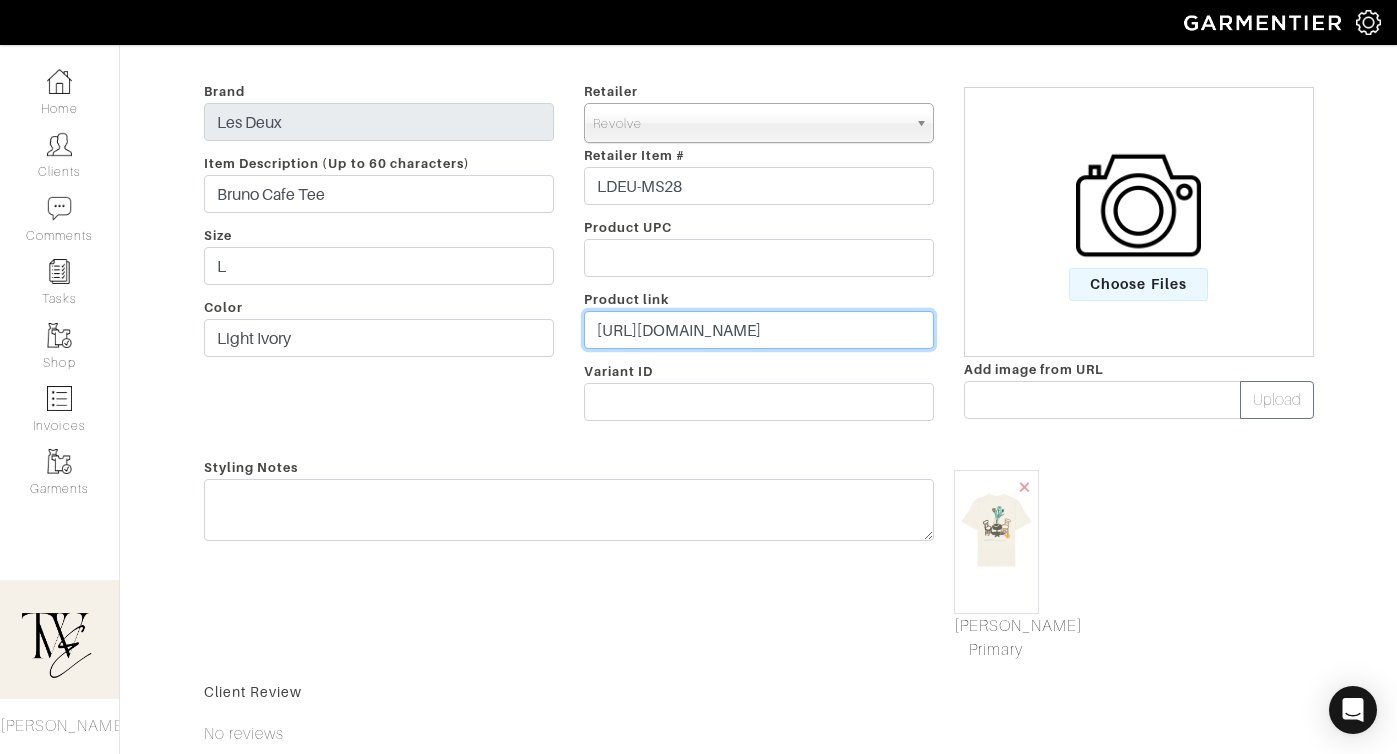 type on "[URL][DOMAIN_NAME]" 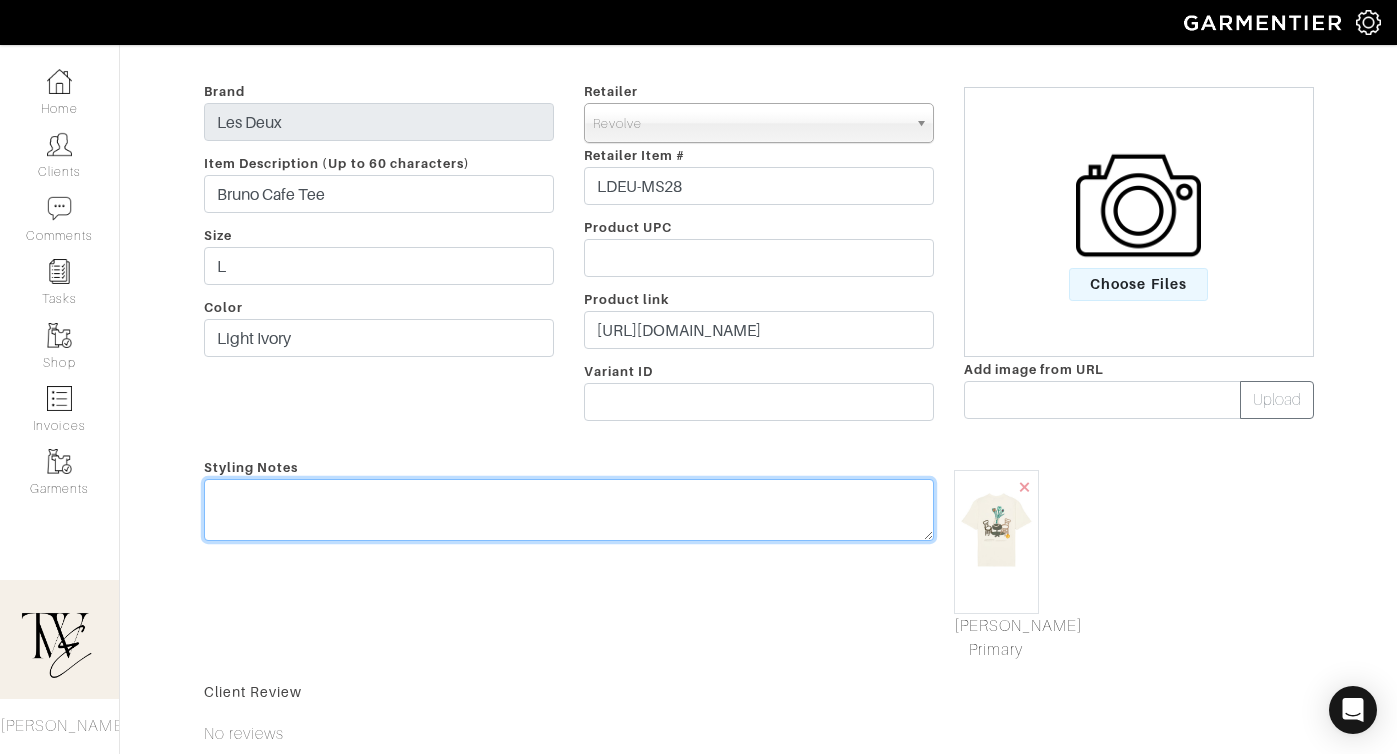 click on "Styling Notes" at bounding box center [569, 558] 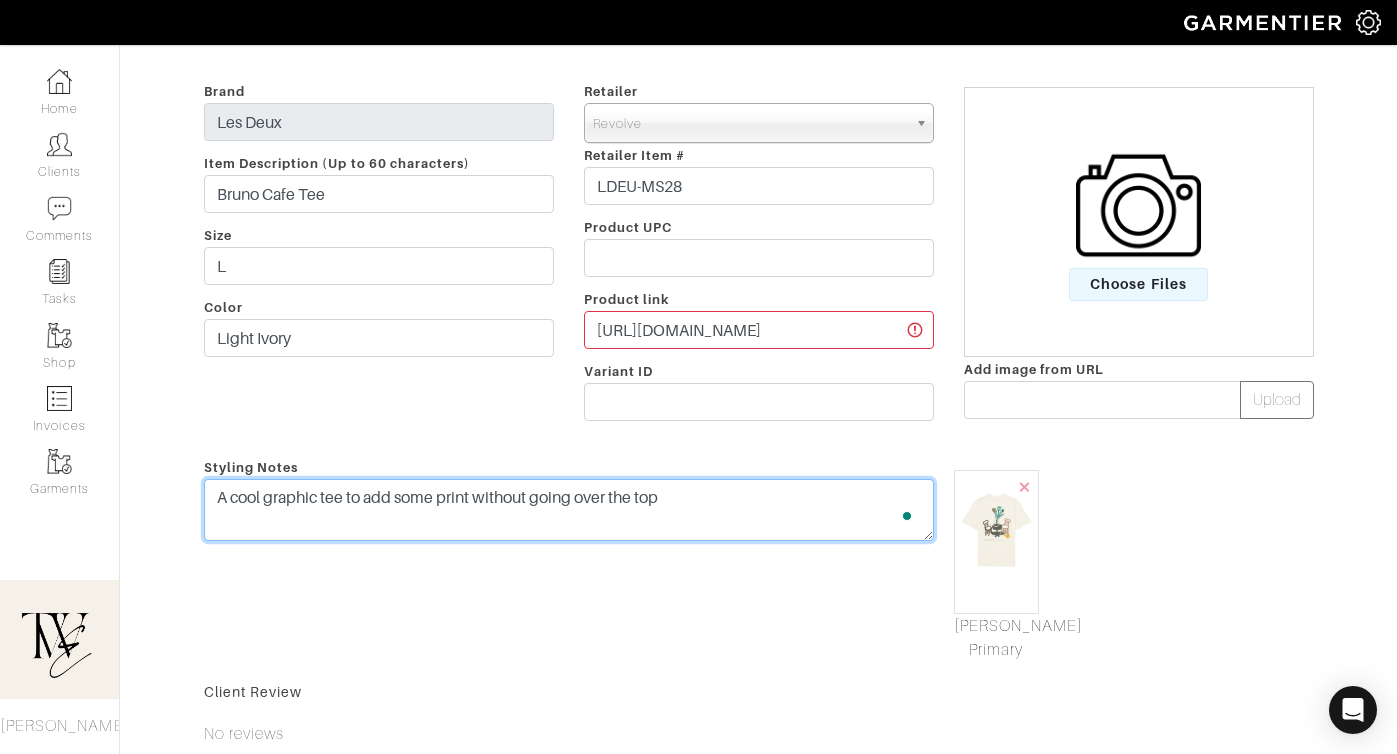 scroll, scrollTop: 0, scrollLeft: 0, axis: both 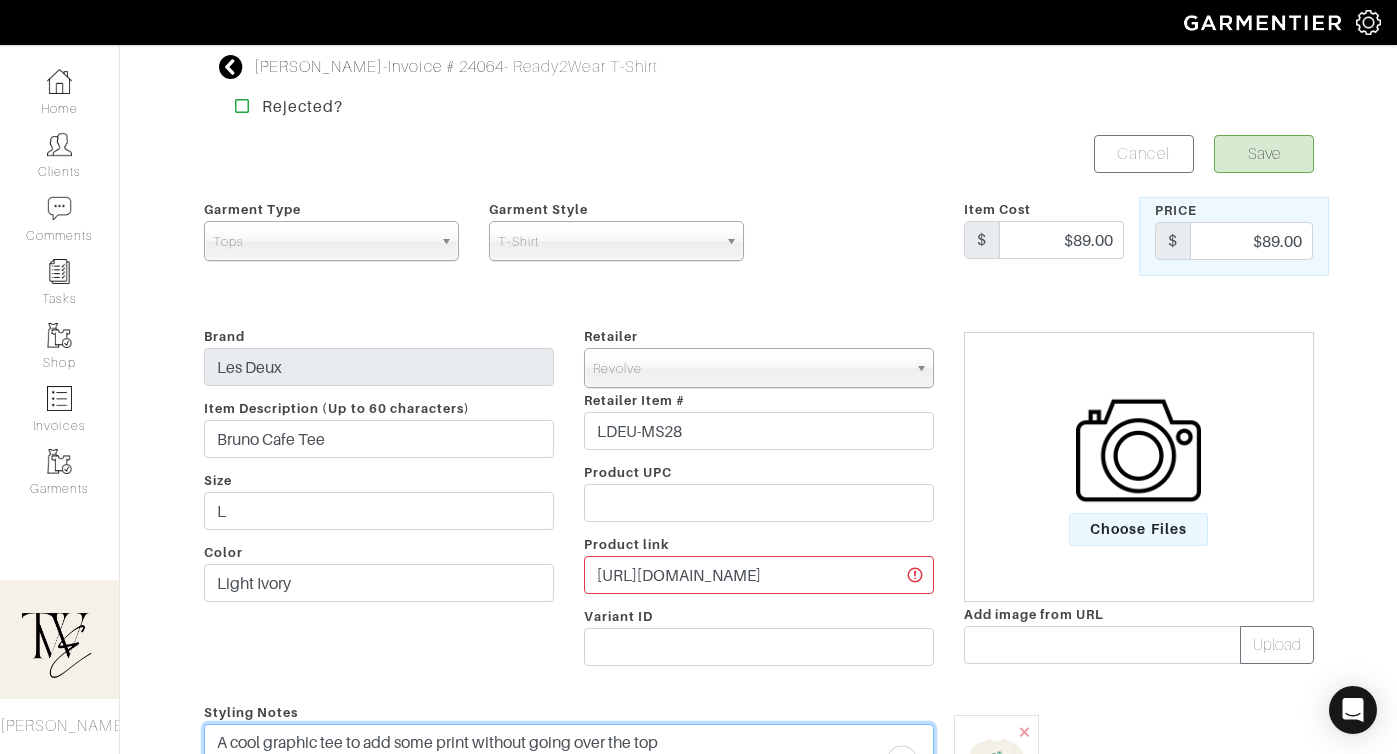 type on "A cool graphic tee to add some print without going over the top" 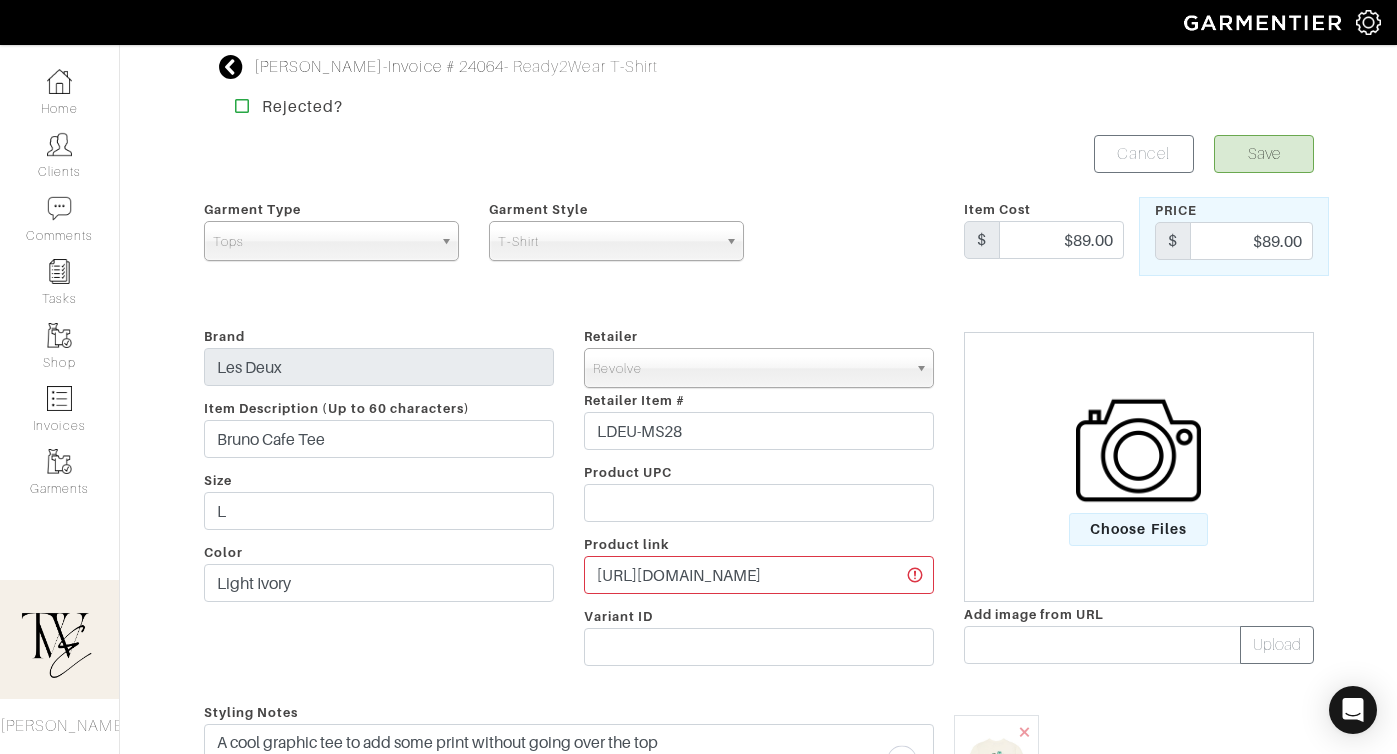 click on "Save
Cancel
Garment Type
Tops
Bottoms
Sport Coats
Suiting
Outerwear
Shoes
Swimwear
Accessories
Other
Tops
Garment Style
Tank Top
Henley
Woven
Sweater
Polo
T-Shirt
Hoodie
T-Shirt
Item Cost
$
$89.00
Price
$
$89.00
Brand
Les Deux
Item Description (Up to 60 characters)
Bruno Cafe Tee
Size
L
Color
Light Ivory
Retailer
-
032c
1017 ALYX 9SM
111SKIN
11 by Boris Bidjan Saberi
11 Honore
12 Storeez
1822 Denim
19 Cooper
1 Atelier
1.STATE" at bounding box center (759, 675) 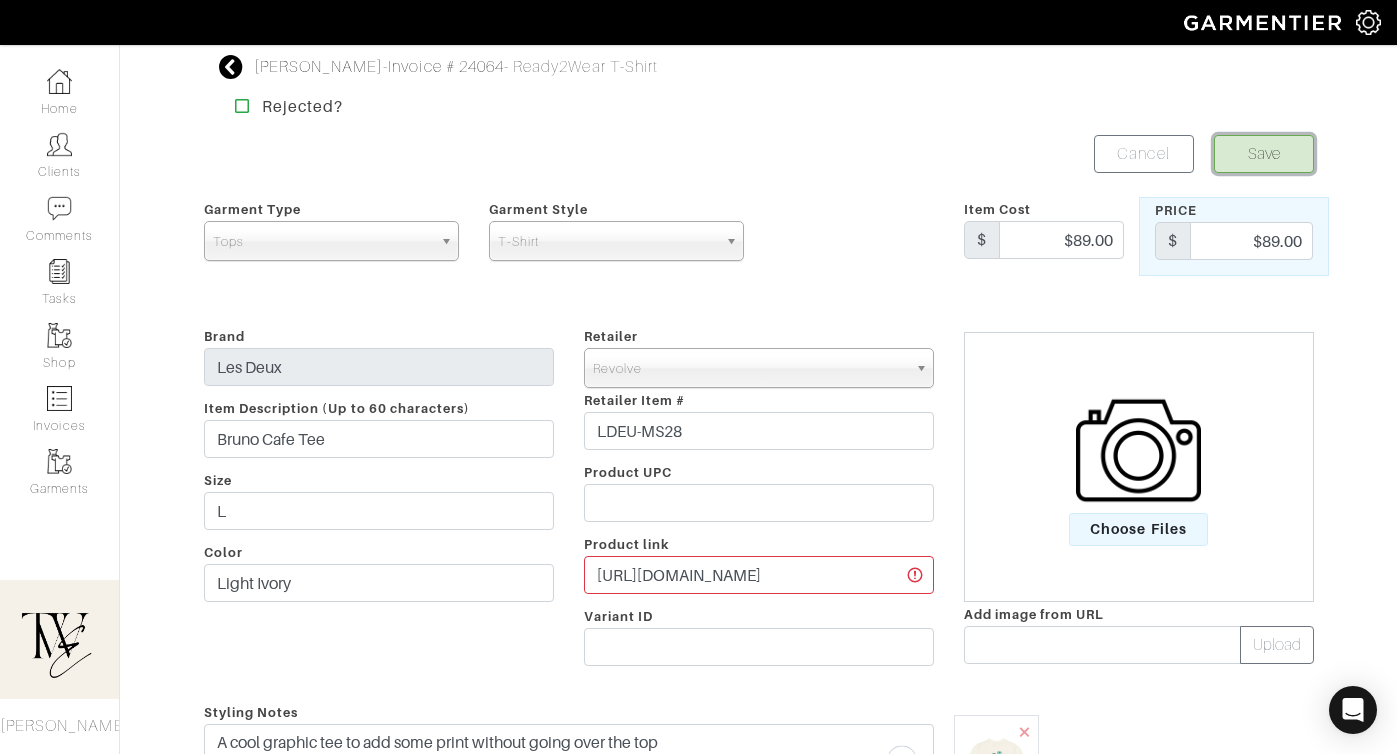 click on "Save" at bounding box center [1264, 154] 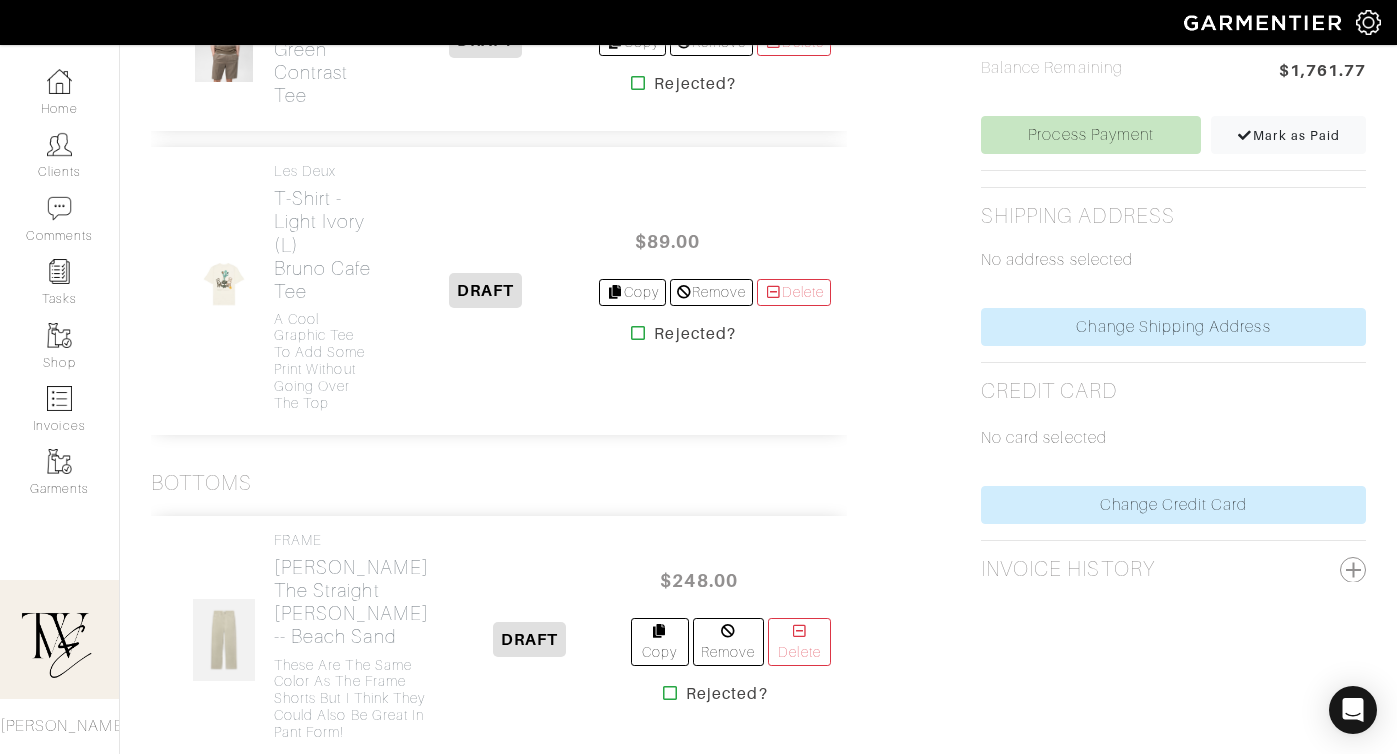 scroll, scrollTop: 531, scrollLeft: 0, axis: vertical 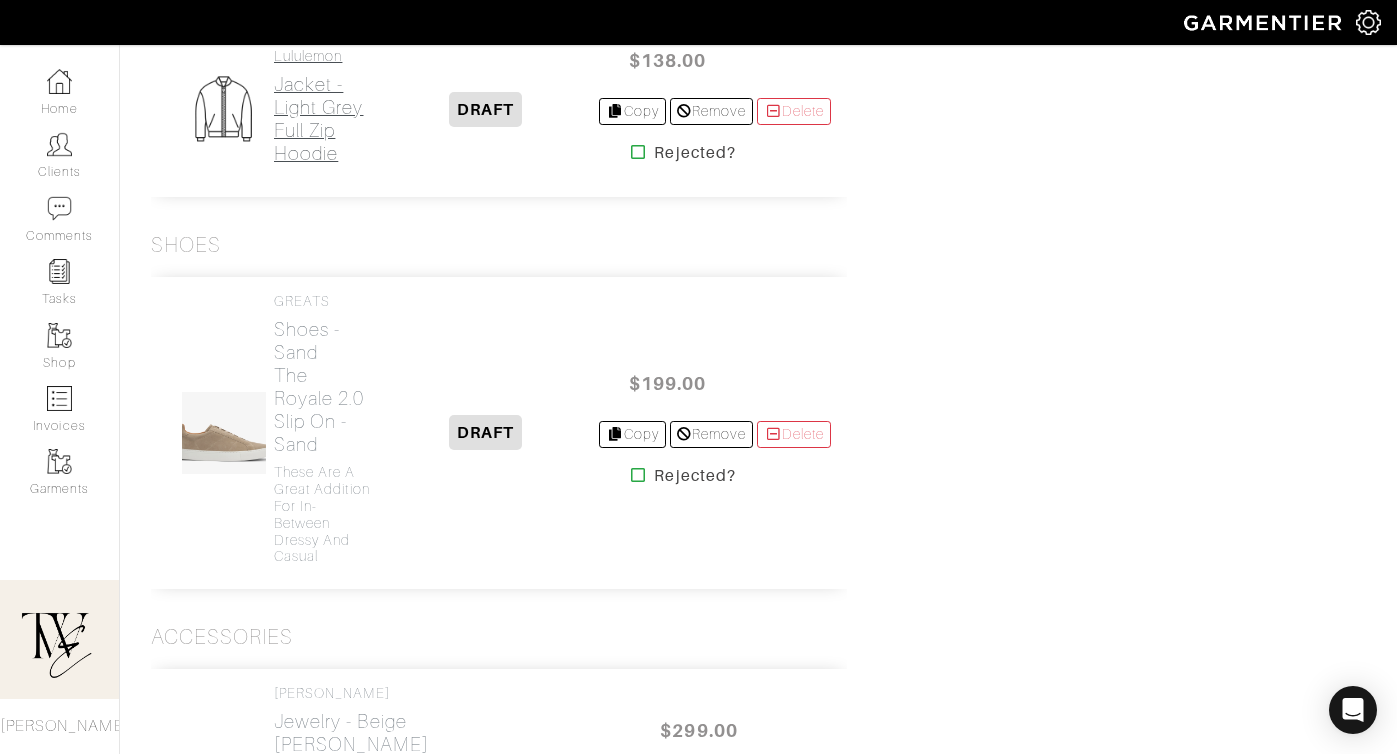 click on "Jacket -   Light Grey
Full zip hoodie" at bounding box center [323, 119] 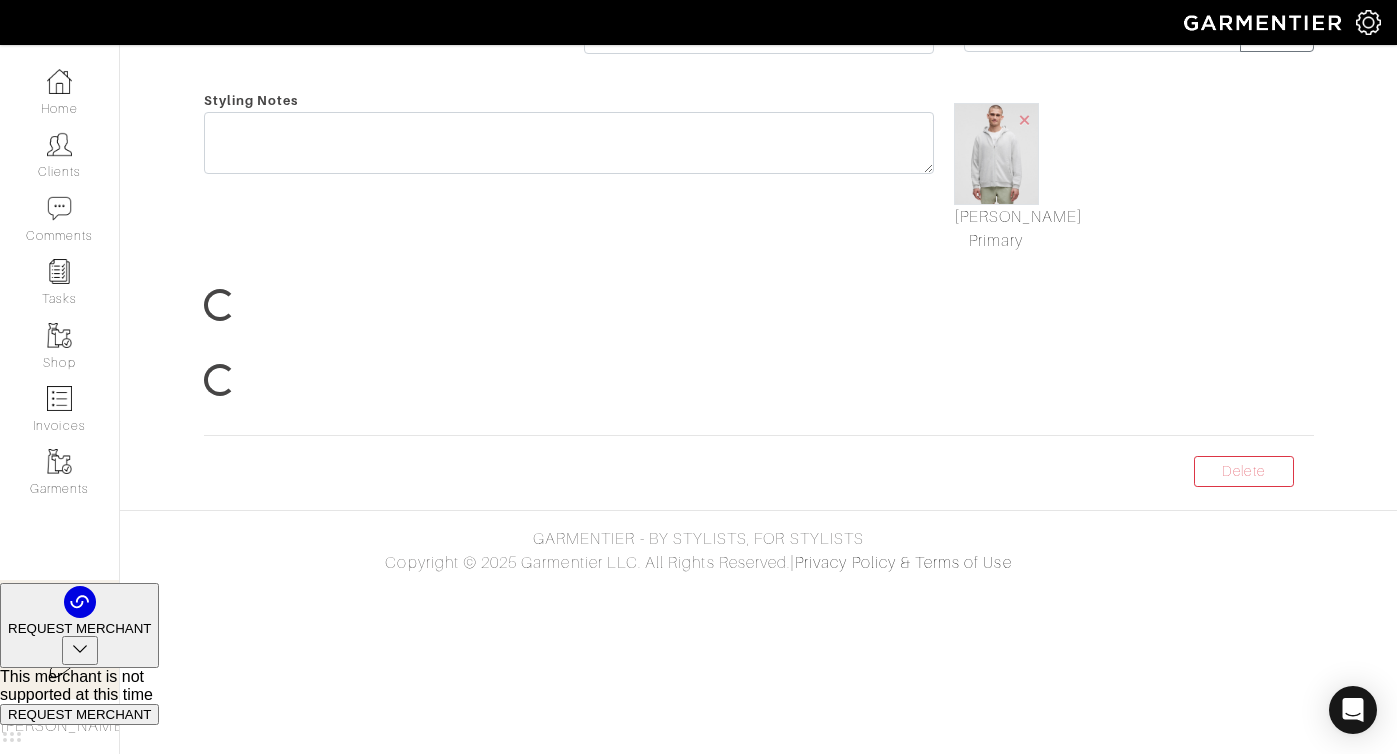 scroll, scrollTop: 0, scrollLeft: 0, axis: both 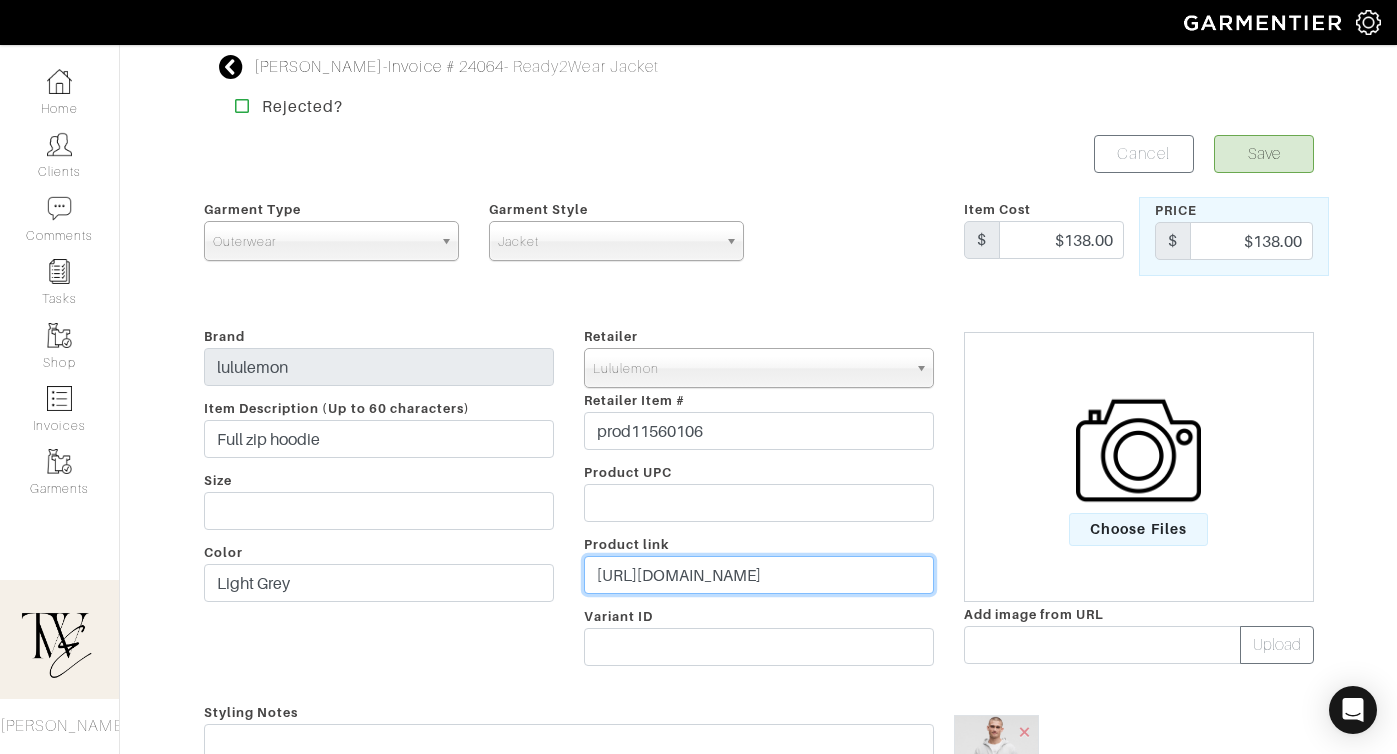 click on "https://shop.lululemon.com/p/mens-jackets-and-hoodies-hoodies/Steady-State-Full-Zip-Hoodie/_/prod11560106?cid=Google_PMAX_US_NAT_EN_M_NB_Men-Everything-Else_OMNI_GEN_Y24_ag-&color=32493&locale=en_US&sl=US&sz=M&cid=aff_inf&sv1=affiliate&sv_campaign_id=740219&awc=30347_1752005492_6cfd851c1be0582dabaf488a357934b7" at bounding box center [759, 575] 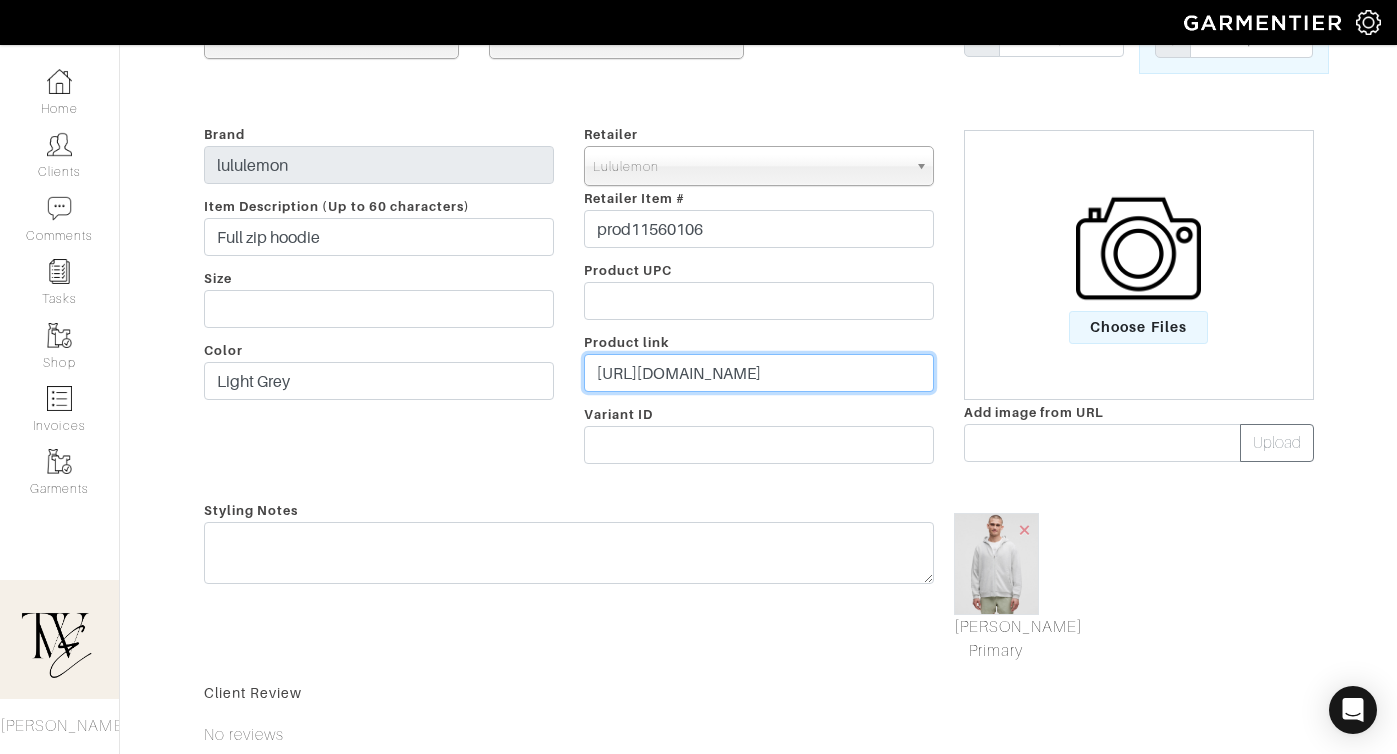 type on "https://go.shopmy.us/p-20853990" 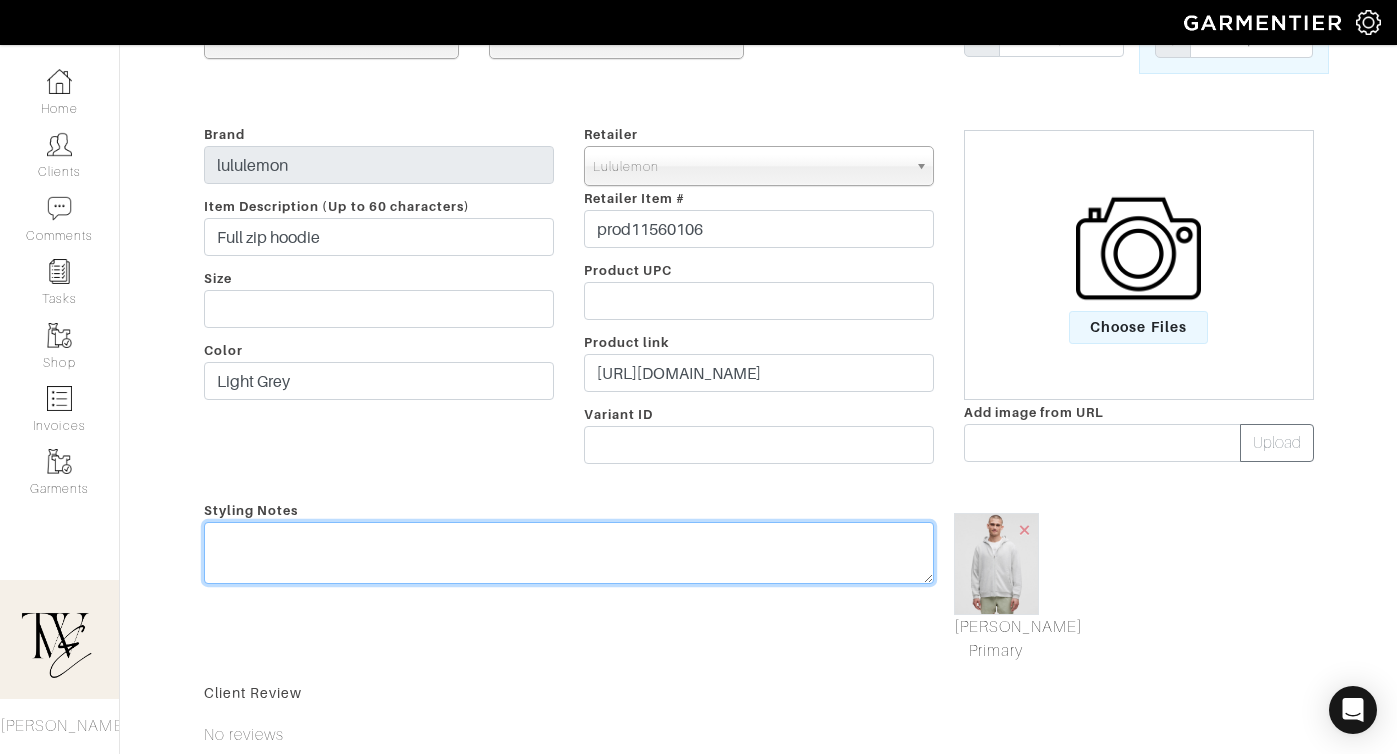 click at bounding box center [569, 553] 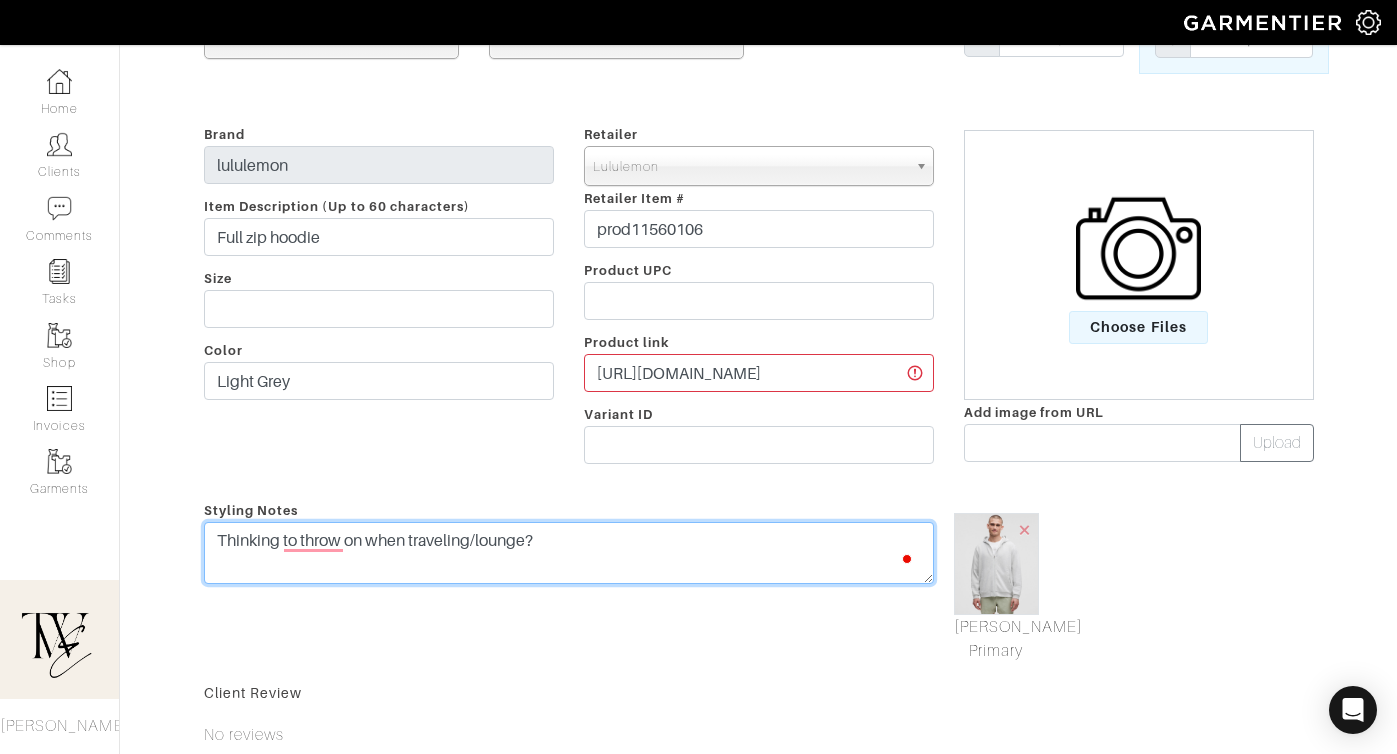 scroll, scrollTop: 0, scrollLeft: 0, axis: both 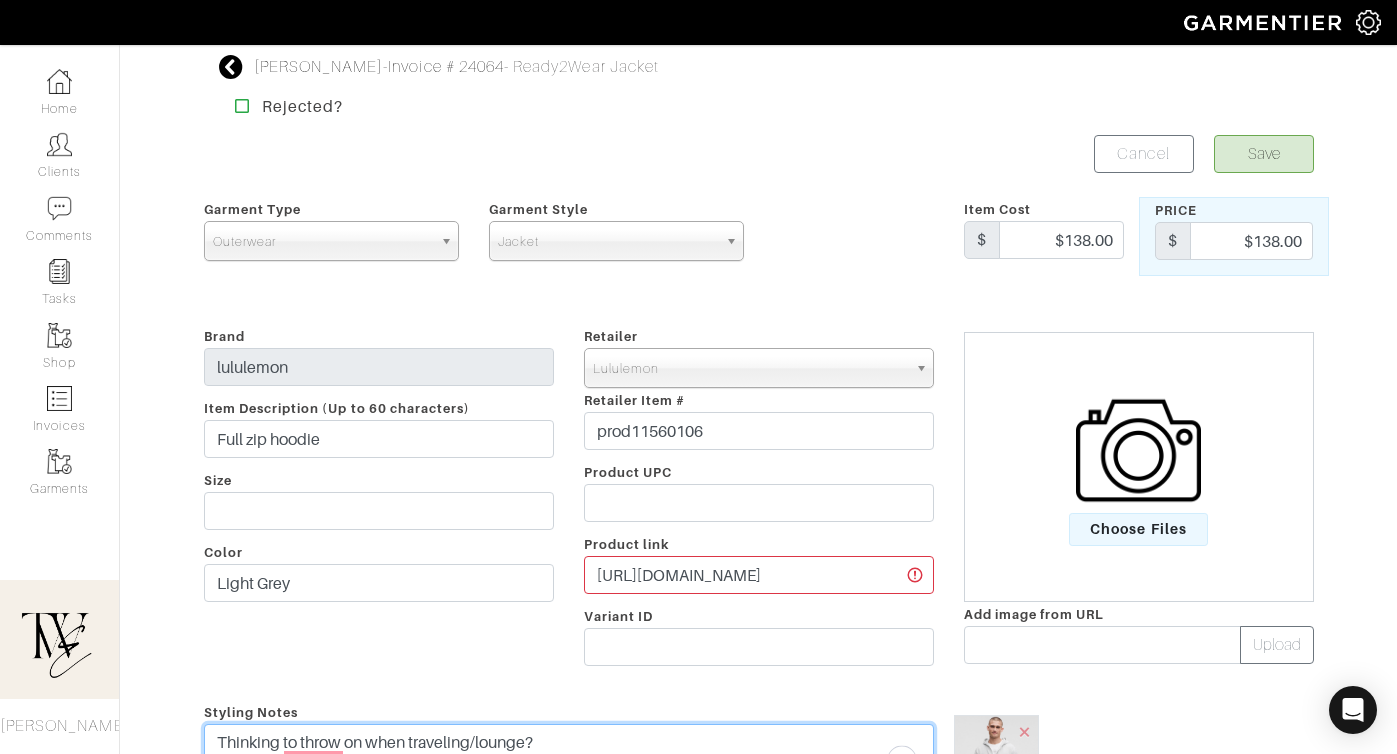 type on "Thinking to throw on when traveling/lounge?" 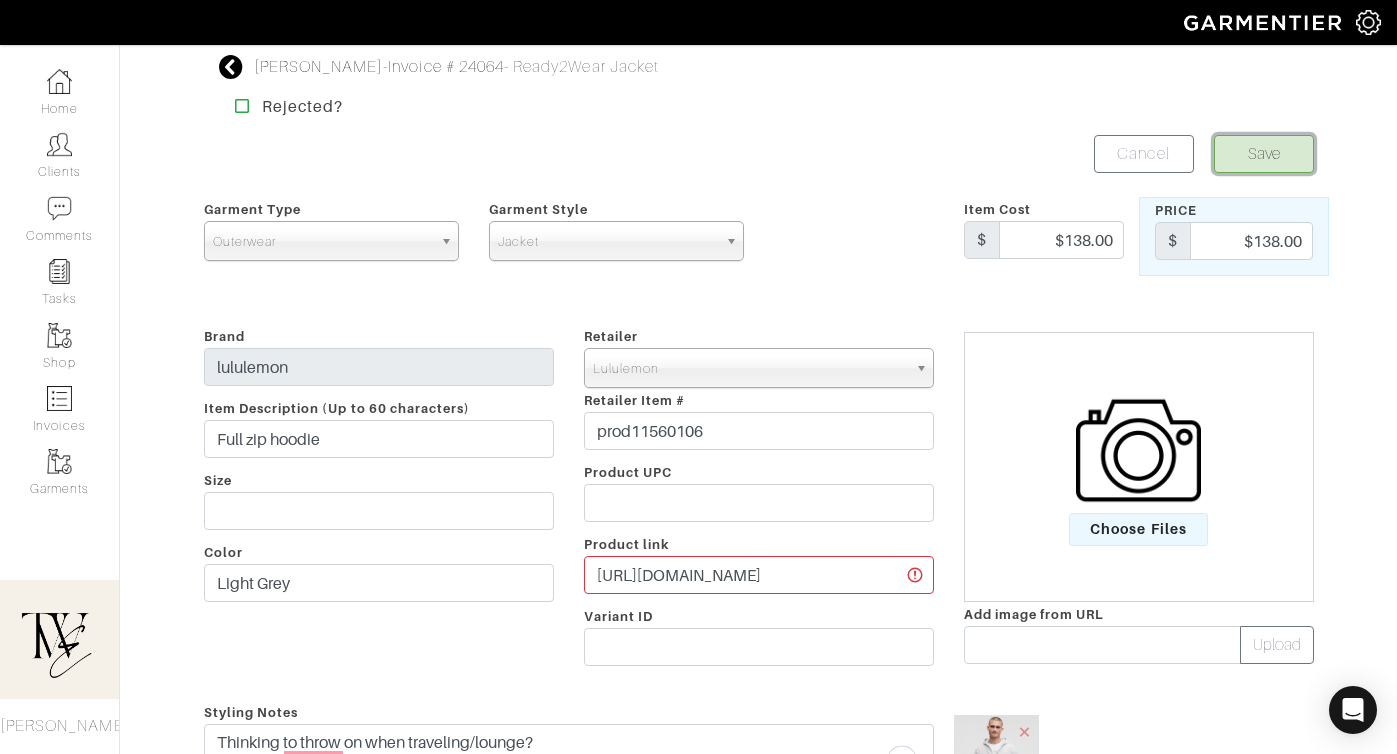 click on "Save" at bounding box center [1264, 154] 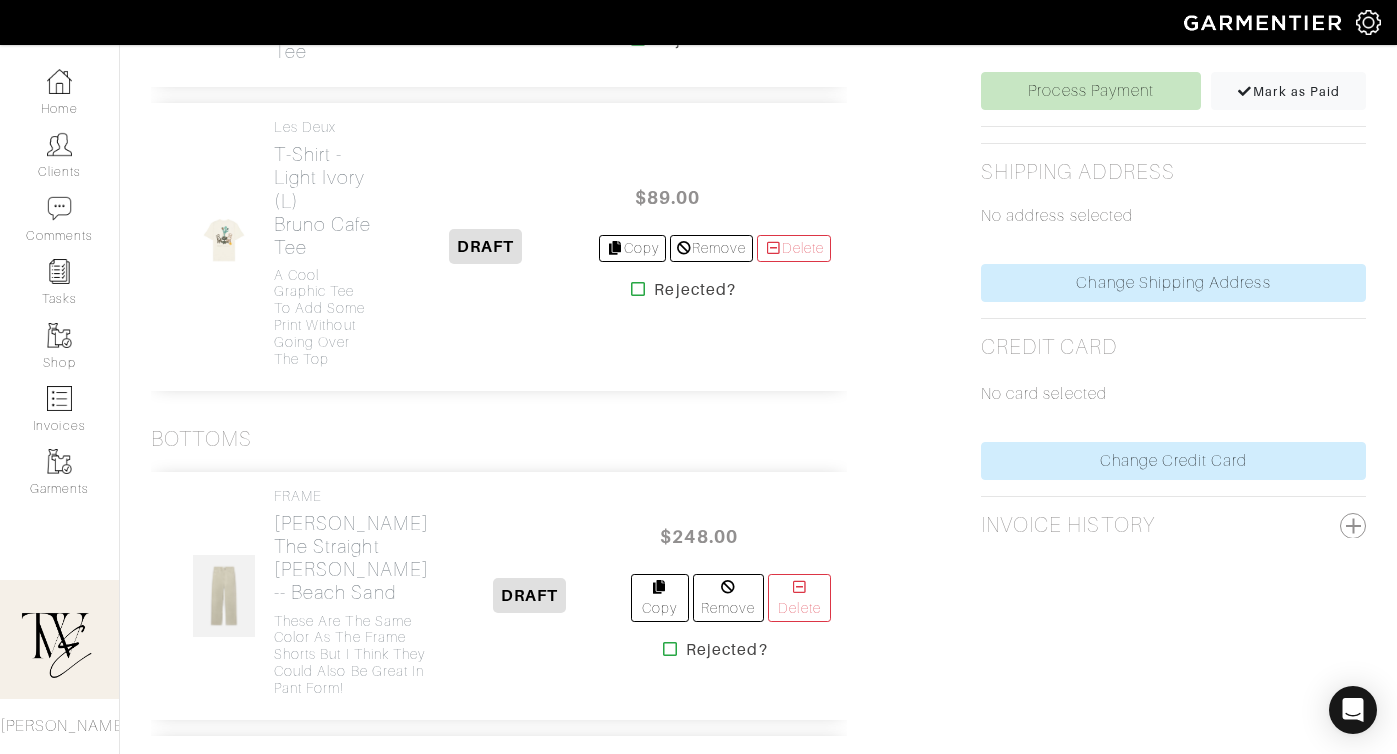 scroll, scrollTop: 273, scrollLeft: 0, axis: vertical 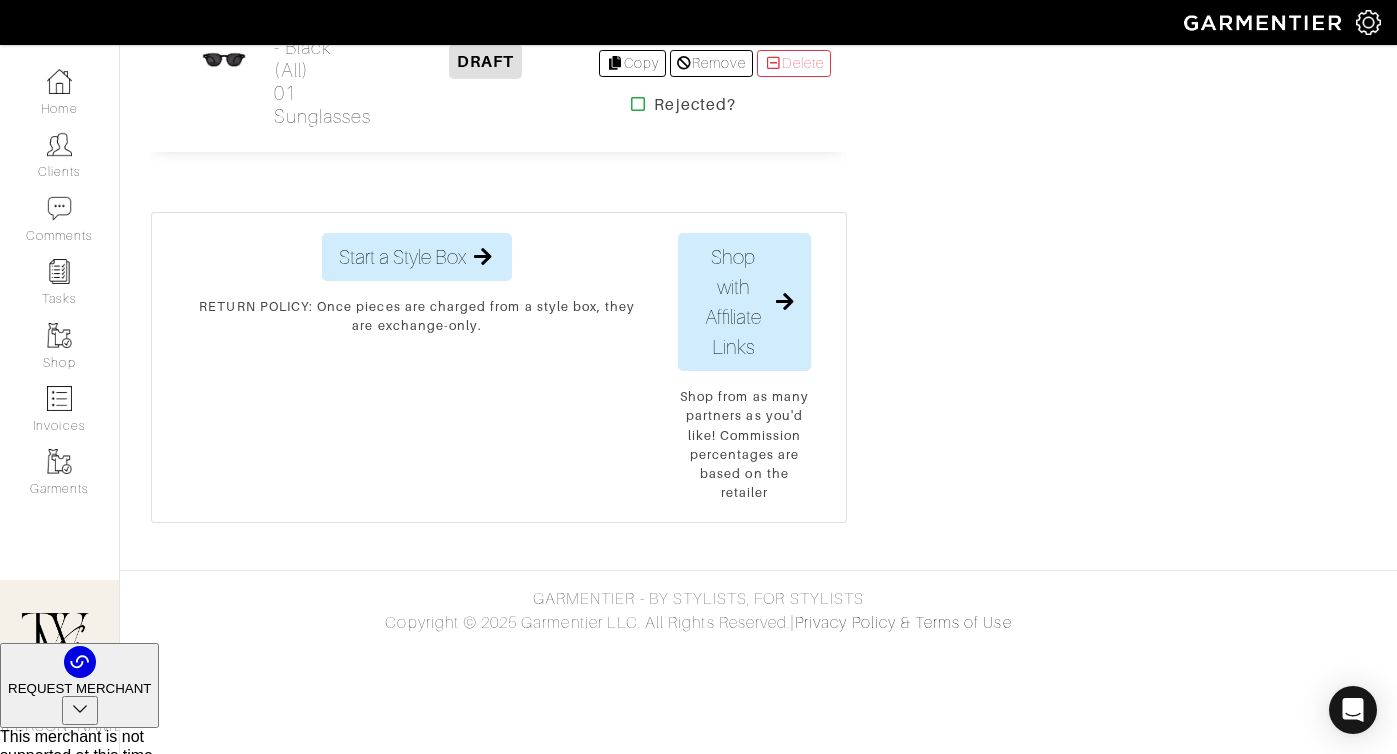 click on "Sunglasses -   Black (all)
01 Sunglasses" at bounding box center [323, 70] 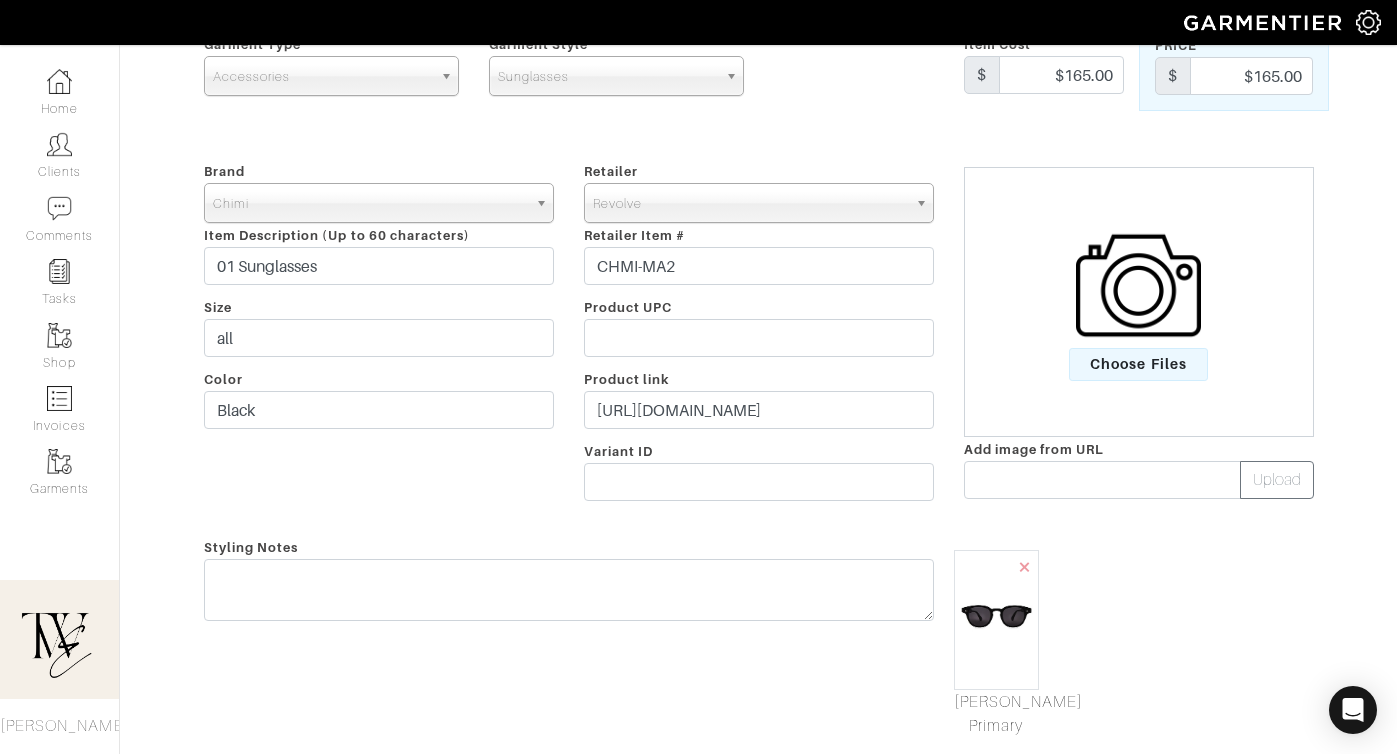 scroll, scrollTop: 168, scrollLeft: 0, axis: vertical 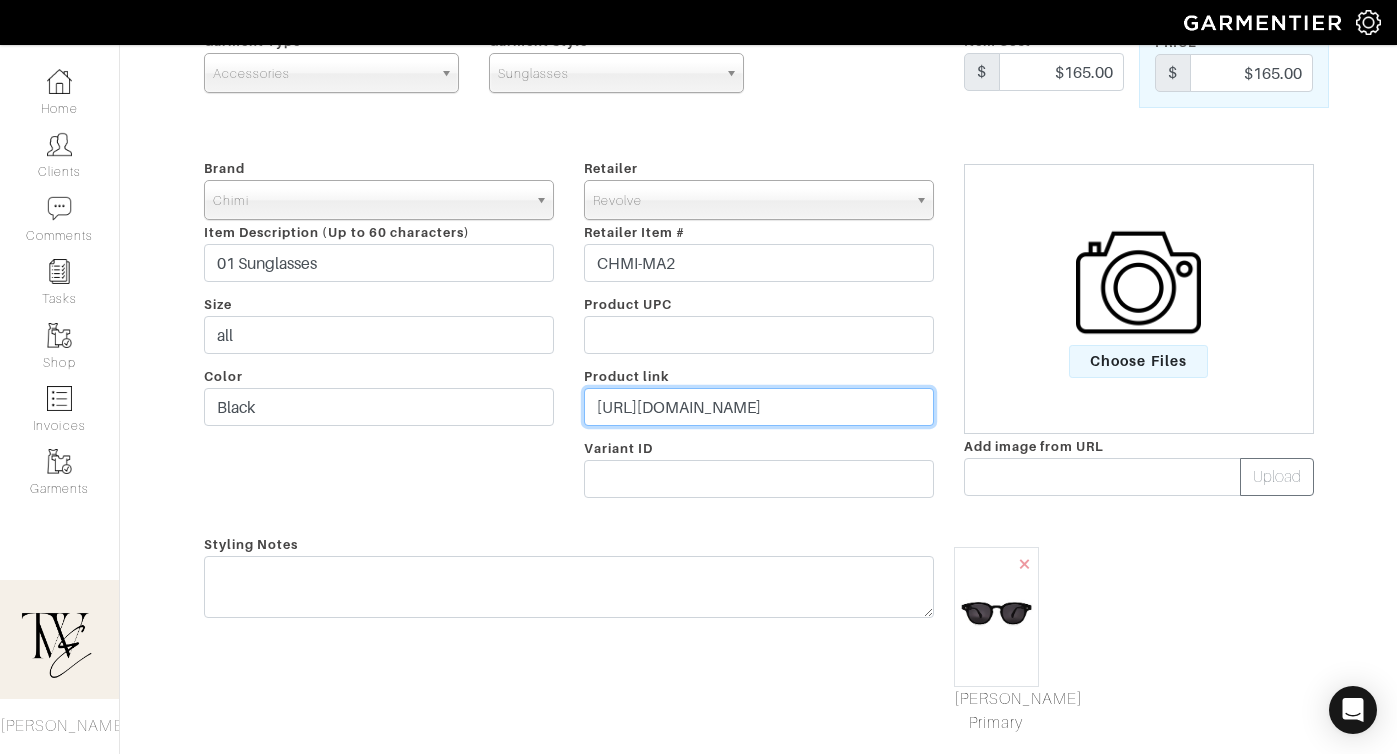 click on "https://www.revolve.com/chimi-01-sunglasses-in-black/dp/CHMI-MA2/?d=Mens&page=1&lc=50&itrownum=13&itcurrpage=1&itview=05" at bounding box center (759, 407) 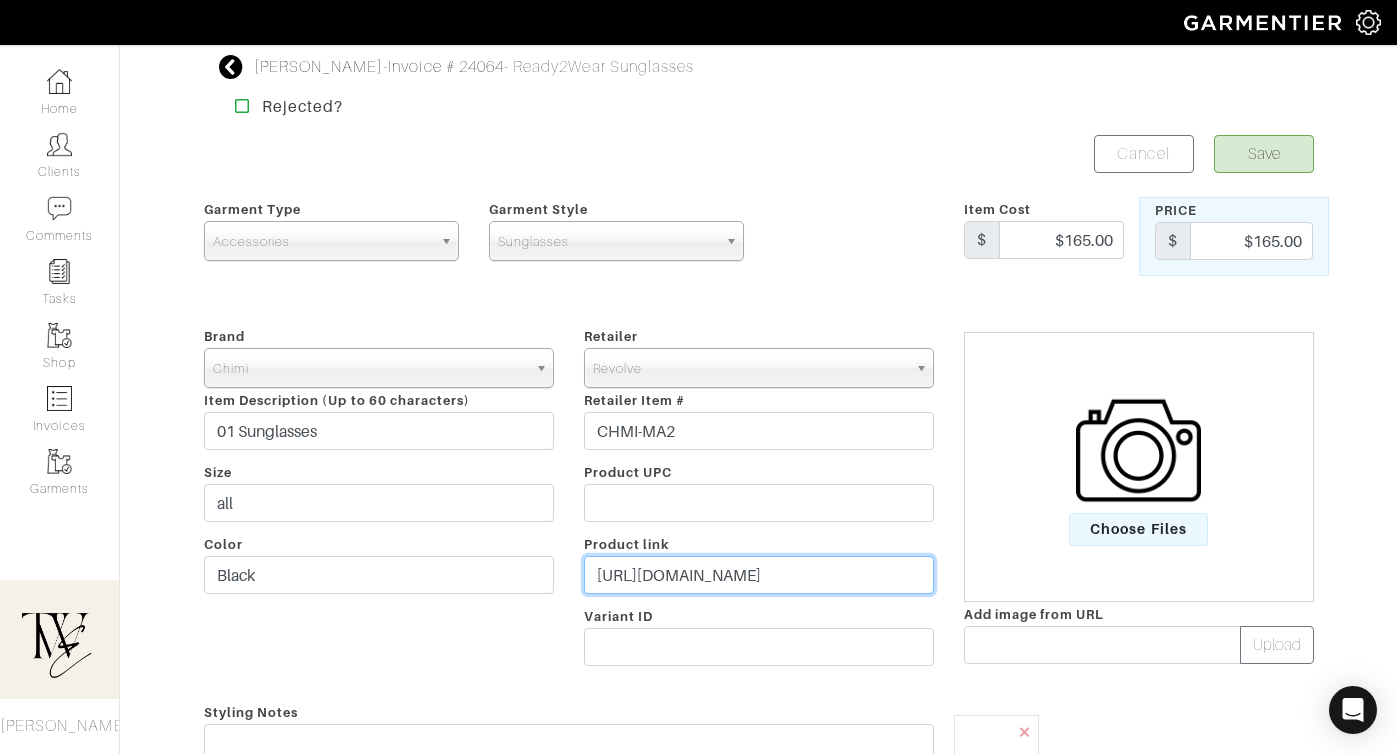 type on "https://rvlv.me/y7qy45" 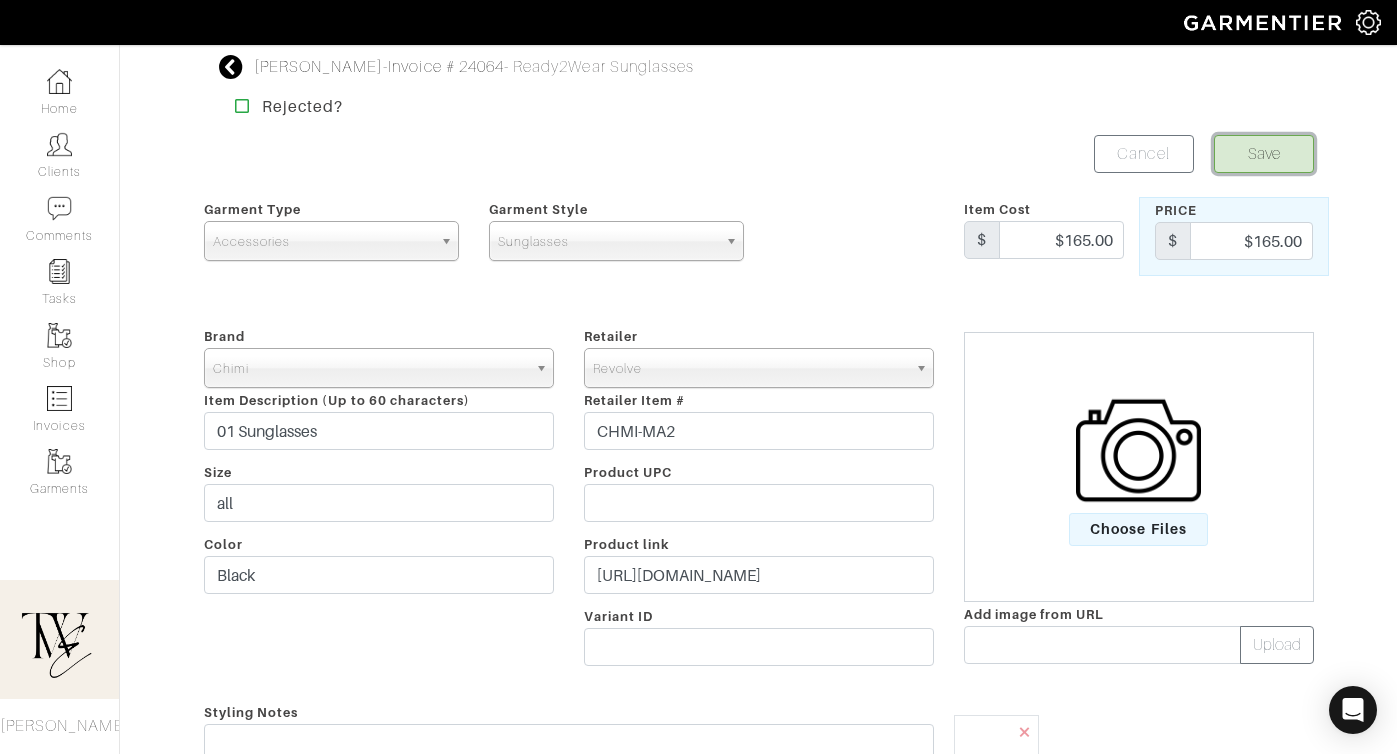 click on "Save" at bounding box center [1264, 154] 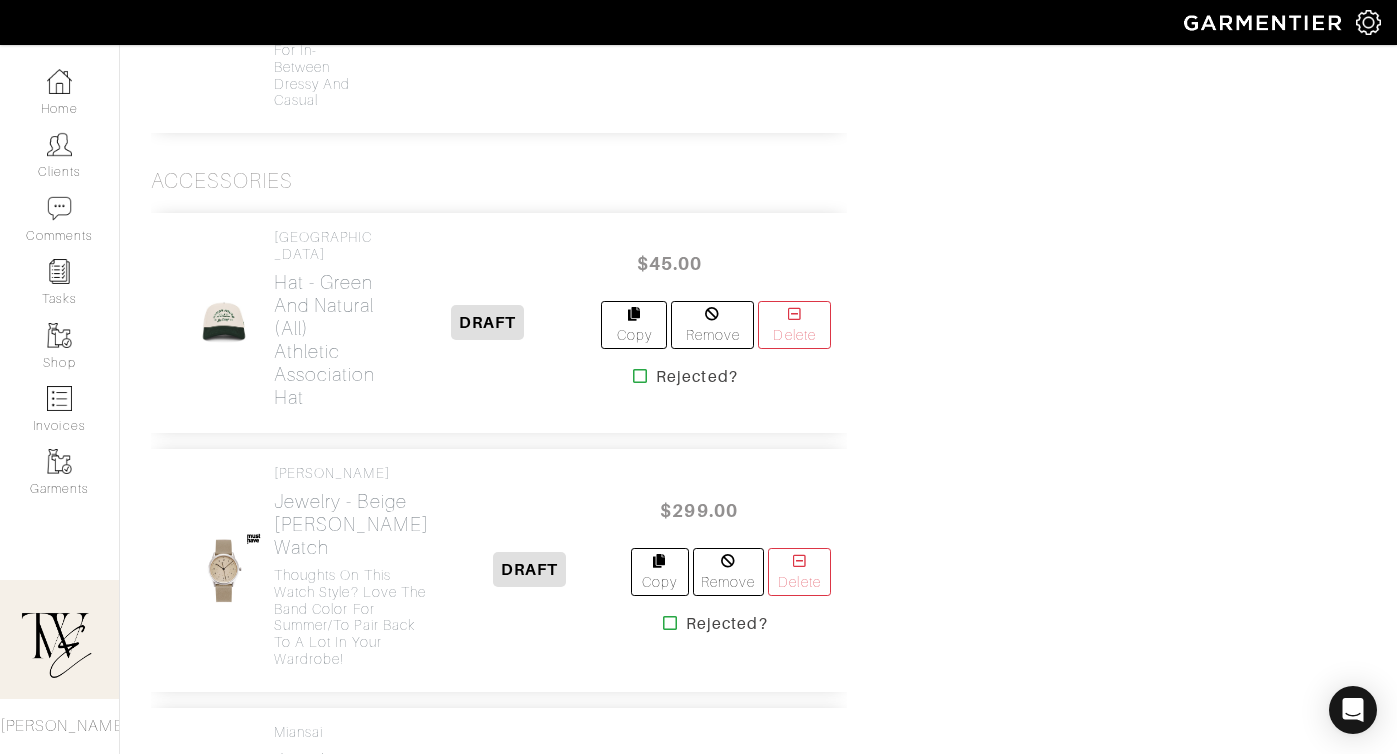 scroll, scrollTop: 3050, scrollLeft: 0, axis: vertical 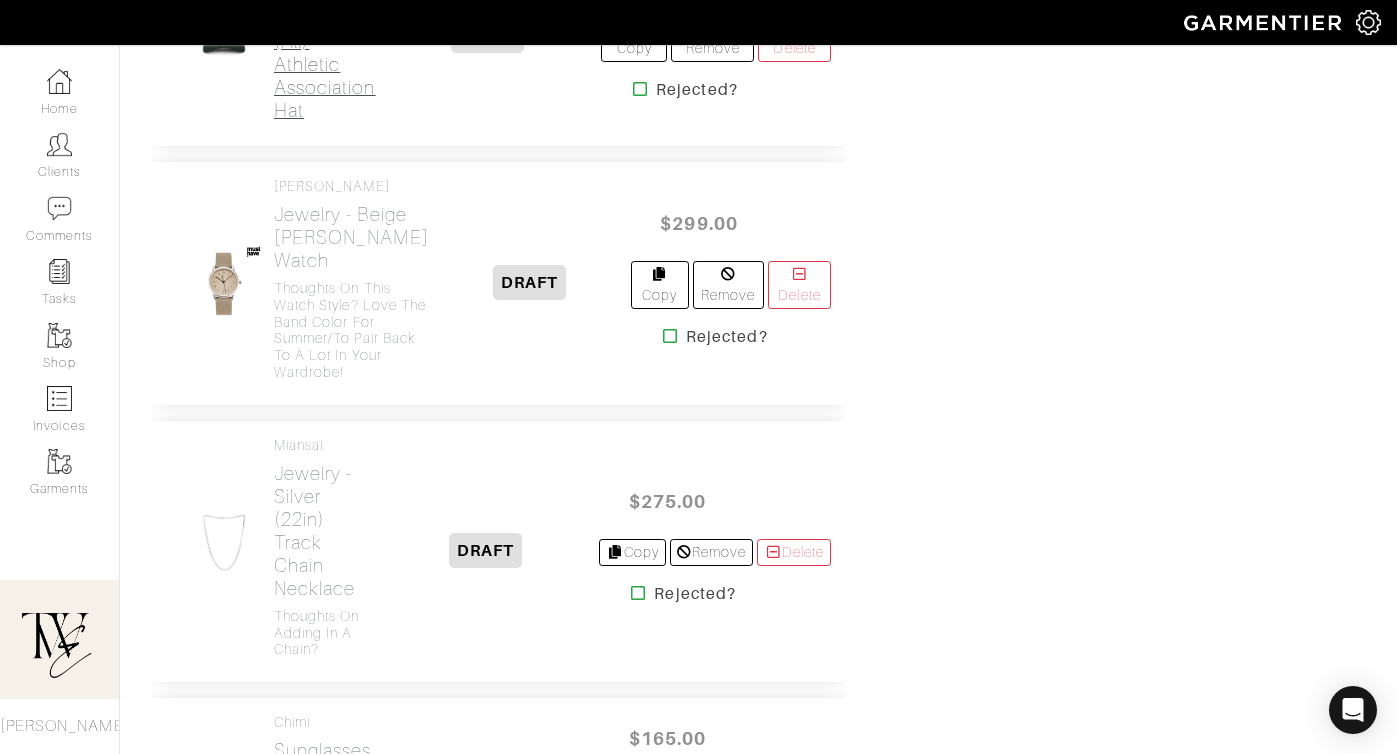 click on "Hat -   Green and Natural (all)
Athletic Association Hat" at bounding box center (325, 53) 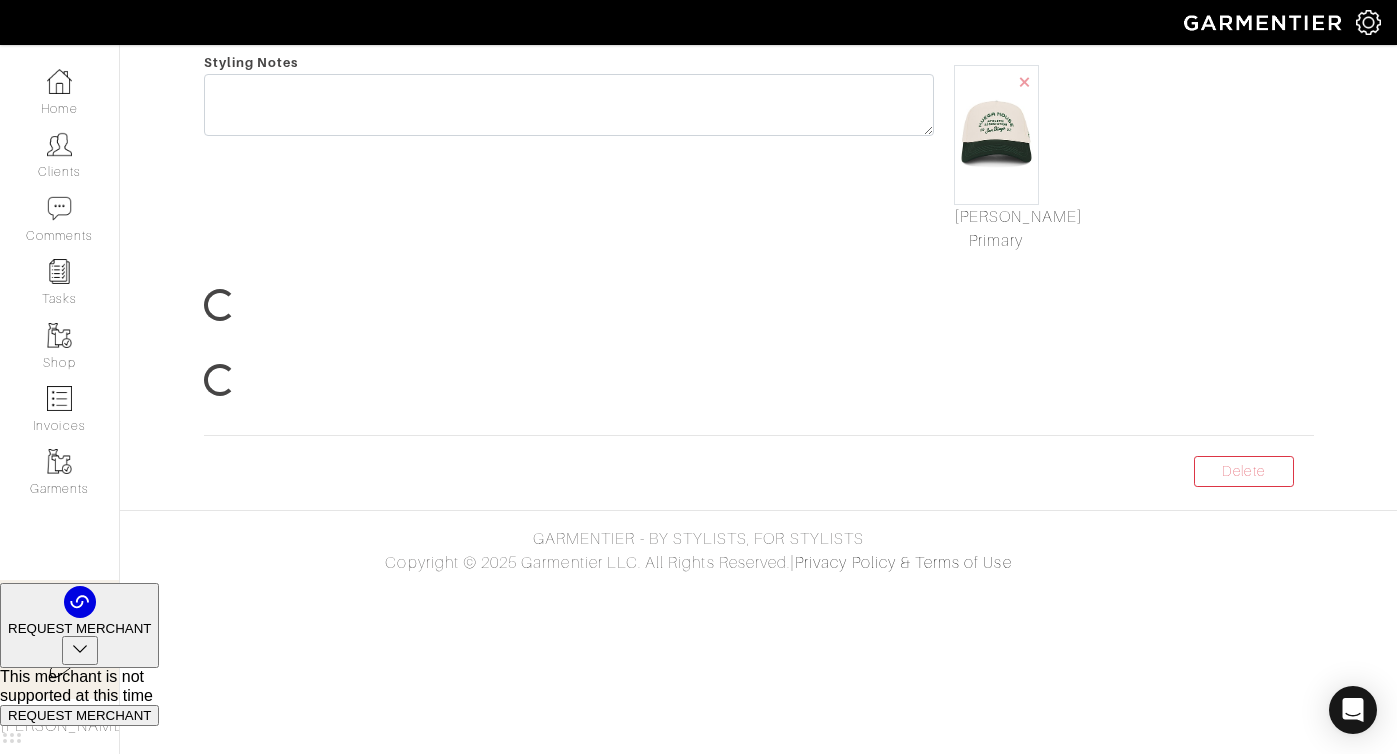 scroll, scrollTop: 0, scrollLeft: 0, axis: both 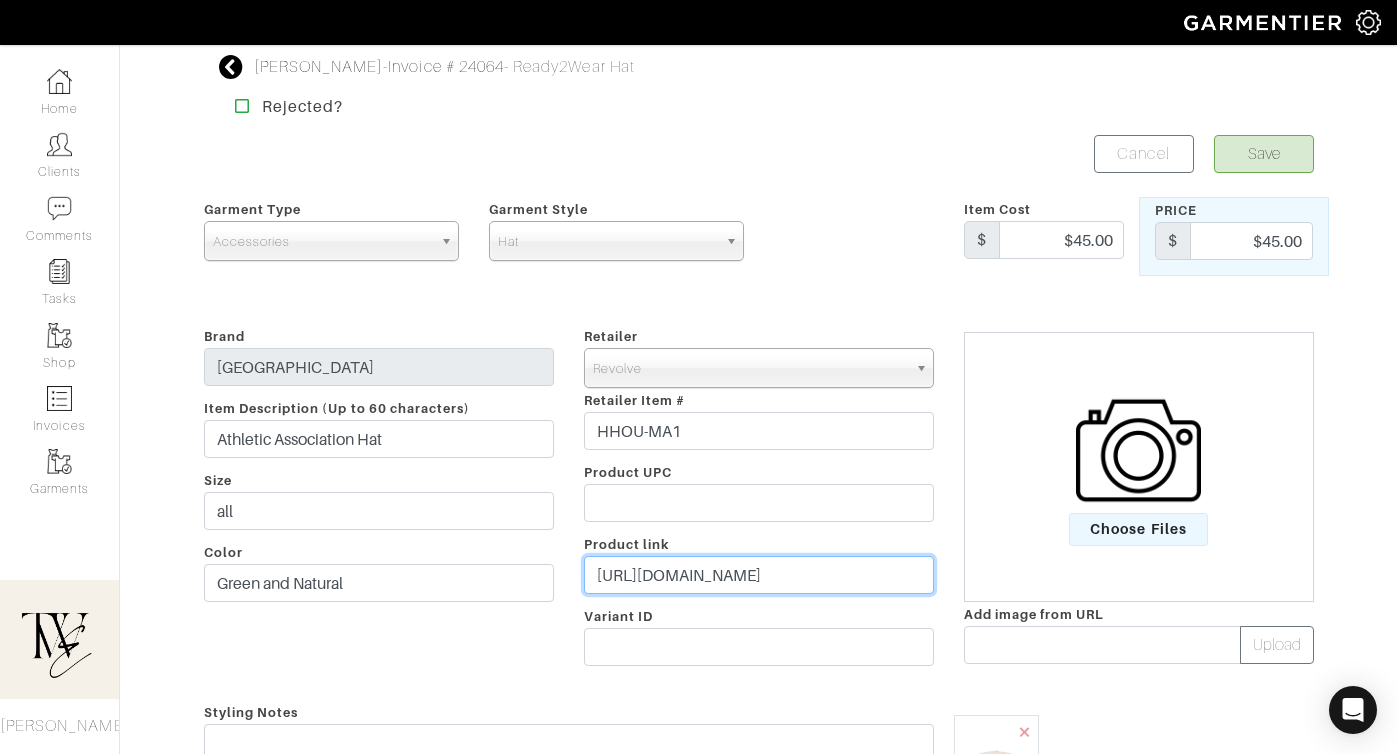click on "https://www.revolve.com/huega-house-athletic-association-hat-in-green-natural/dp/HHOU-MA1/?d=U&currency=USD&countrycode=US&deeplink=true&utm_source=google&utm_medium=cpc&utm_campaign=PMax:+Product+Listing+Ads+-+PLA+-+Smart+Shopping+-+Best+Sellers&gad_source=1&gad_campaignid=20278983060&gbraid=0AAAAAD9qhJj_NdVO6n4dJUXGV4T753CFQ&gclid=CjwKCAjwg7PDBhBxEiwAf1CVu3J3VHMypov1iiUjMvlRrxz8Pb6IBNY7cL0K4dWgGOti9oKC4YW5fxoCuqQQAvD_BwE&gclsrc=aw.ds" at bounding box center [759, 575] 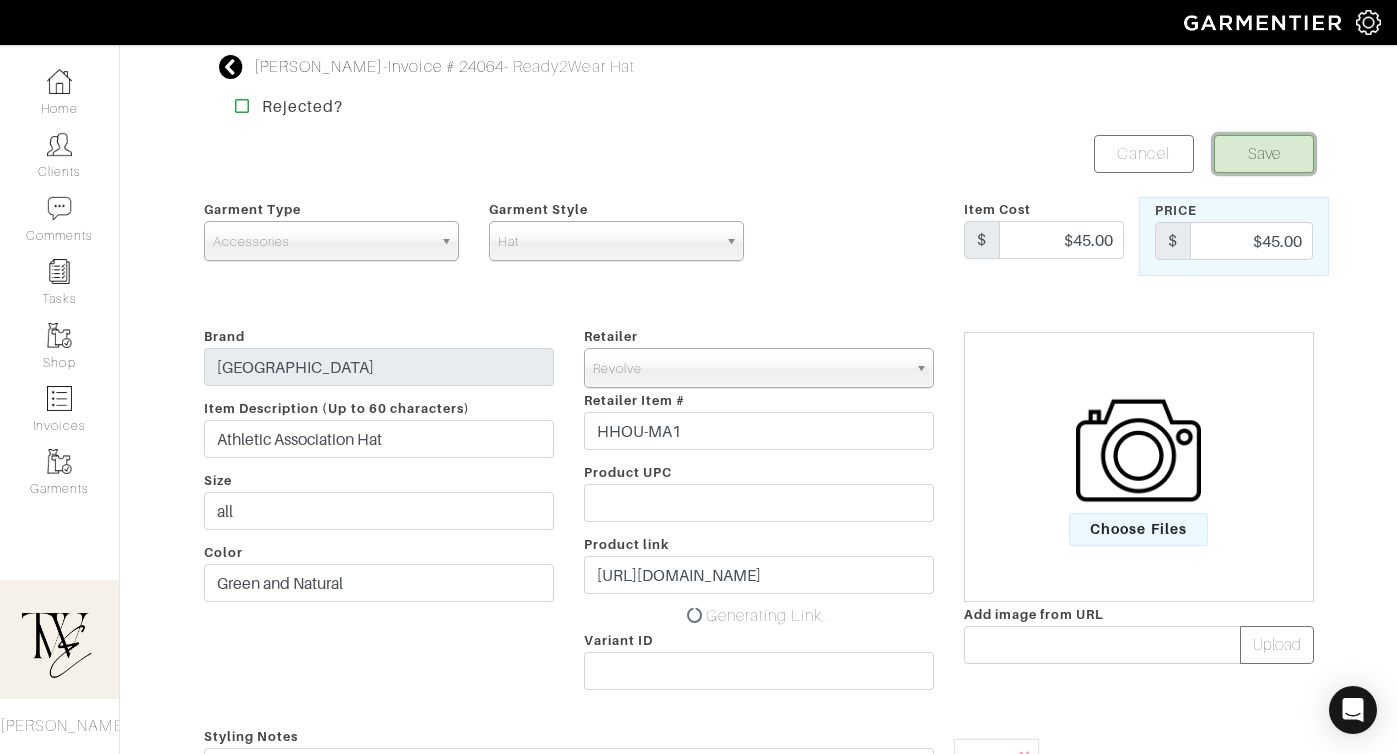 click on "Save" at bounding box center (1264, 154) 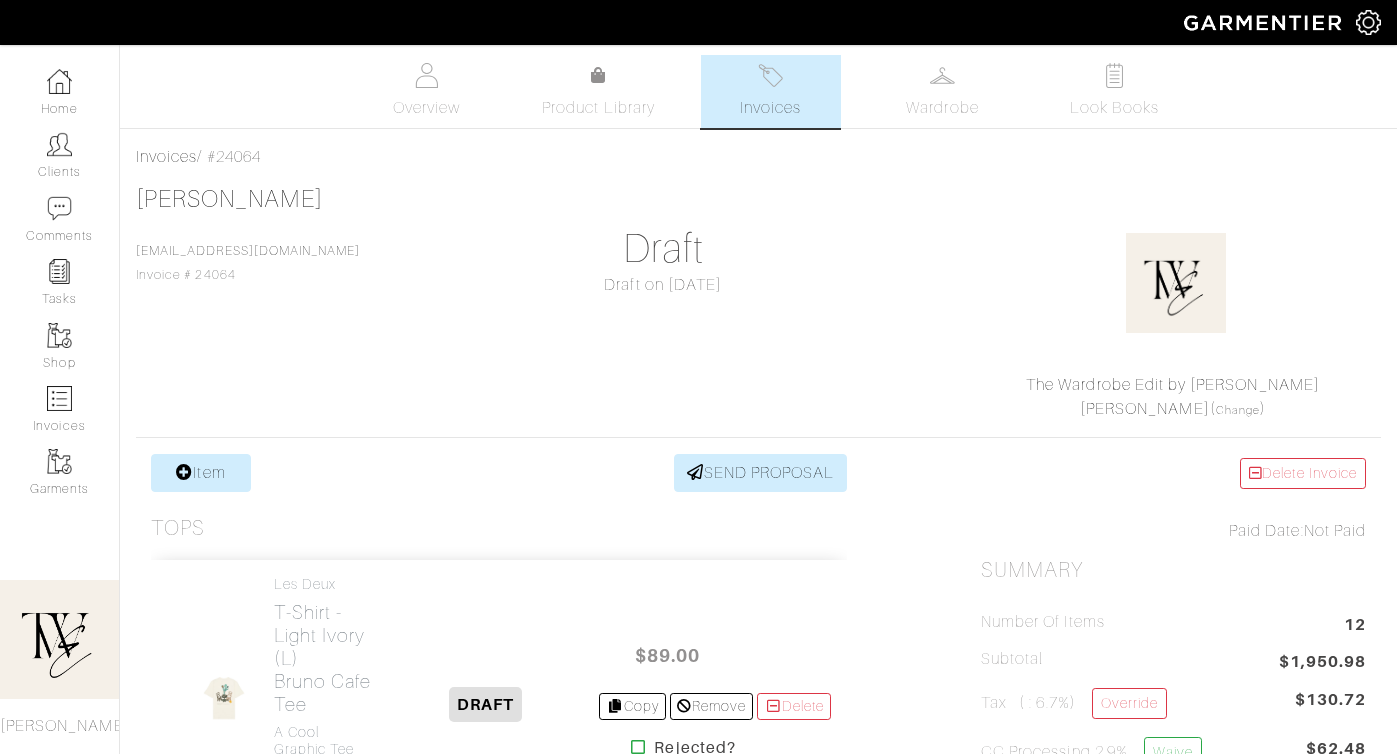 scroll, scrollTop: 0, scrollLeft: 0, axis: both 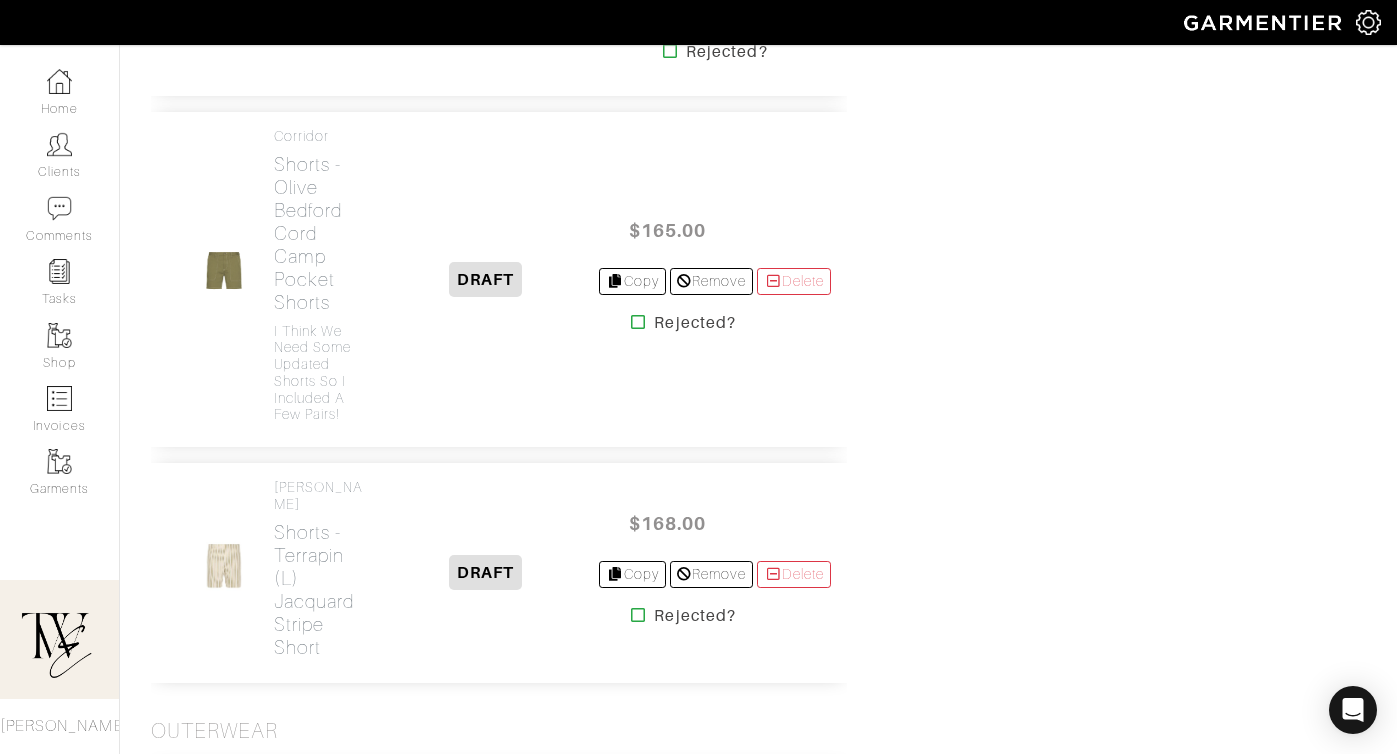 click on "FRAME
[PERSON_NAME]
The Straight [PERSON_NAME] -- Beach Sand
These are the same color as the Frame shorts but I think they could also be great in pant form!
DRAFT
$248.00
Copy
Remove
[GEOGRAPHIC_DATA]
Rejected?
Les Deux
Shorts -   [PERSON_NAME] Jersey Shorts
DRAFT" at bounding box center [499, 168] 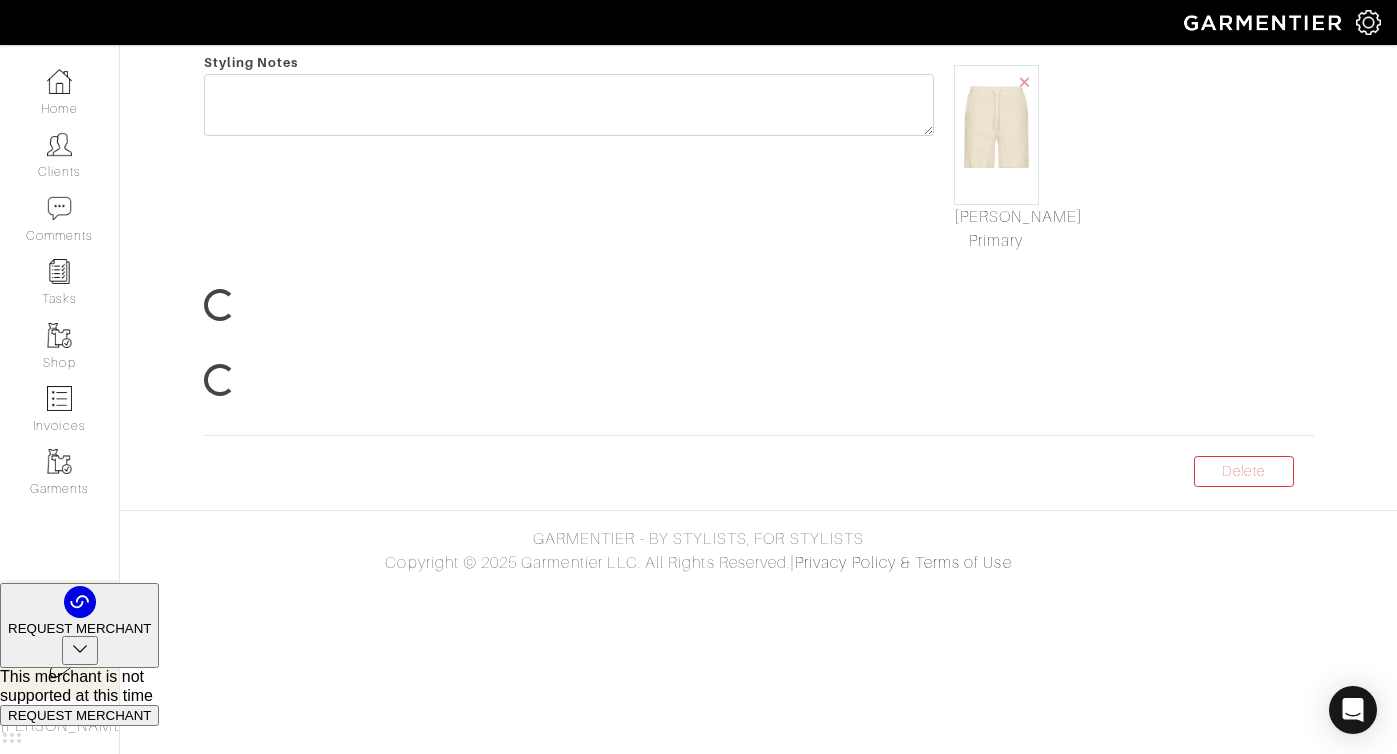 scroll, scrollTop: 0, scrollLeft: 0, axis: both 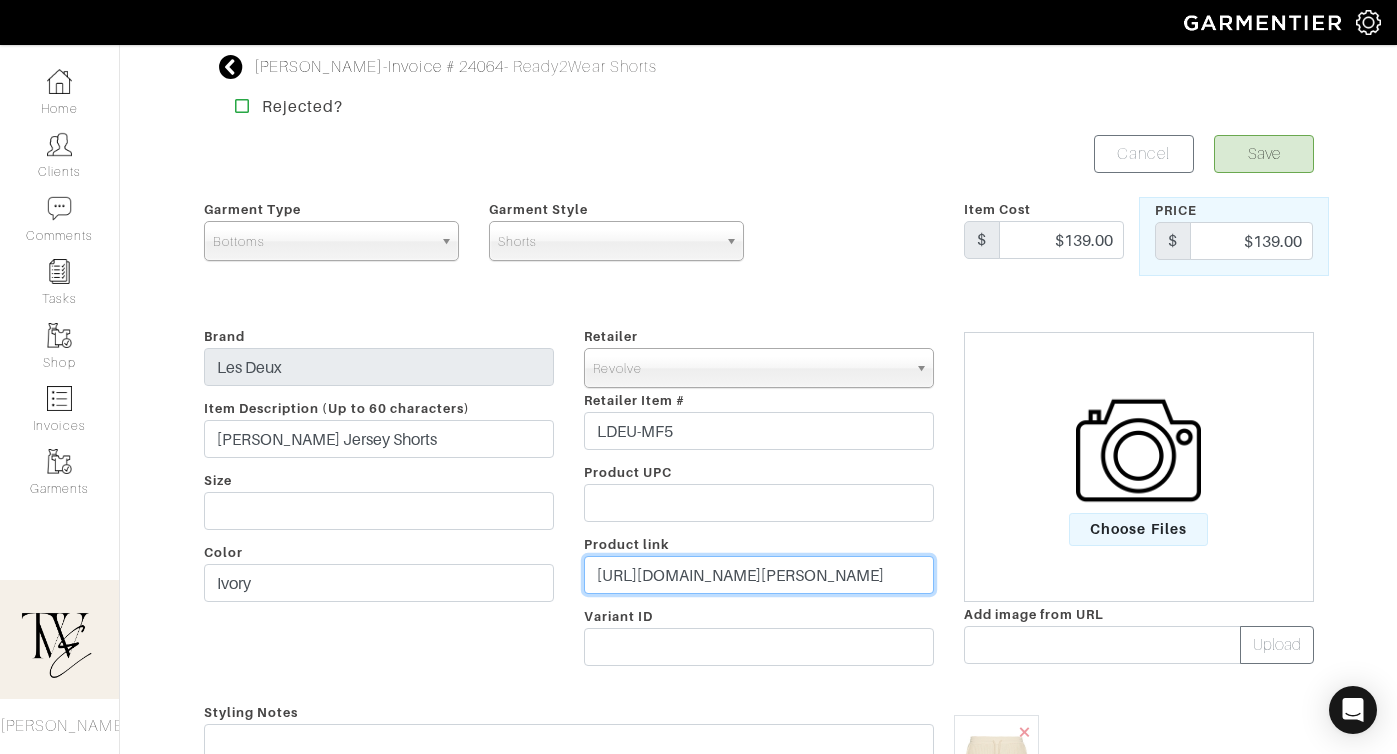 click on "[URL][DOMAIN_NAME][PERSON_NAME]" at bounding box center (759, 575) 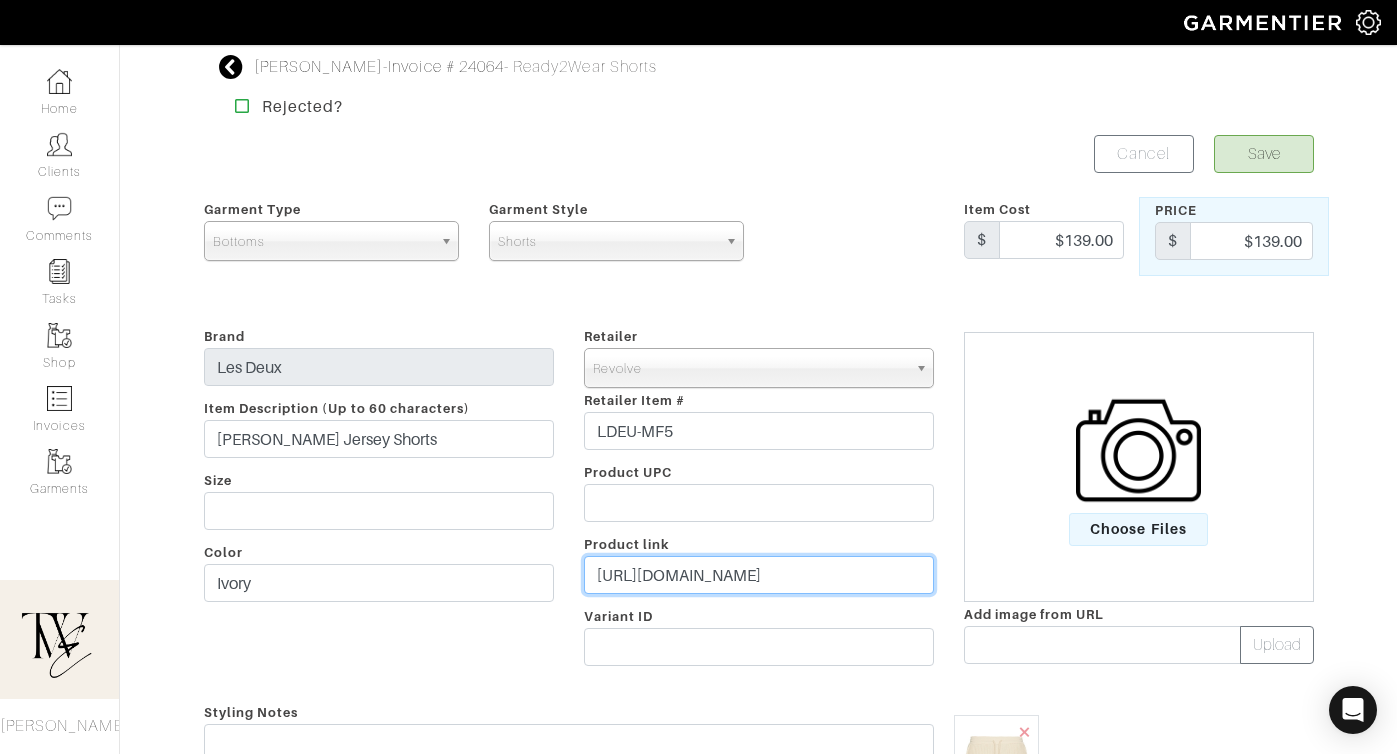 scroll, scrollTop: 211, scrollLeft: 0, axis: vertical 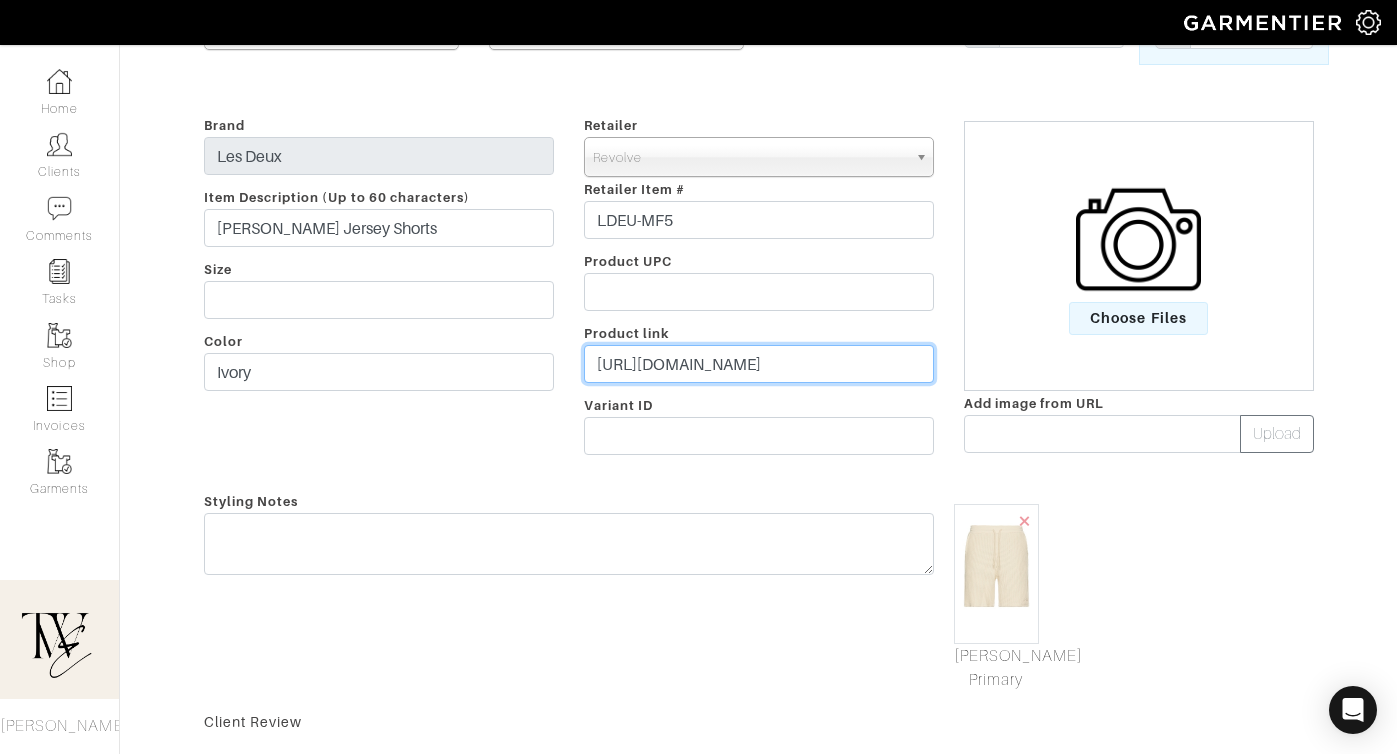 type on "[URL][DOMAIN_NAME]" 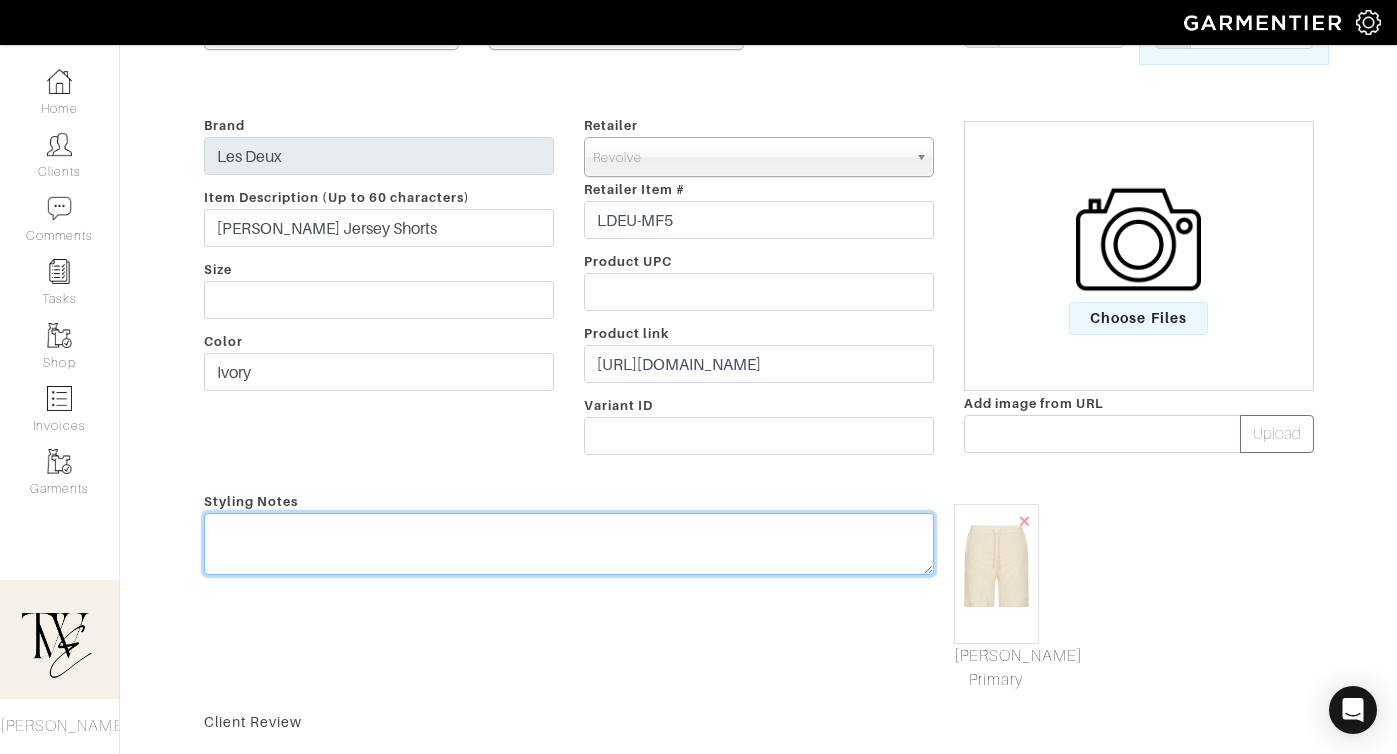 click at bounding box center (569, 544) 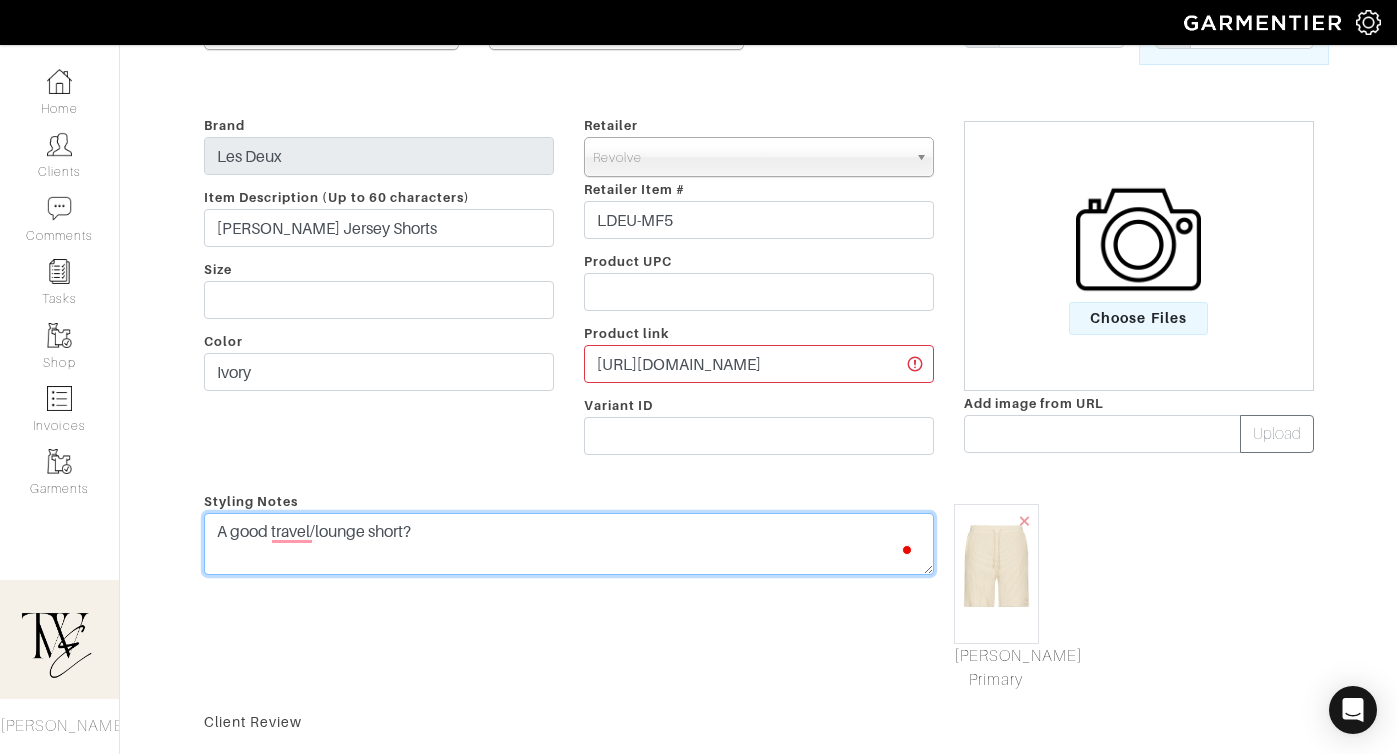 scroll, scrollTop: 0, scrollLeft: 0, axis: both 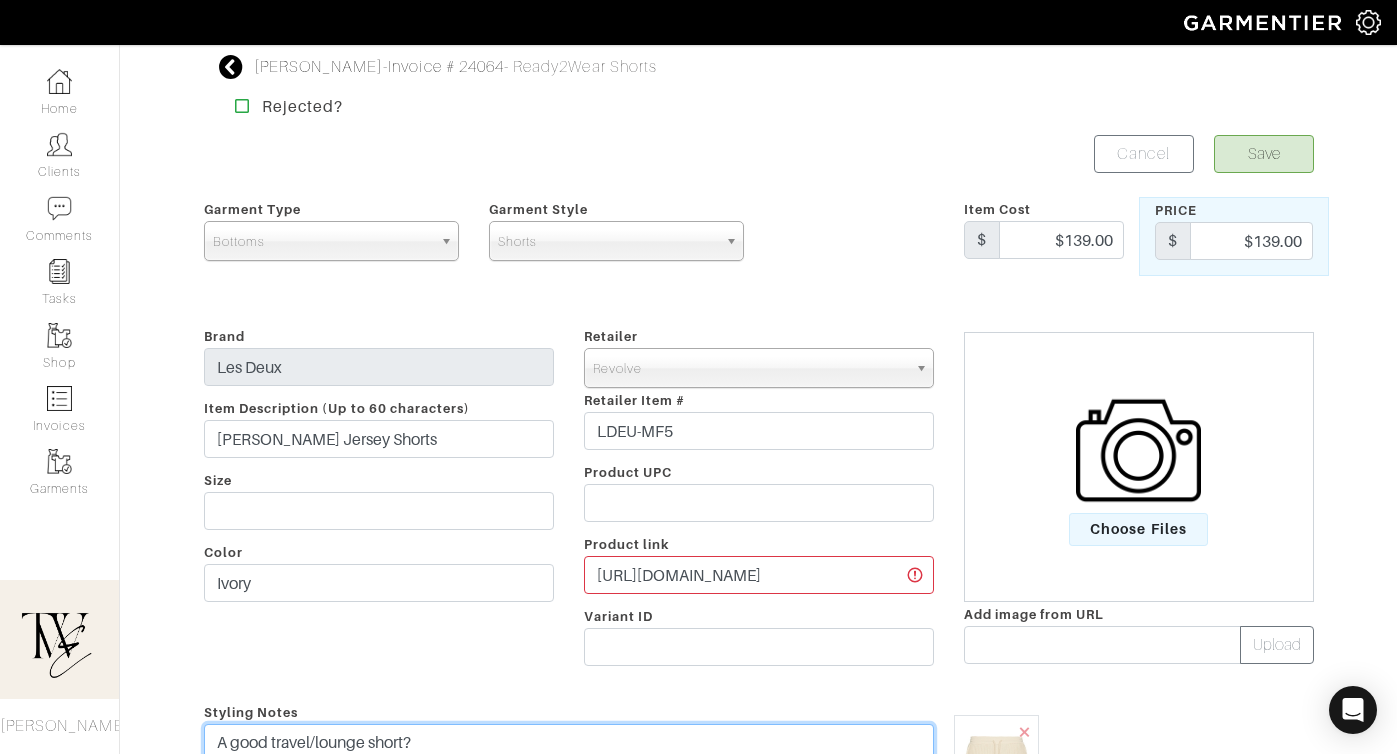 type on "A good travel/lounge short?" 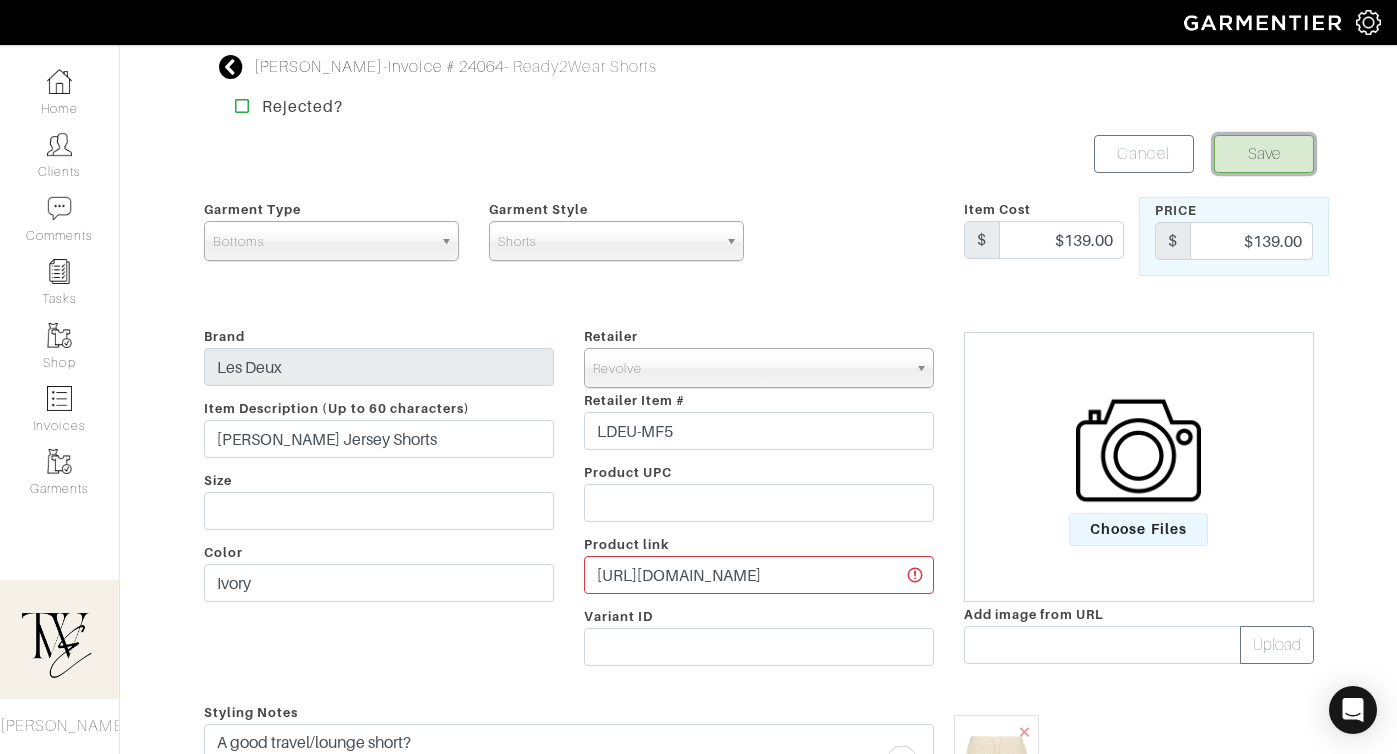 click on "Save" at bounding box center (1264, 154) 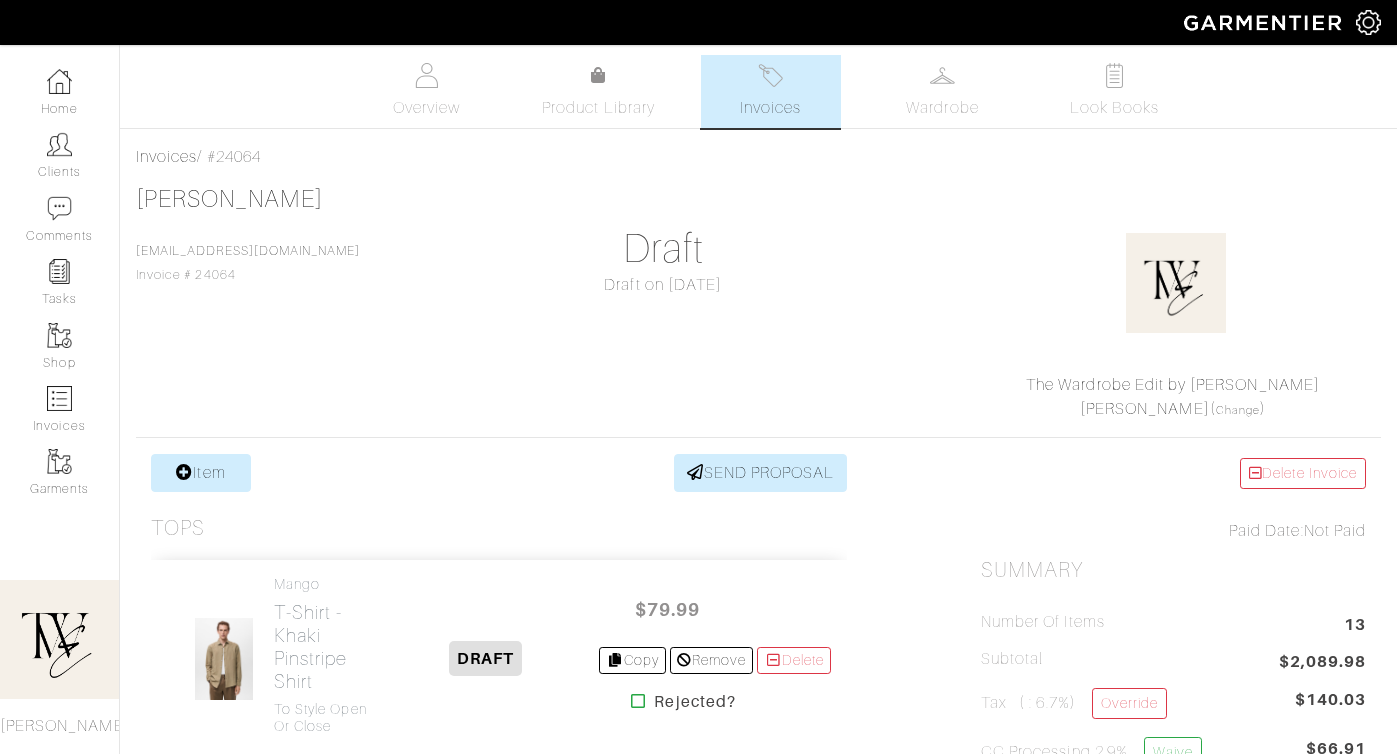 scroll, scrollTop: 0, scrollLeft: 0, axis: both 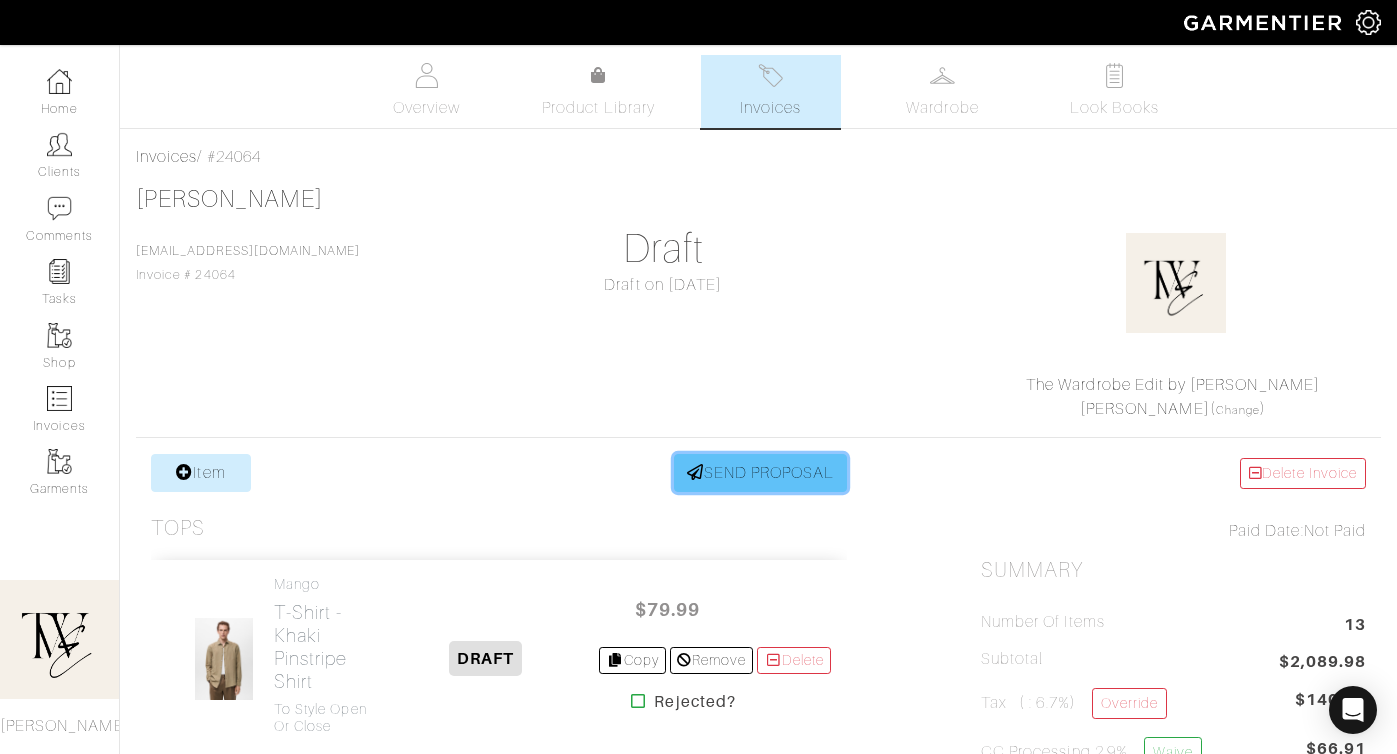 click on "SEND PROPOSAL" at bounding box center [761, 473] 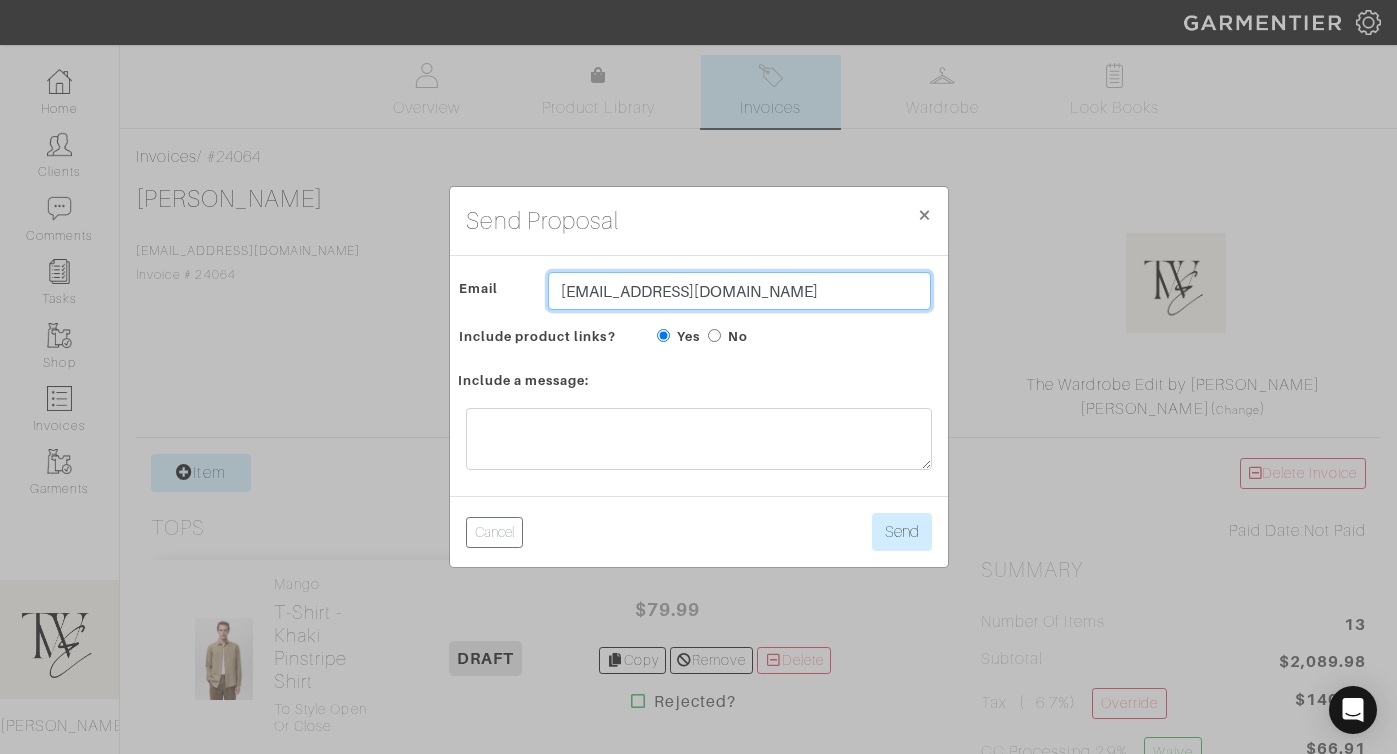 click on "[EMAIL_ADDRESS][DOMAIN_NAME]" at bounding box center [739, 291] 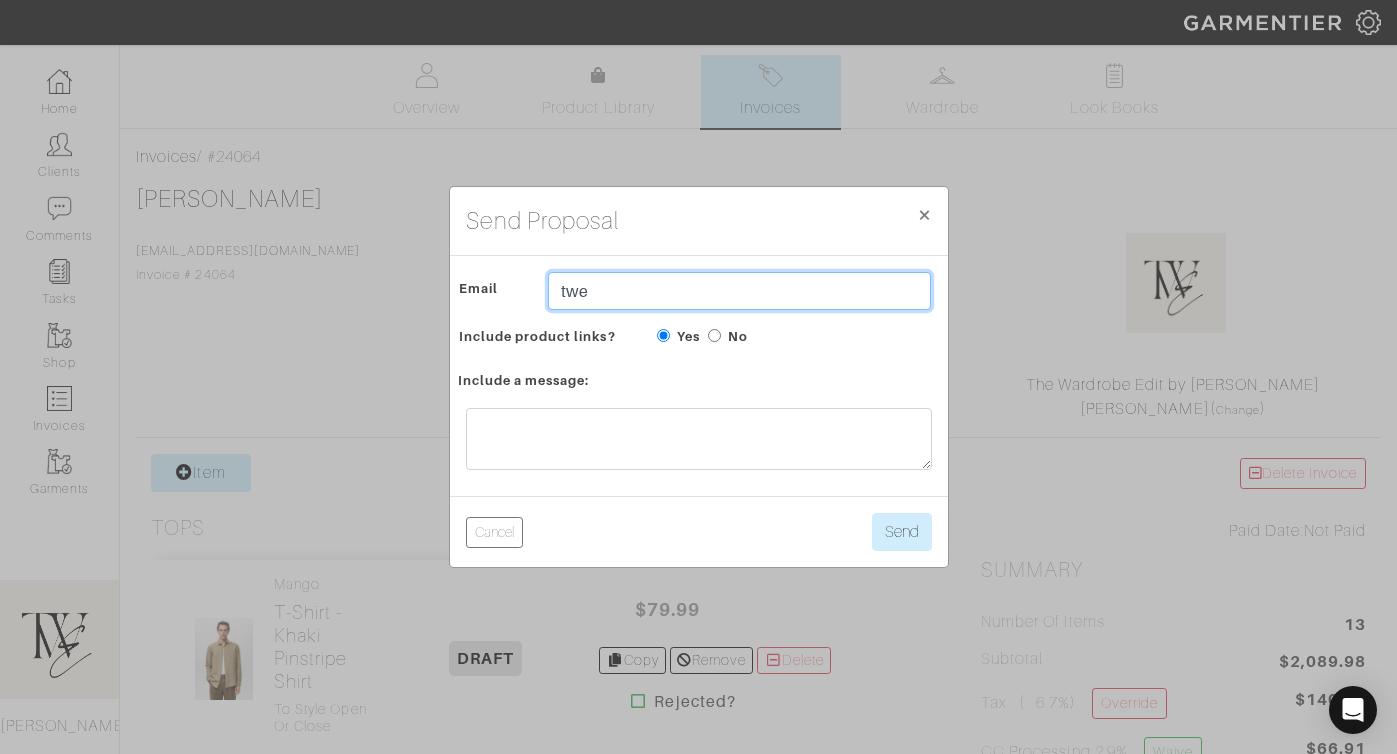 type on "twebyregan@gmail.com" 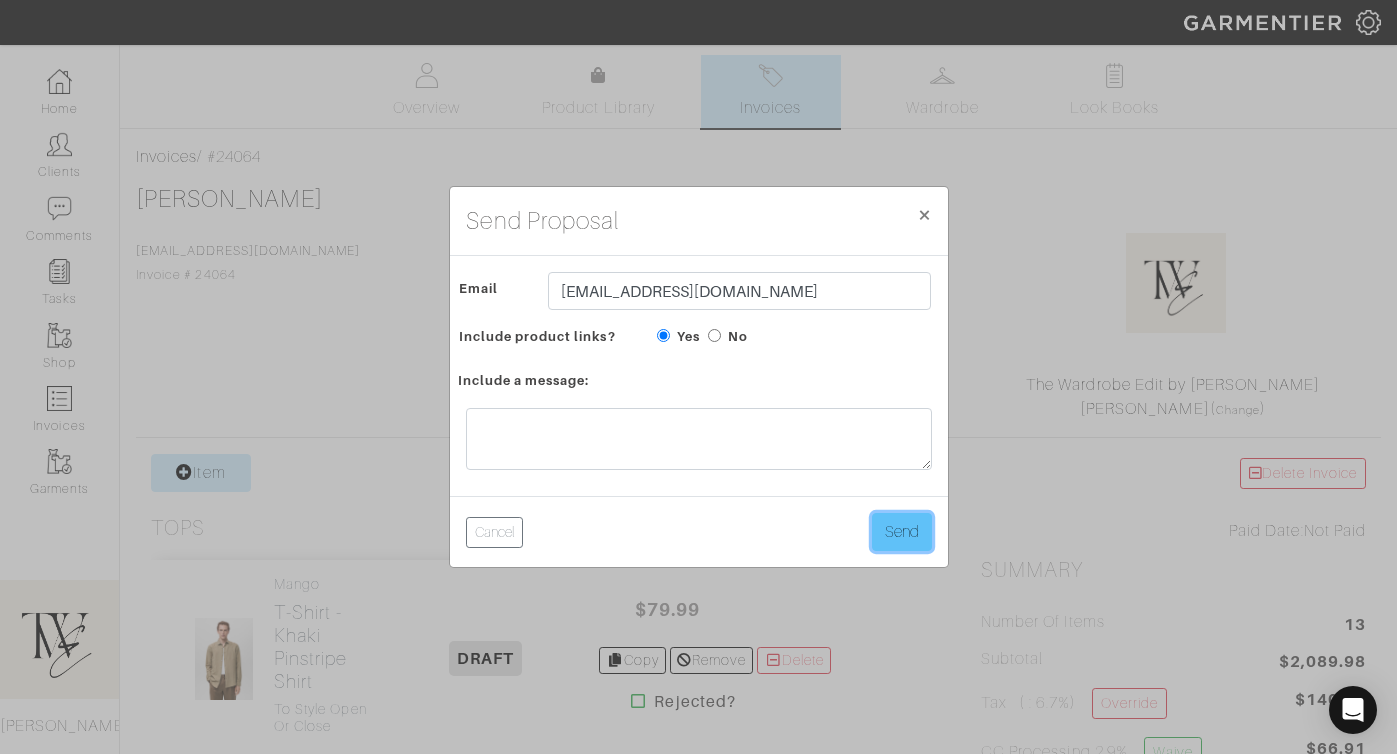 click on "Send" at bounding box center (902, 532) 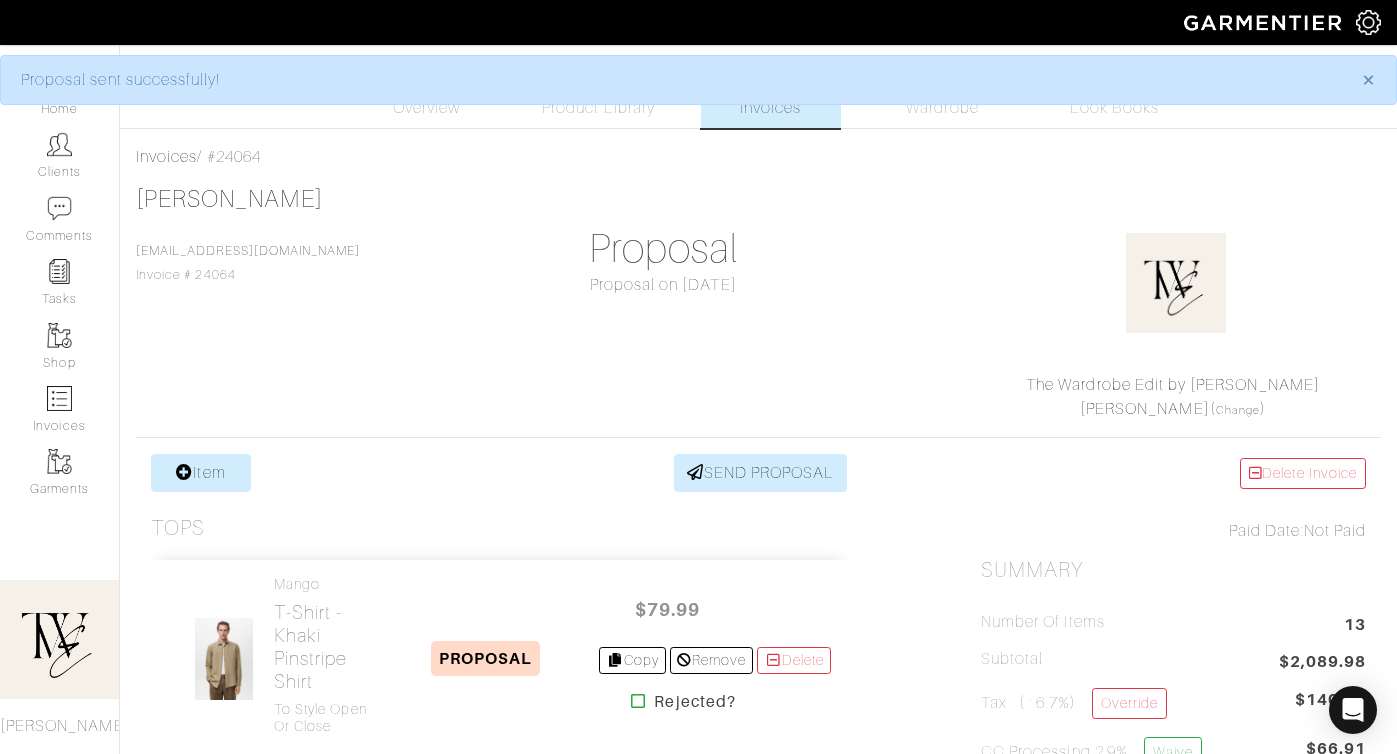 scroll, scrollTop: 0, scrollLeft: 0, axis: both 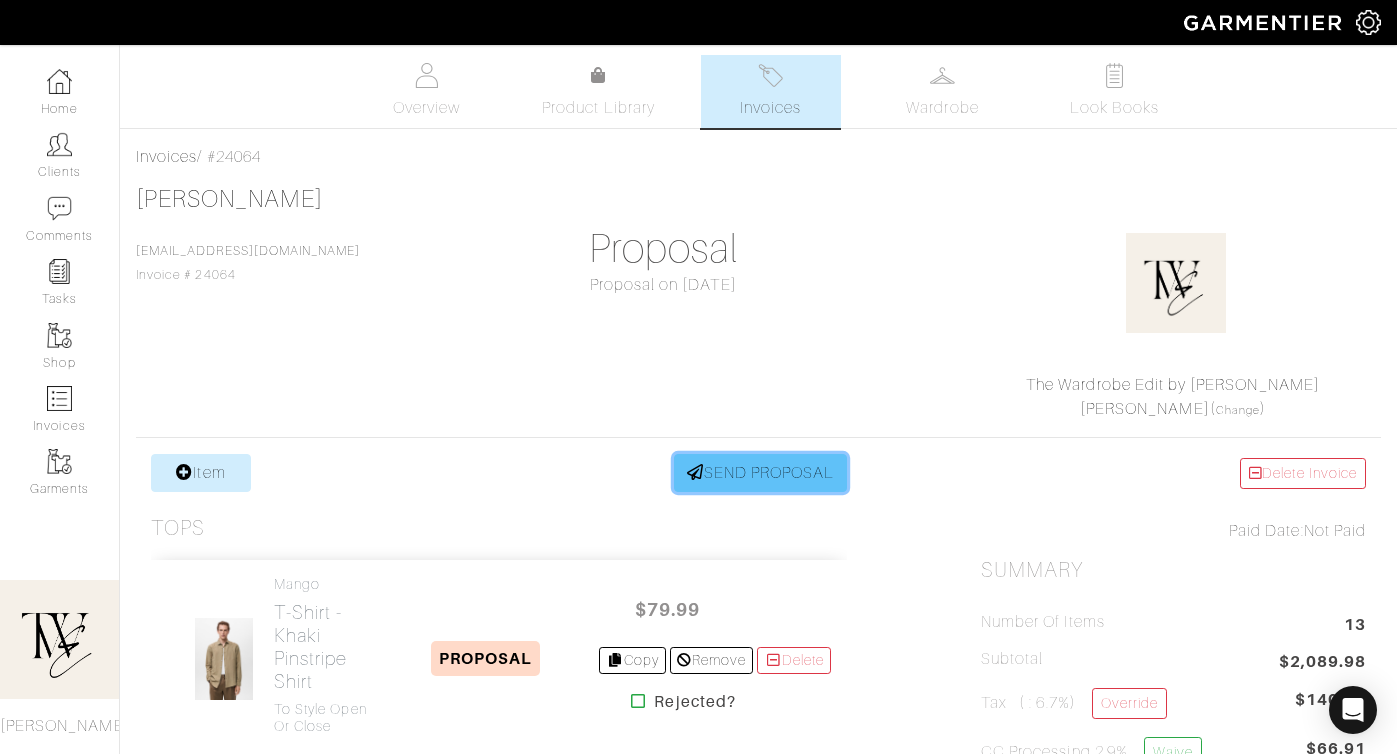 click on "SEND PROPOSAL" at bounding box center [761, 473] 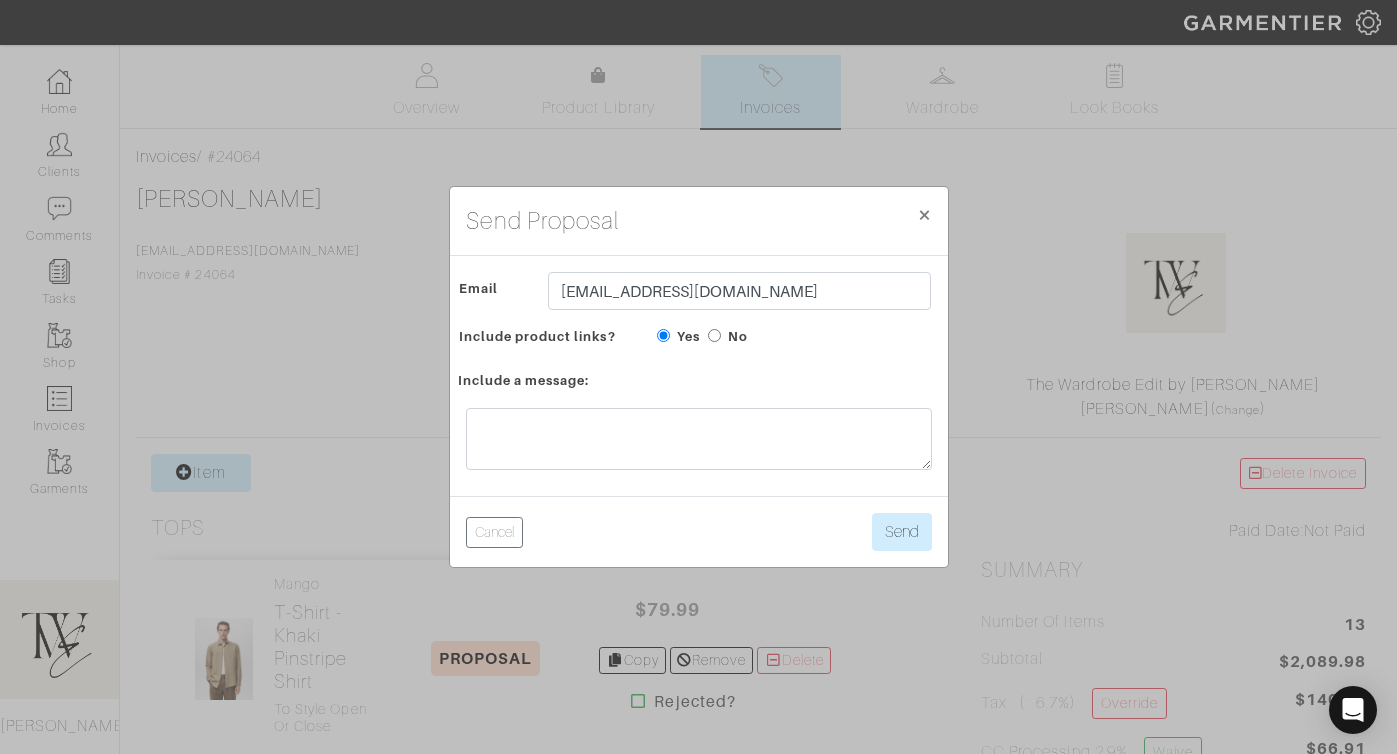 click on "Cancel
Send" at bounding box center [699, 531] 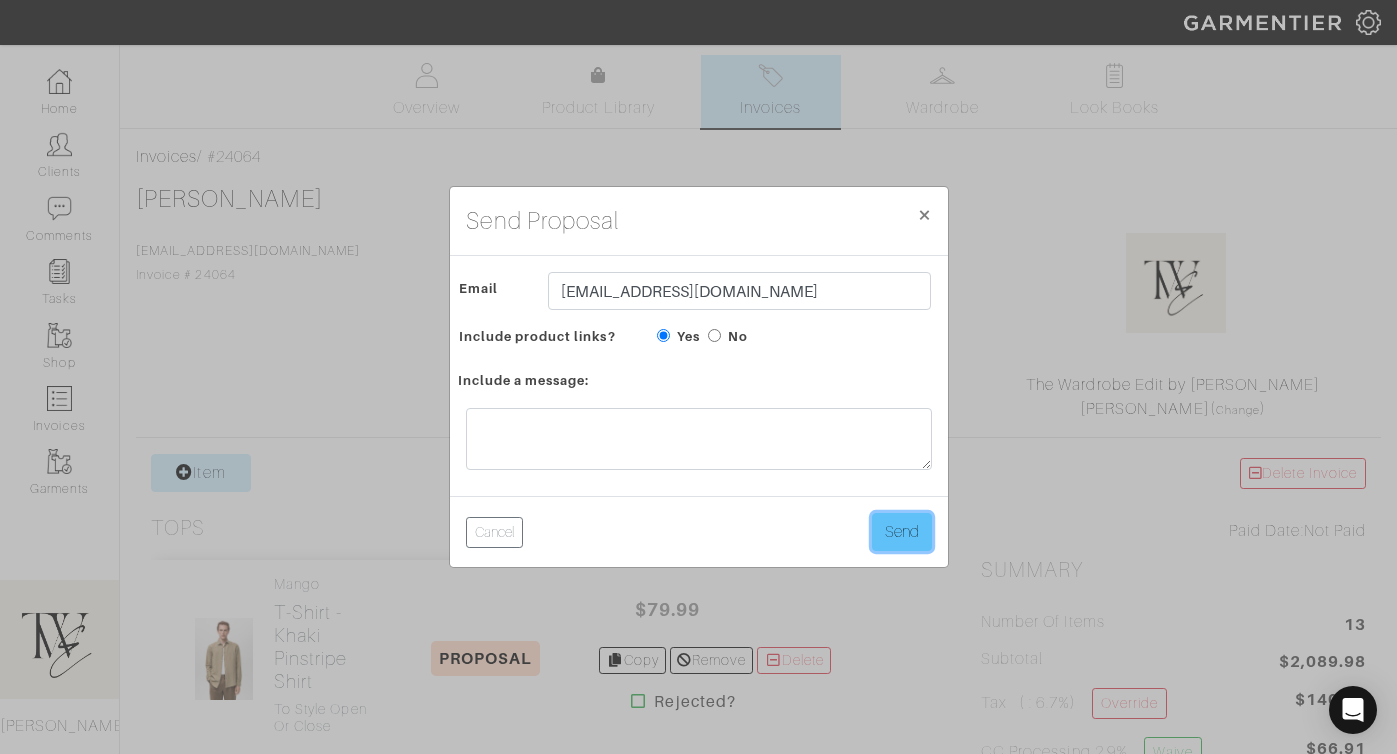click on "Send" at bounding box center (902, 532) 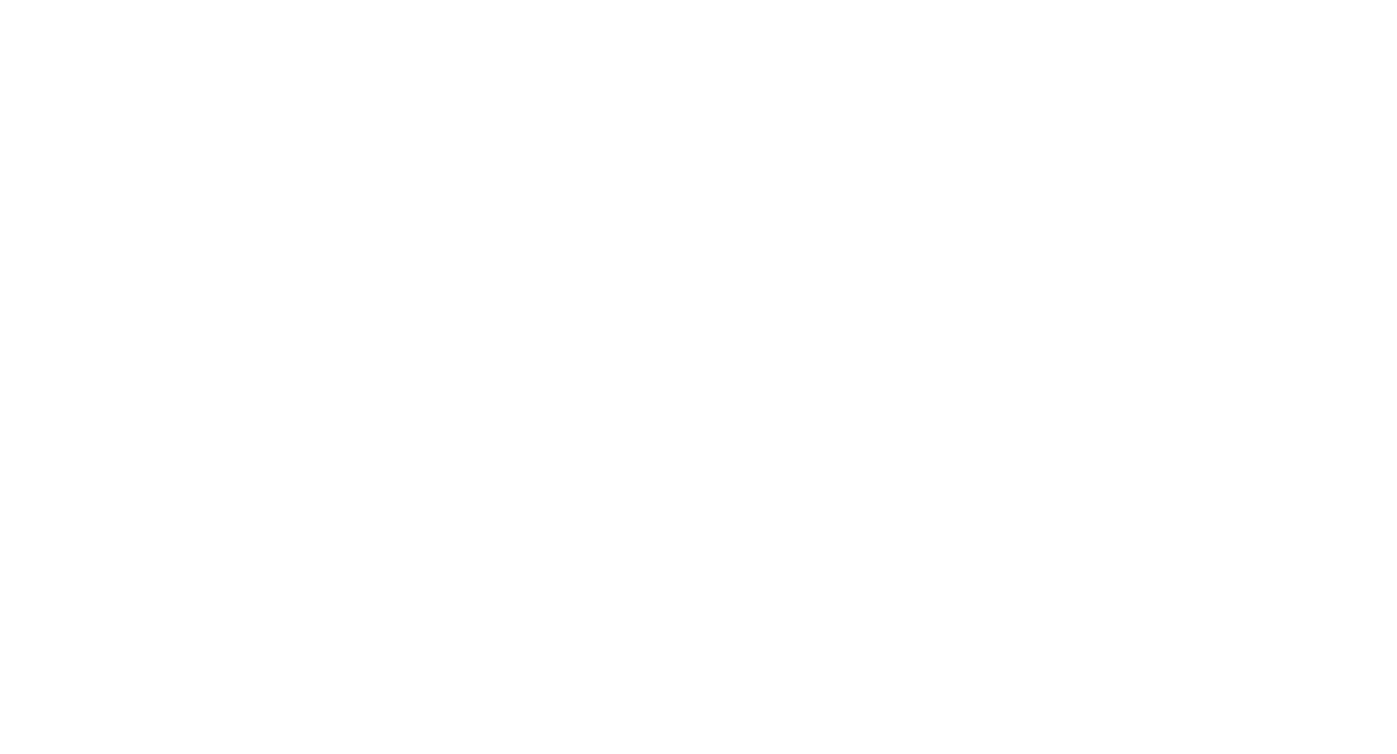 scroll, scrollTop: 0, scrollLeft: 0, axis: both 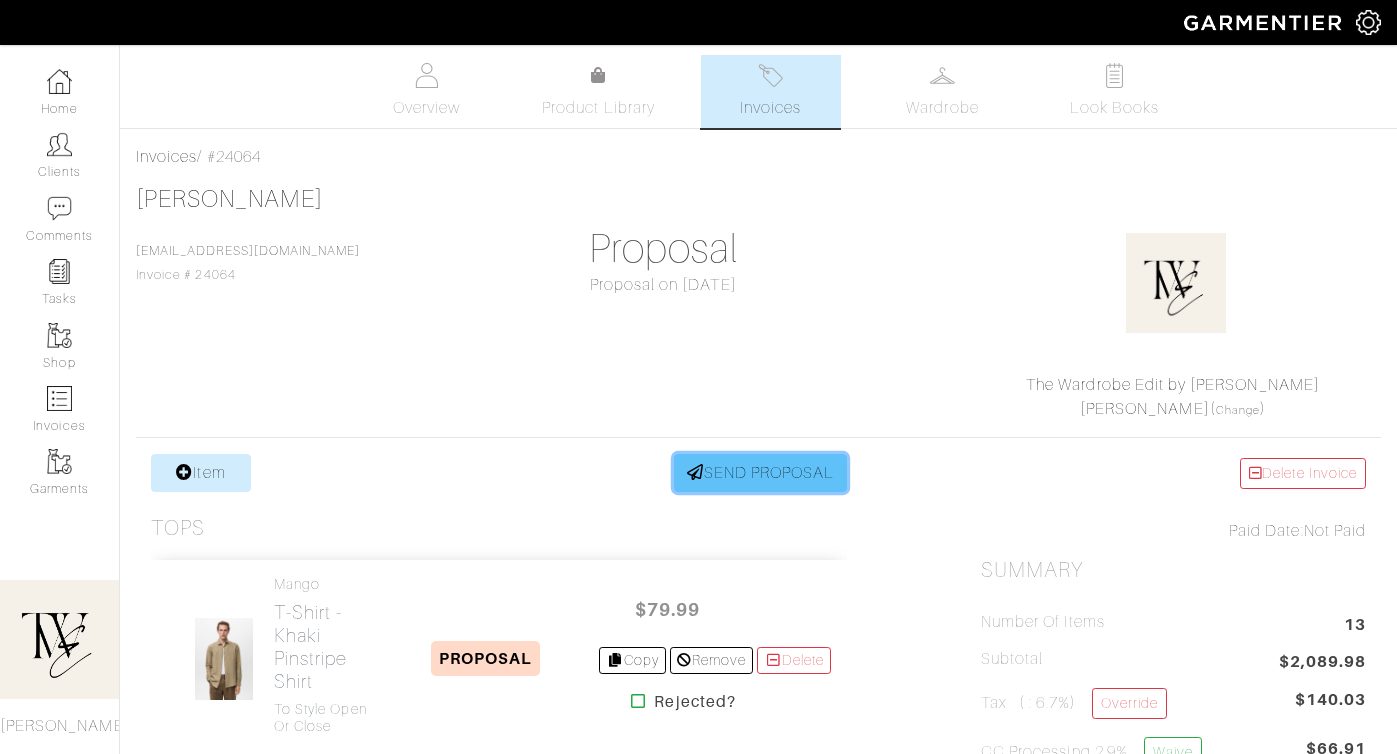 click on "SEND PROPOSAL" at bounding box center [761, 473] 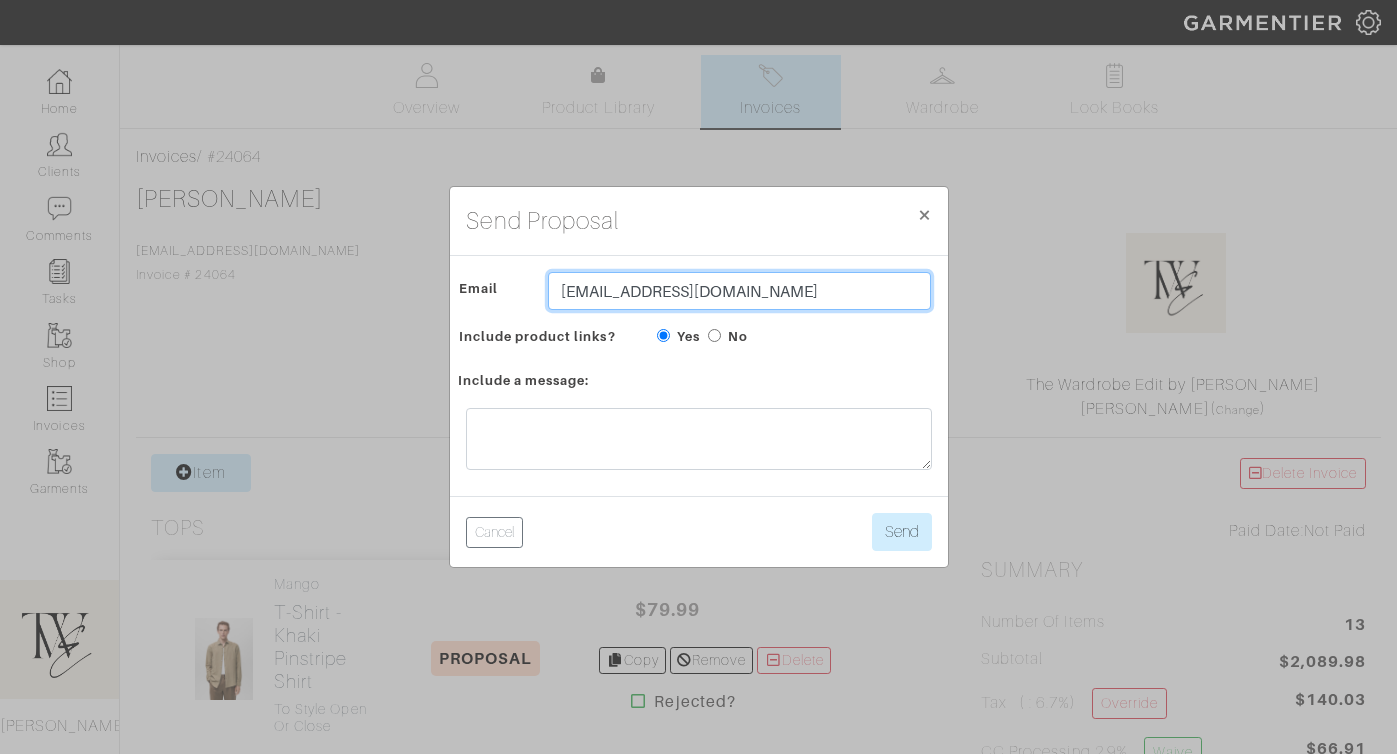 click on "[EMAIL_ADDRESS][DOMAIN_NAME]" at bounding box center (739, 291) 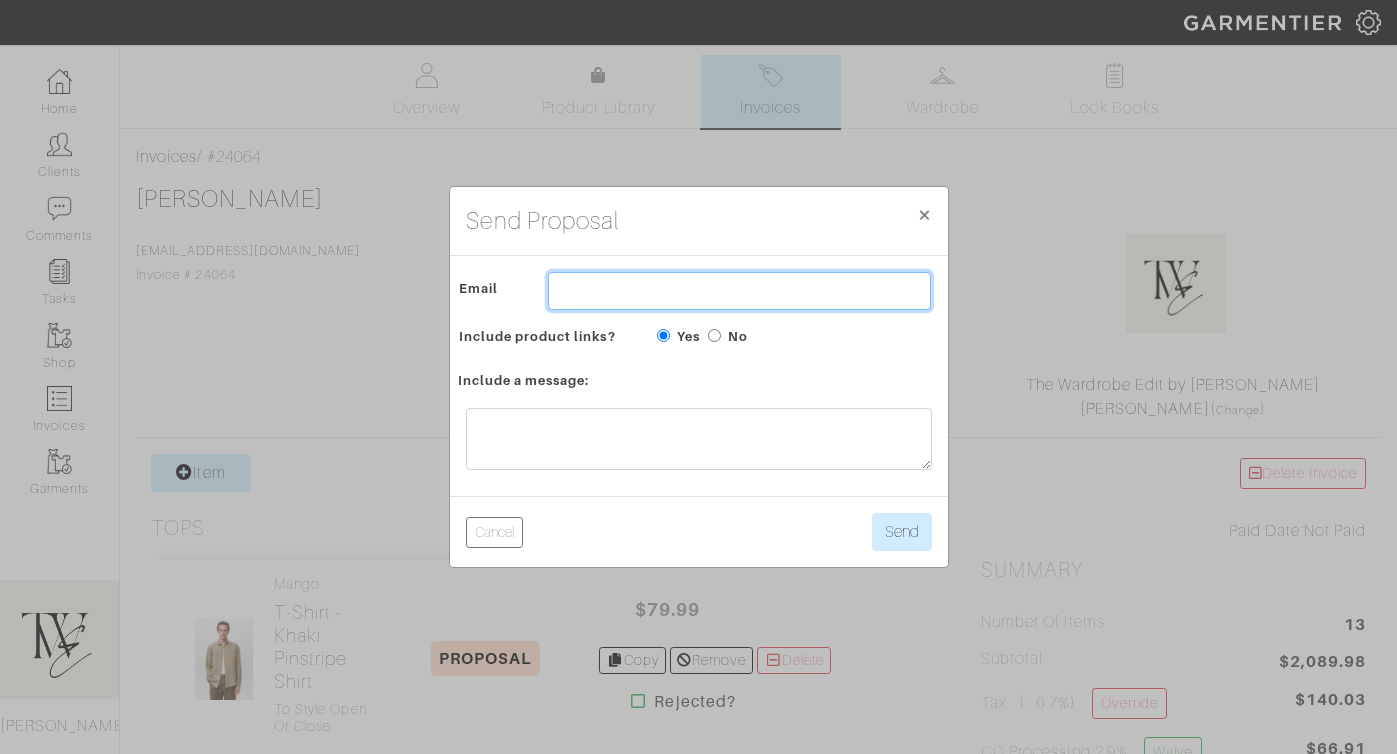 paste on "[PERSON_NAME][EMAIL_ADDRESS][PERSON_NAME][DOMAIN_NAME]" 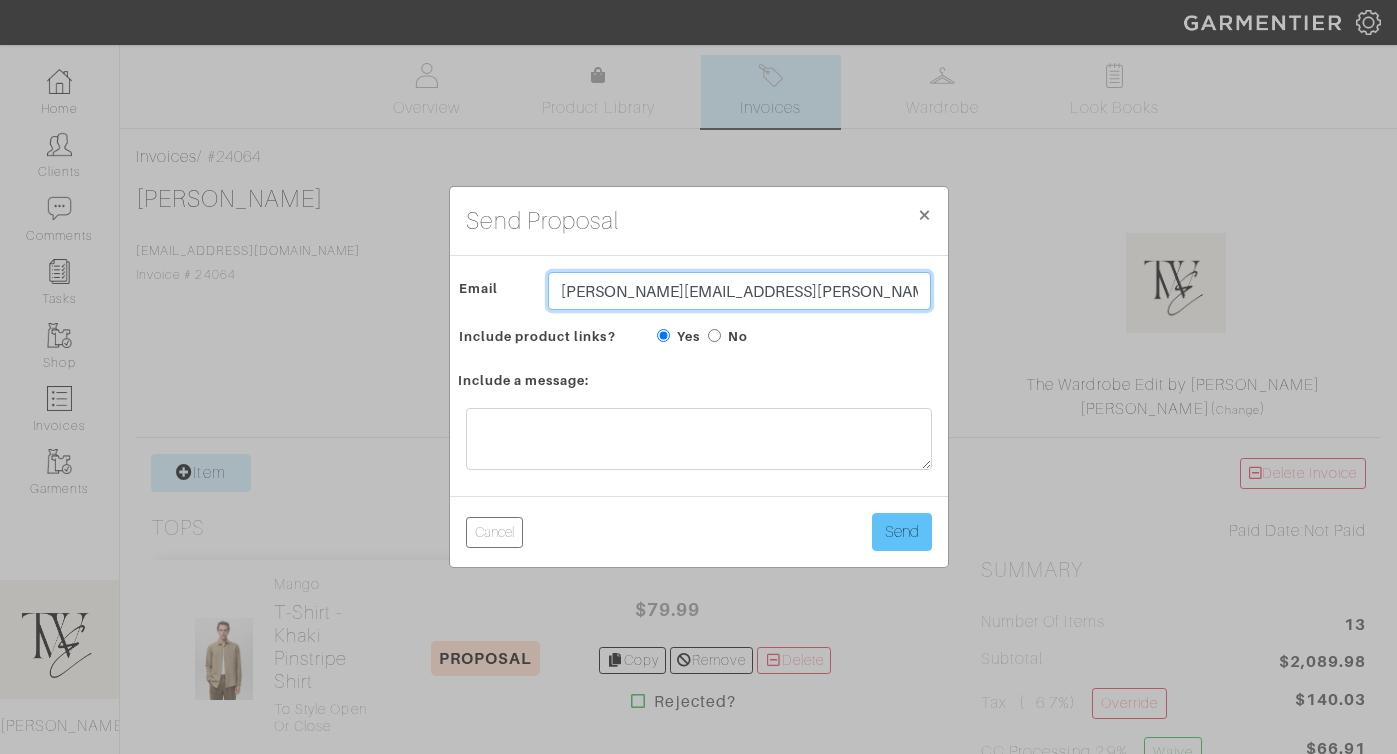 type on "[PERSON_NAME][EMAIL_ADDRESS][PERSON_NAME][DOMAIN_NAME]" 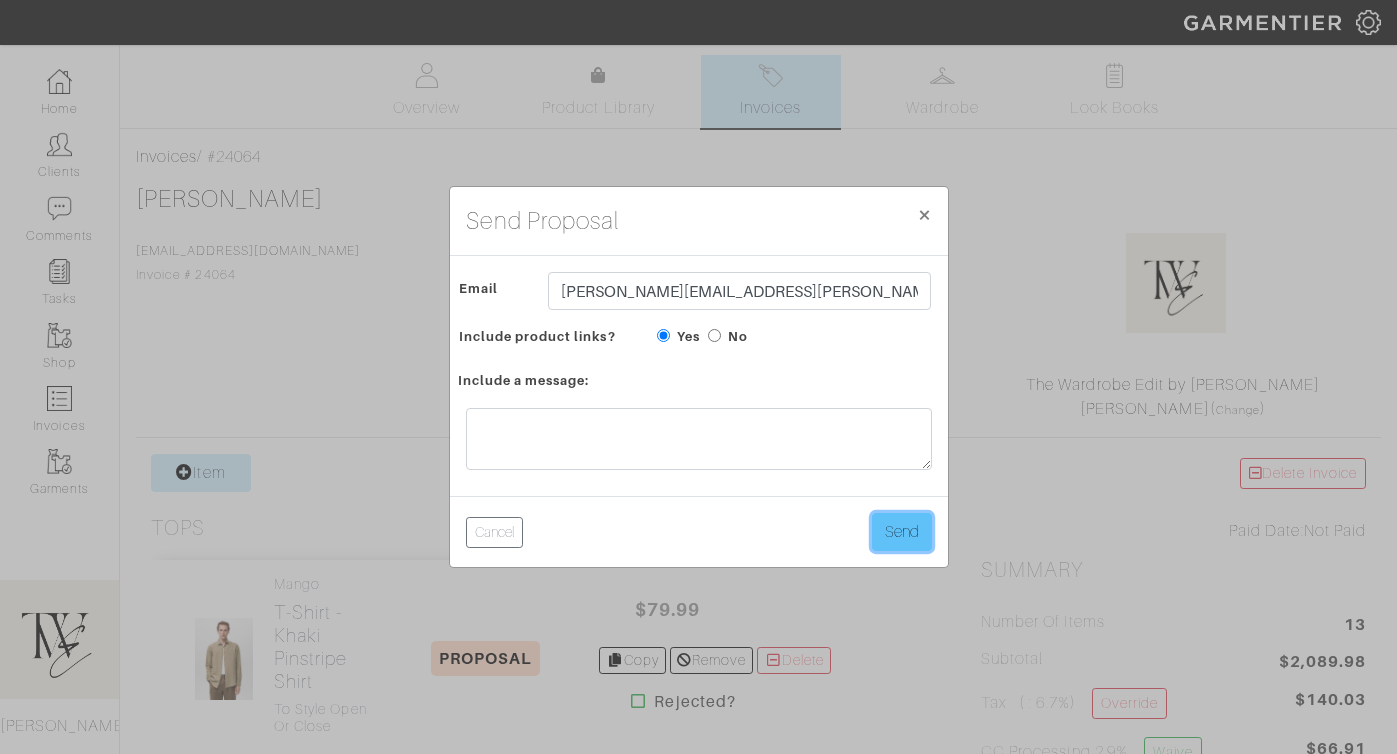 click on "Send" at bounding box center [902, 532] 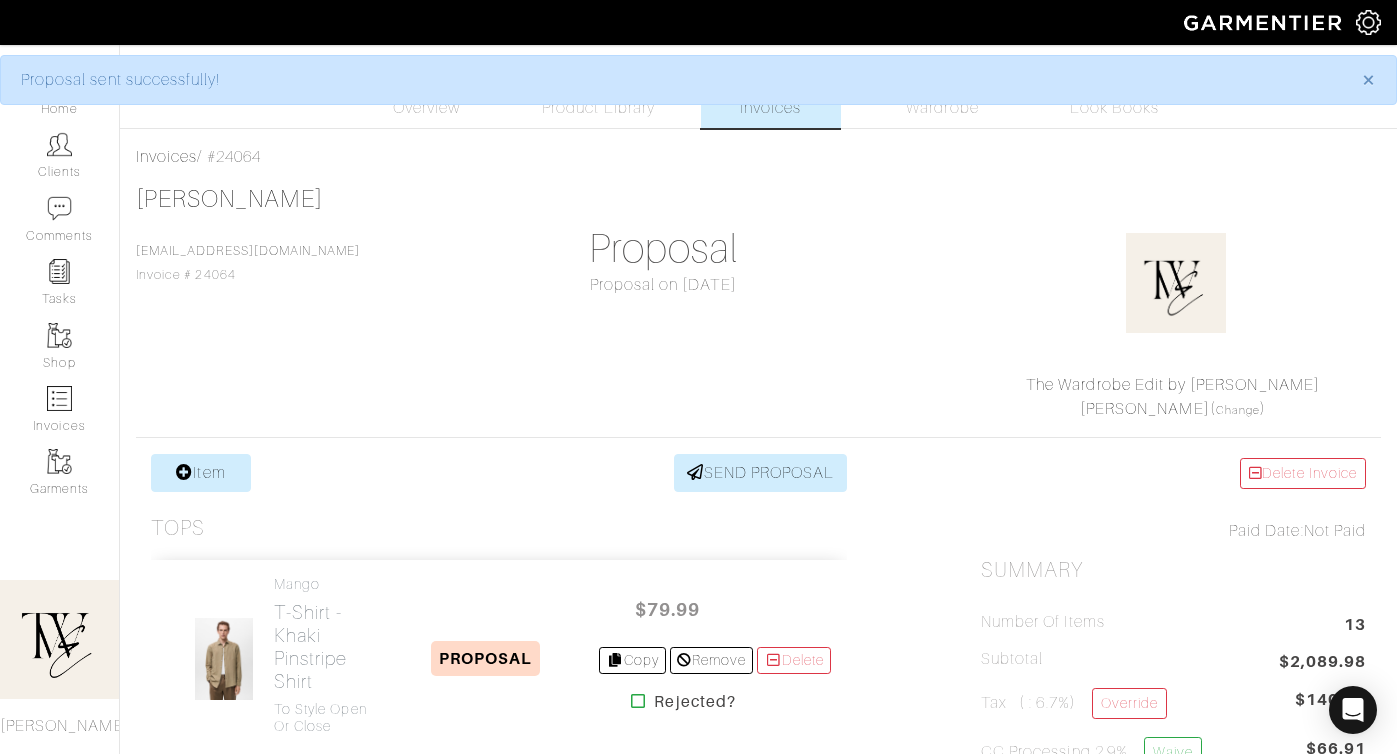 scroll, scrollTop: 0, scrollLeft: 0, axis: both 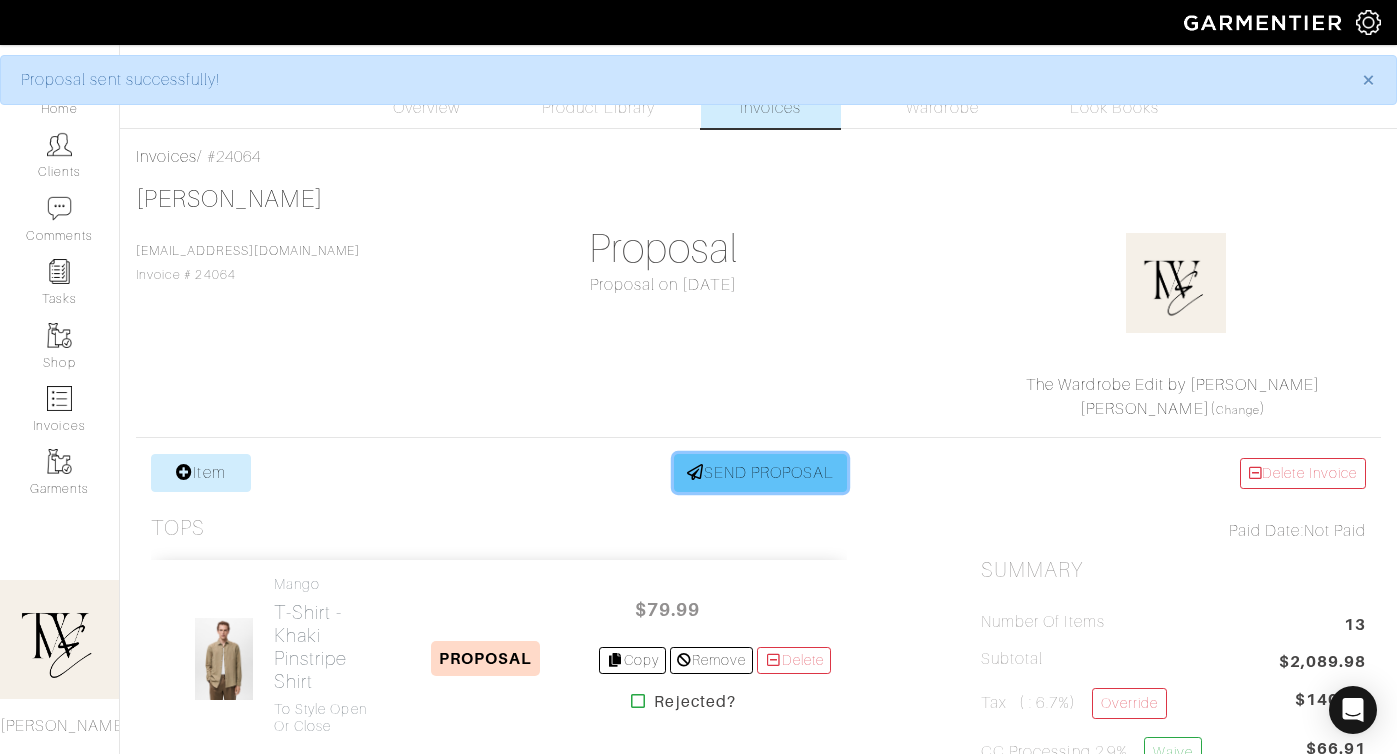 click on "SEND PROPOSAL" at bounding box center (761, 473) 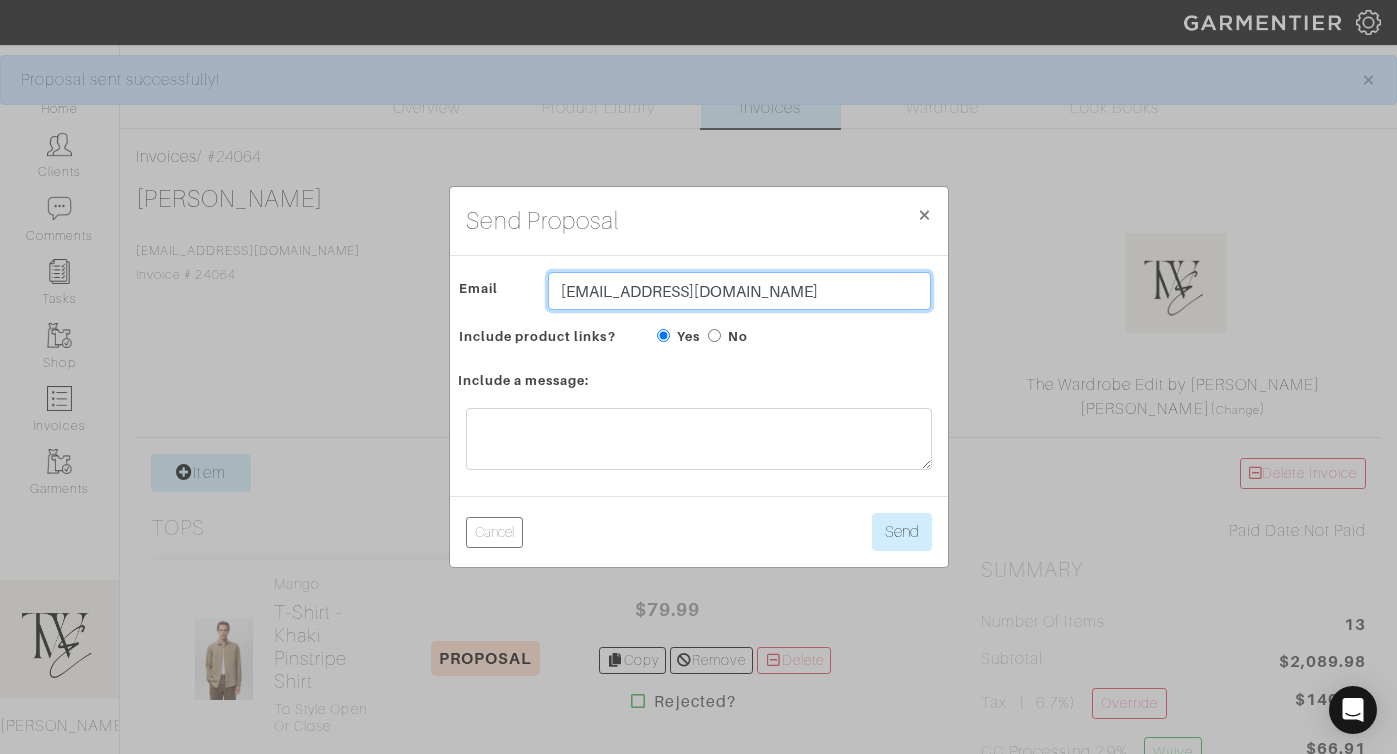 click on "jakemelby@me.com" at bounding box center [739, 291] 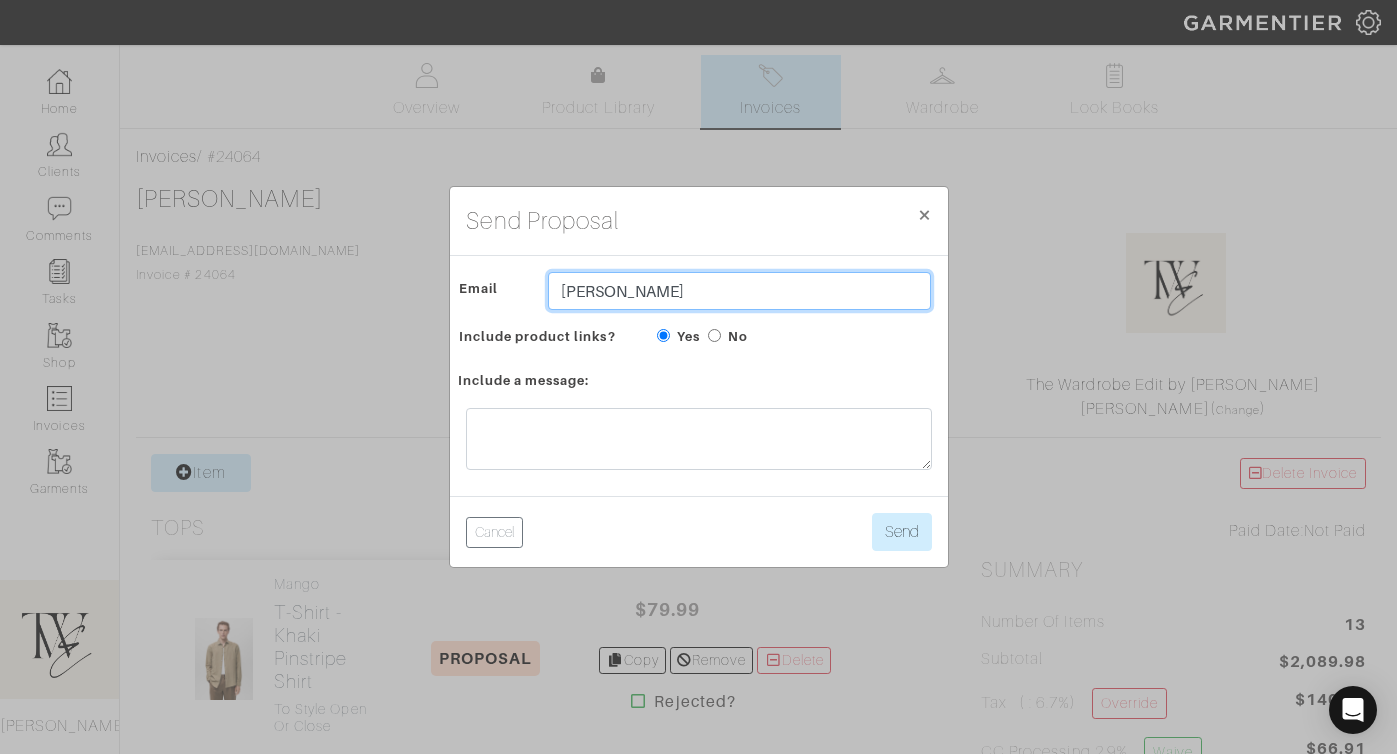 type on "brittney.zimbelman@icloud.com" 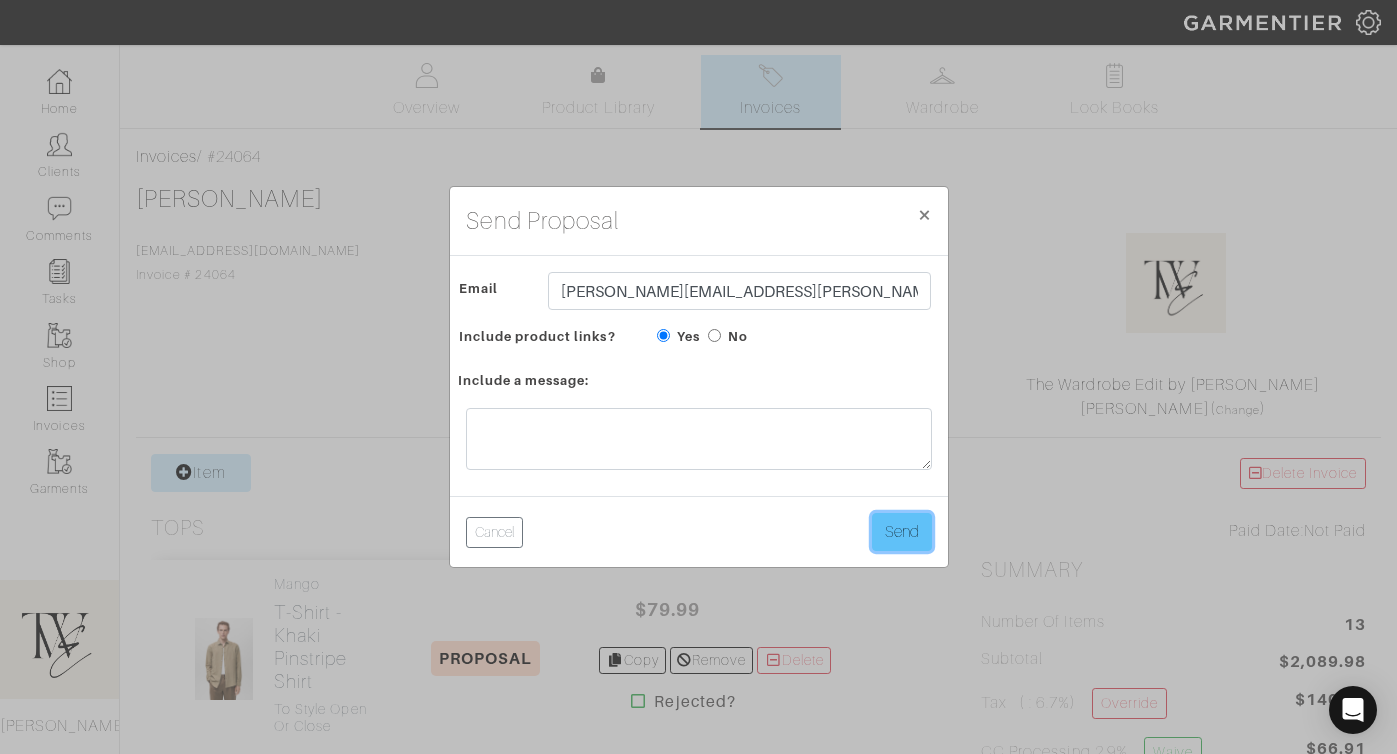 click on "Send" at bounding box center (902, 532) 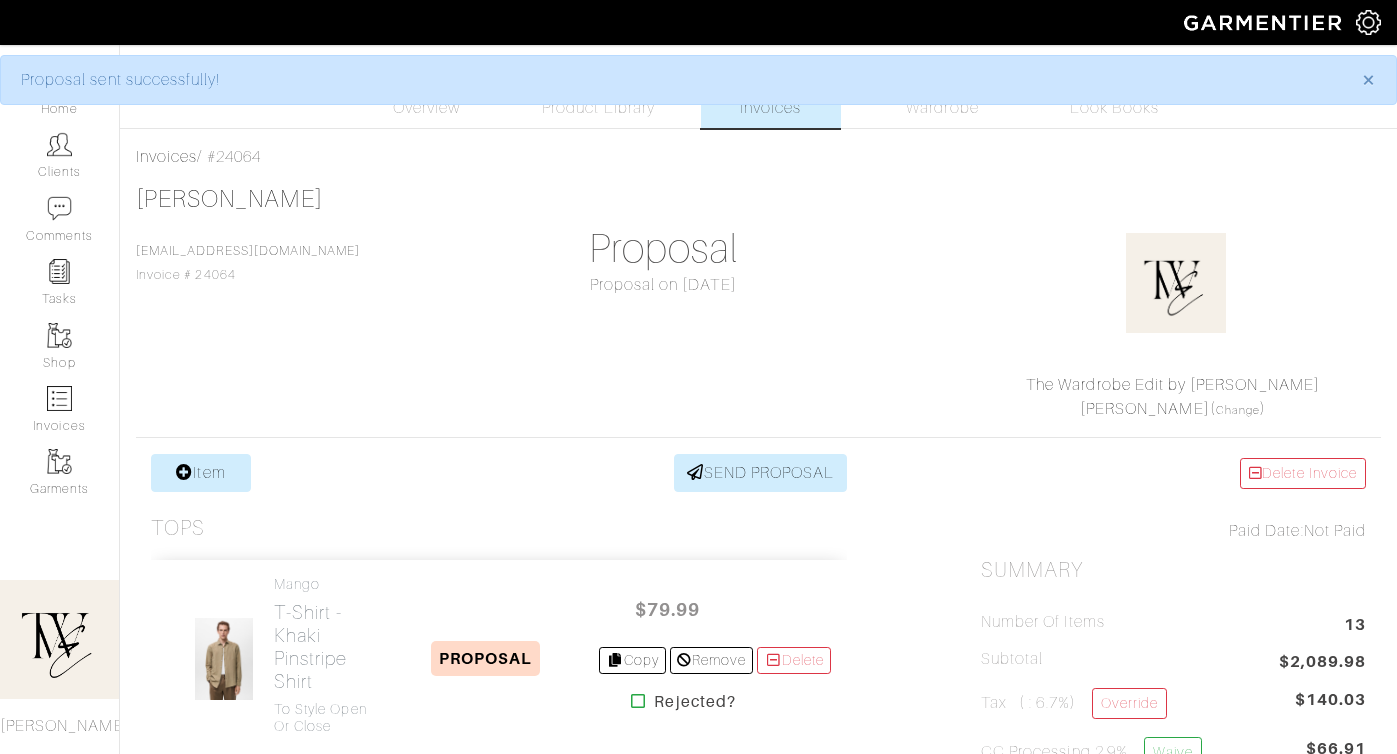 scroll, scrollTop: 0, scrollLeft: 0, axis: both 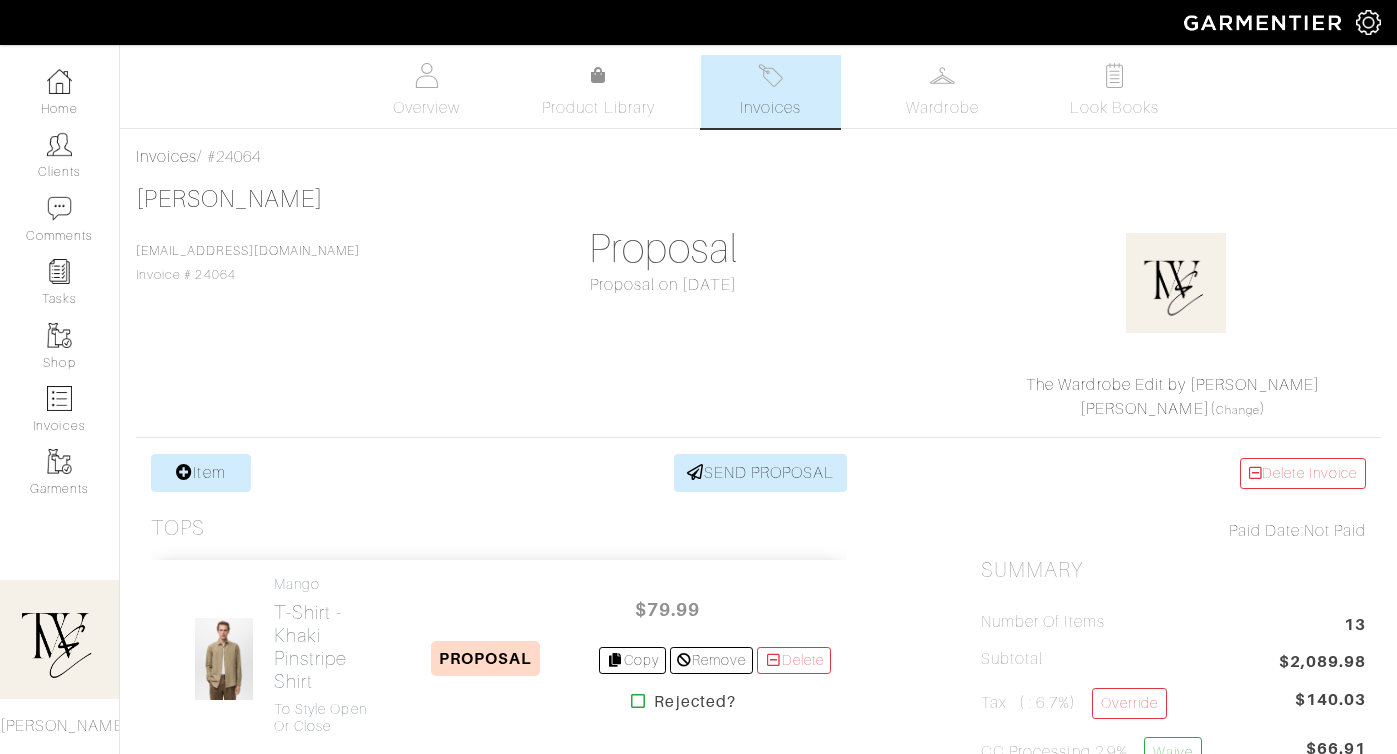 click on "Proposal on [DATE]" at bounding box center (663, 285) 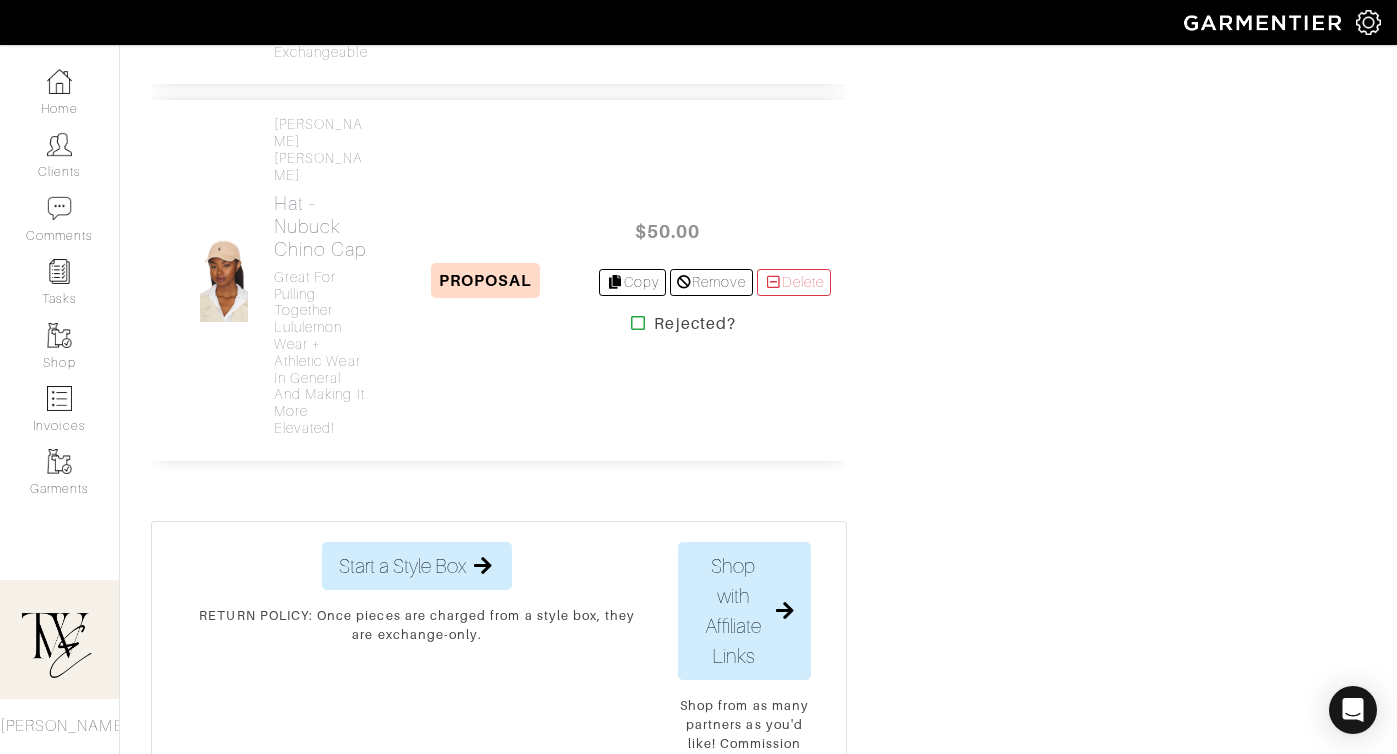 scroll, scrollTop: 7020, scrollLeft: 0, axis: vertical 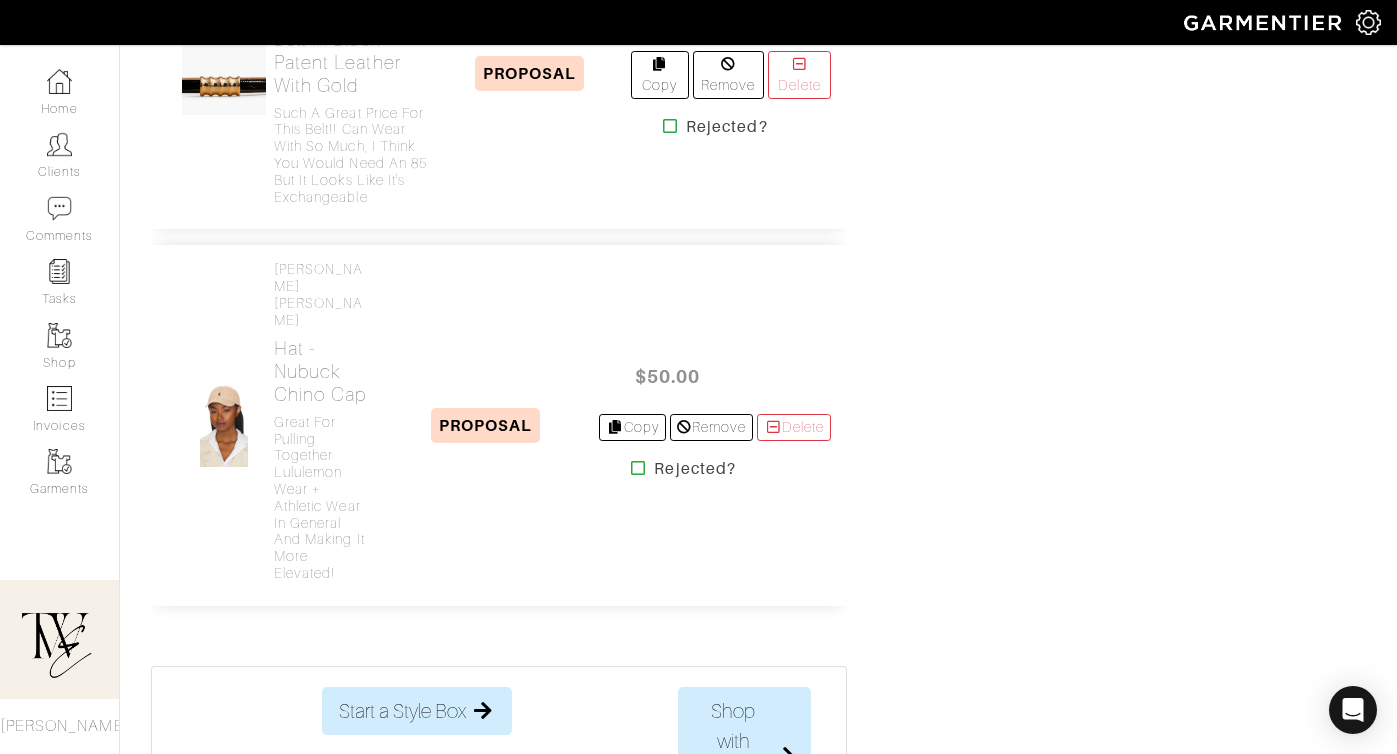 click on "Shoes -   Black
Drew Sandals" at bounding box center (351, -567) 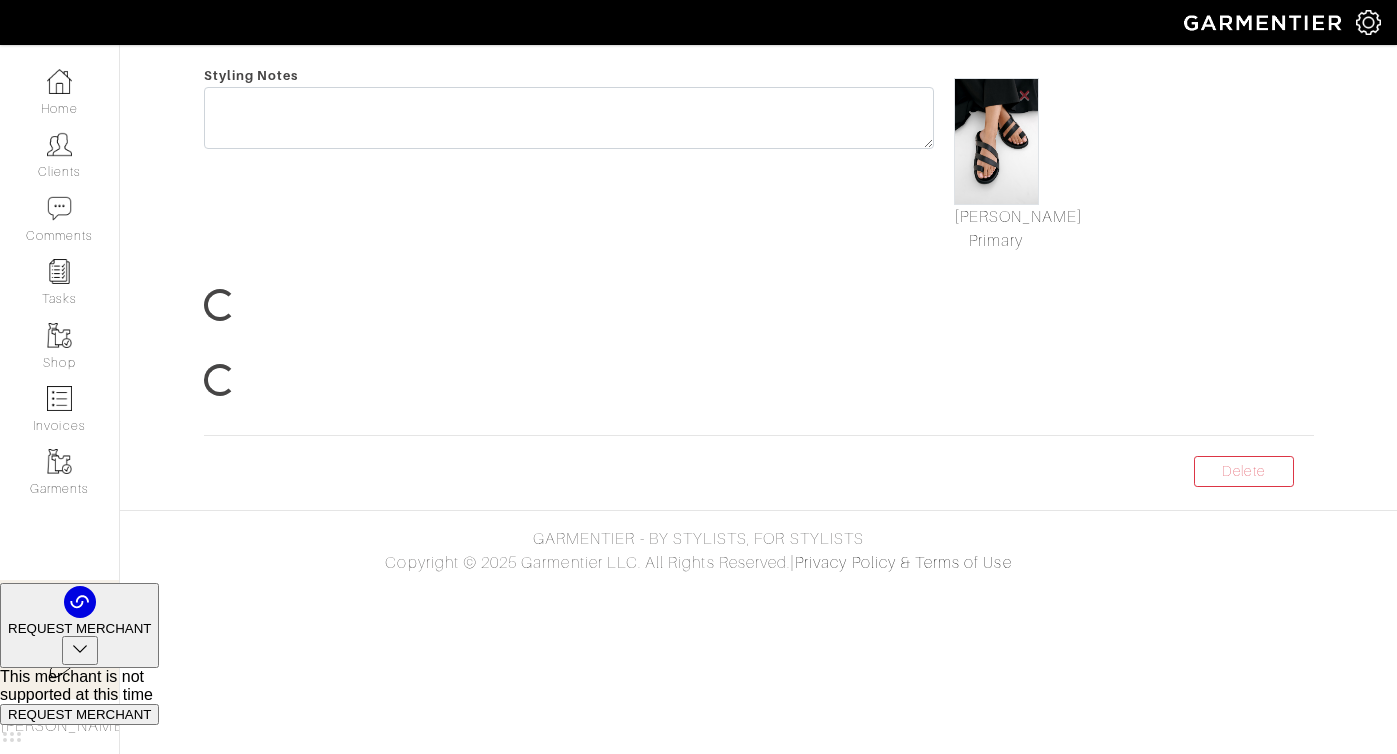scroll, scrollTop: 0, scrollLeft: 0, axis: both 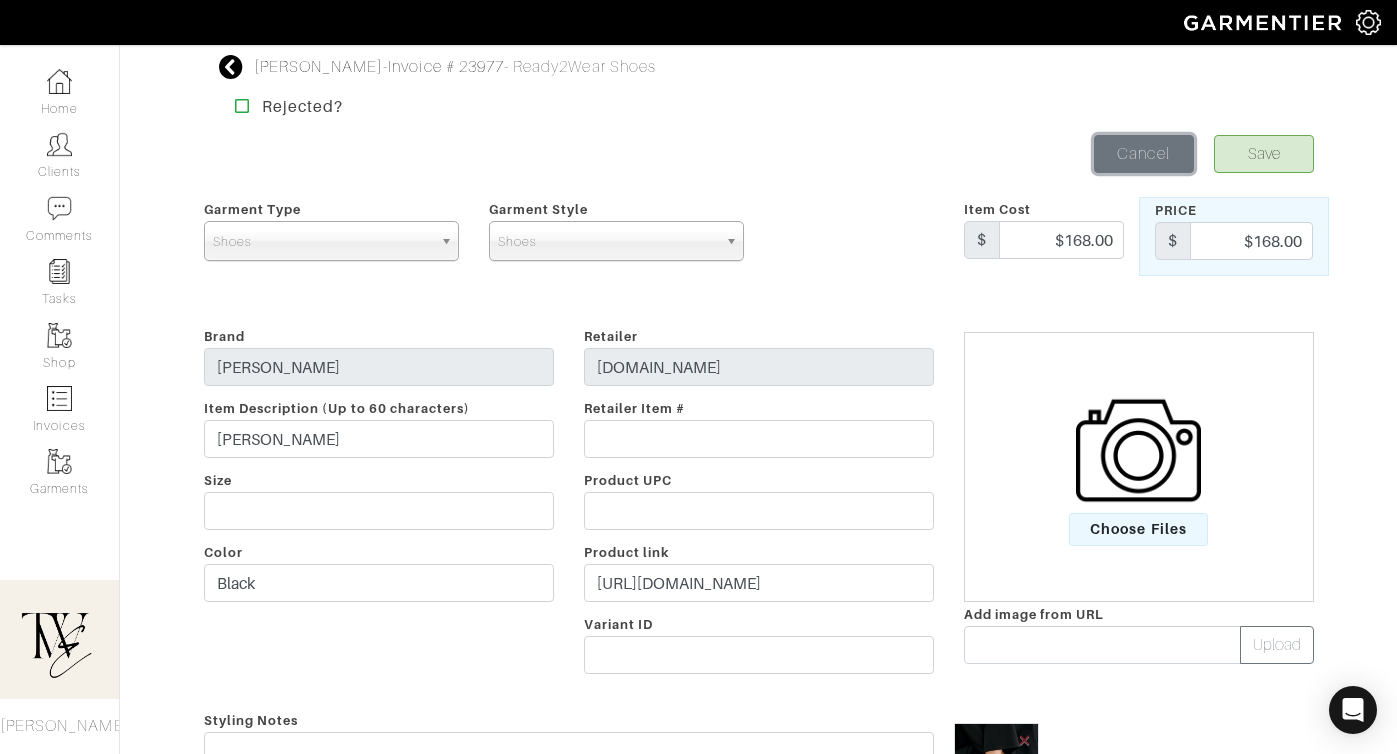 click on "Cancel" at bounding box center (1144, 154) 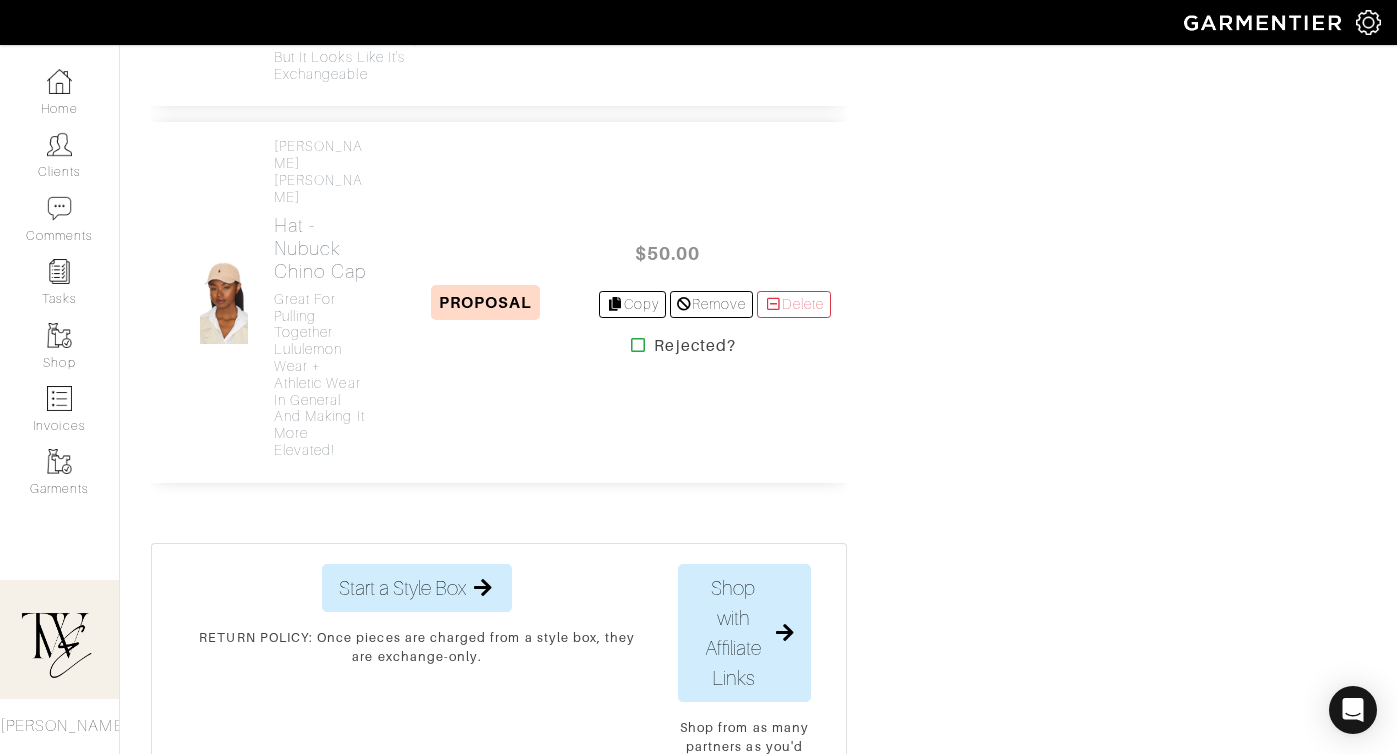 scroll, scrollTop: 7011, scrollLeft: 0, axis: vertical 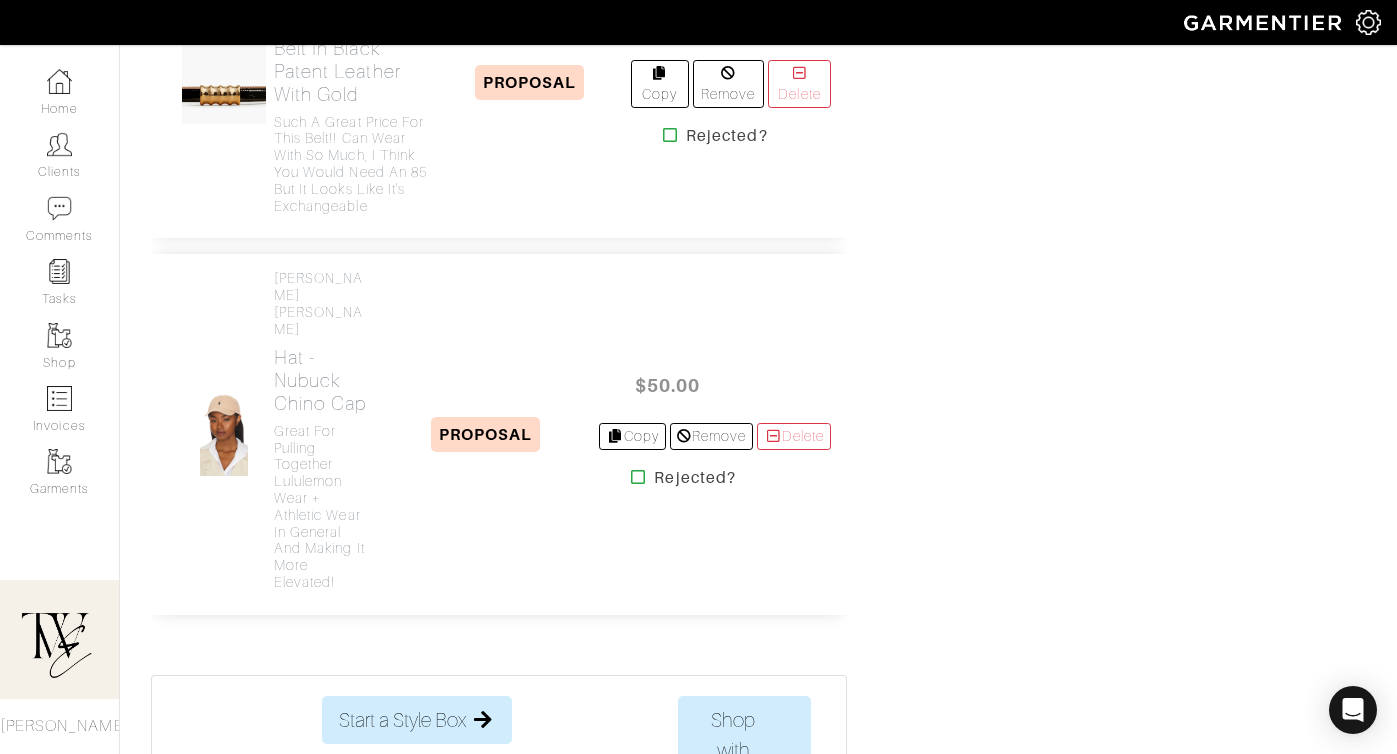 click at bounding box center (638, -261) 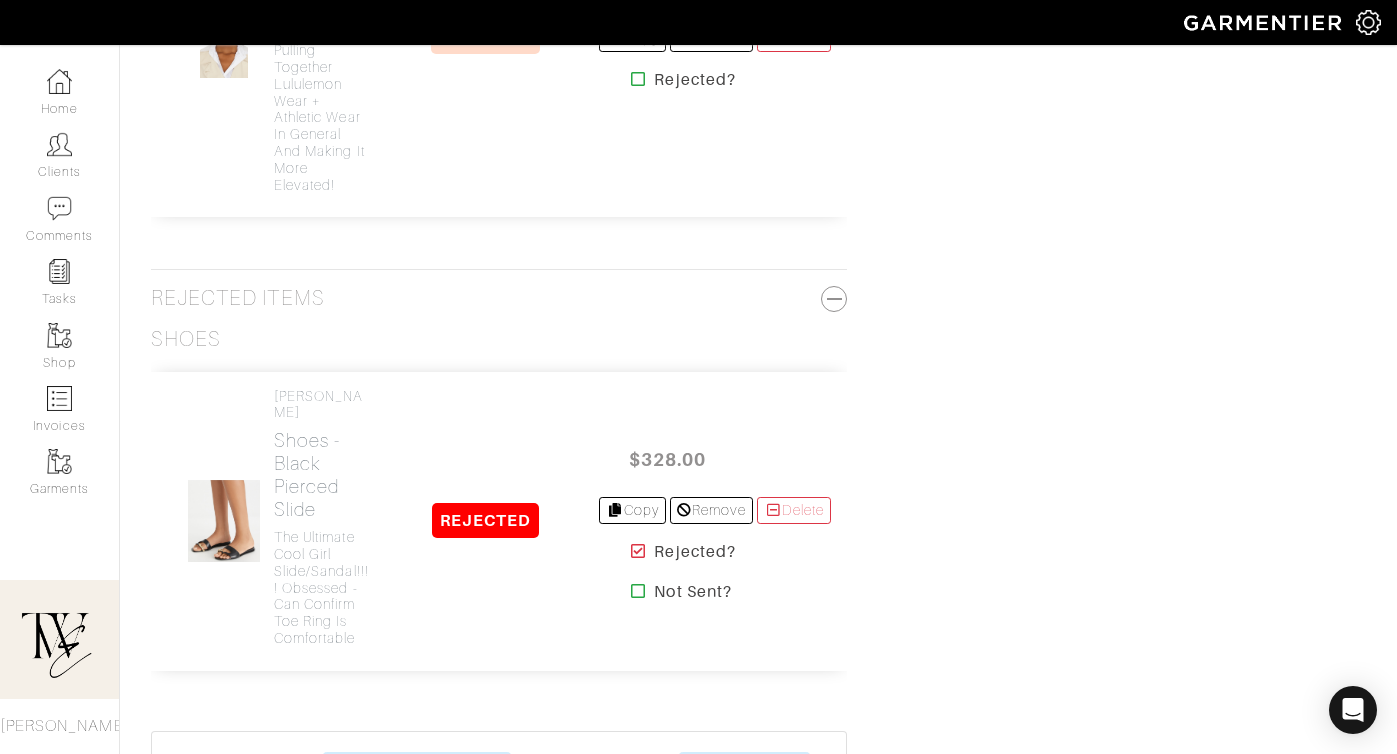 scroll, scrollTop: 6735, scrollLeft: 0, axis: vertical 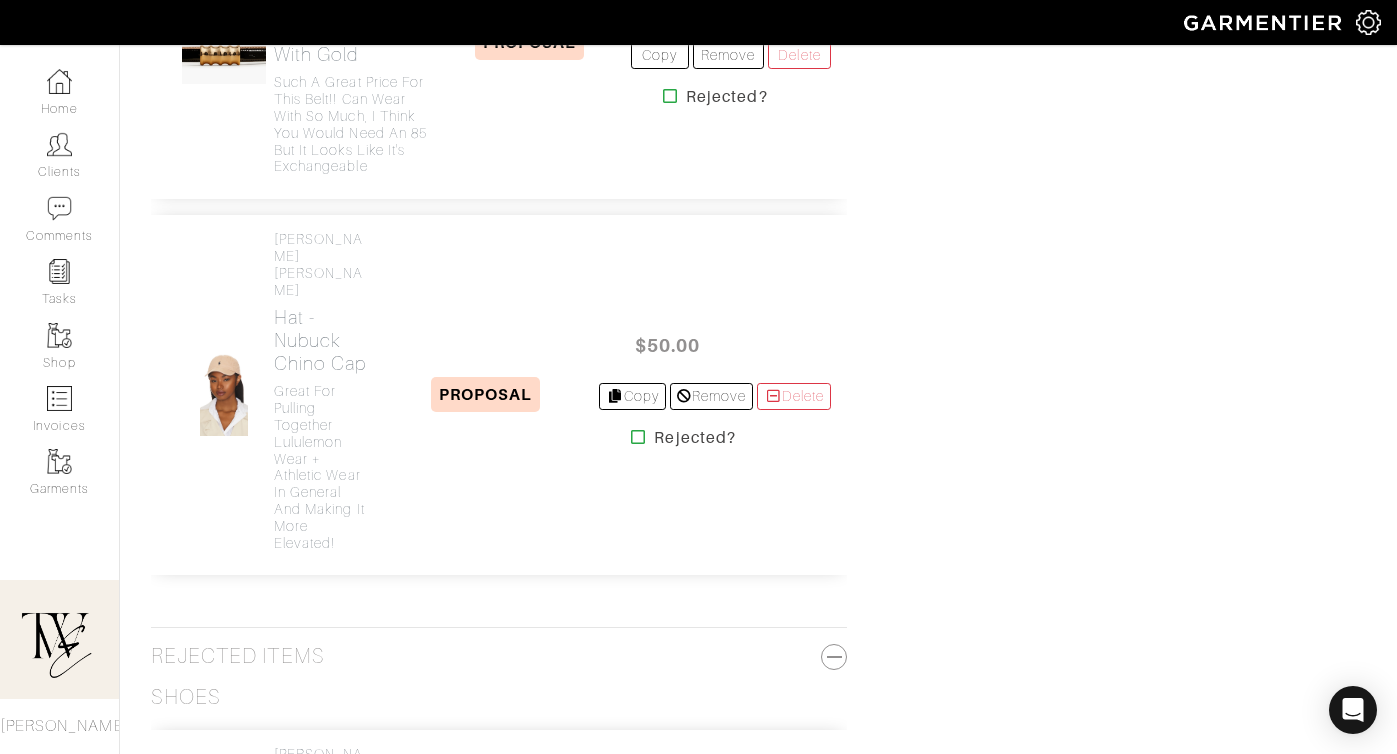 click on "[PERSON_NAME]" at bounding box center (351, -322) 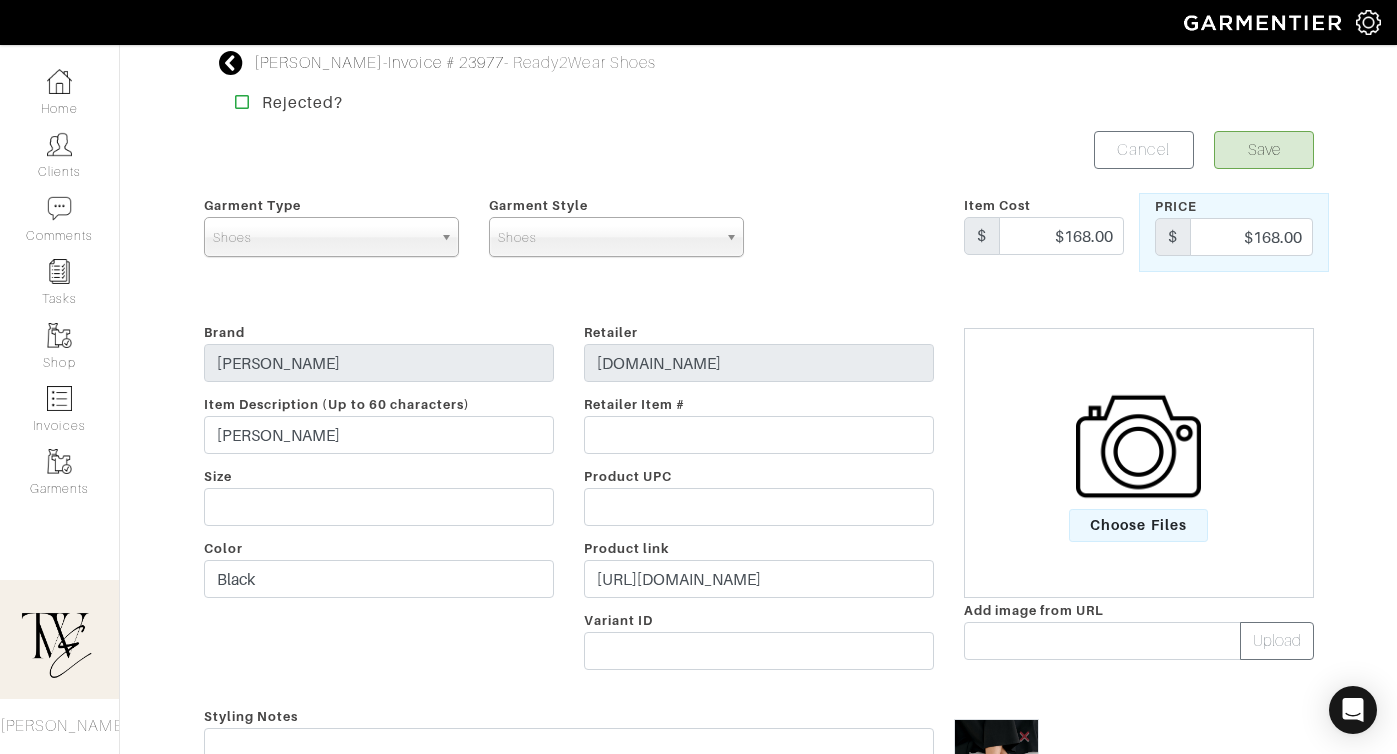 scroll, scrollTop: 0, scrollLeft: 0, axis: both 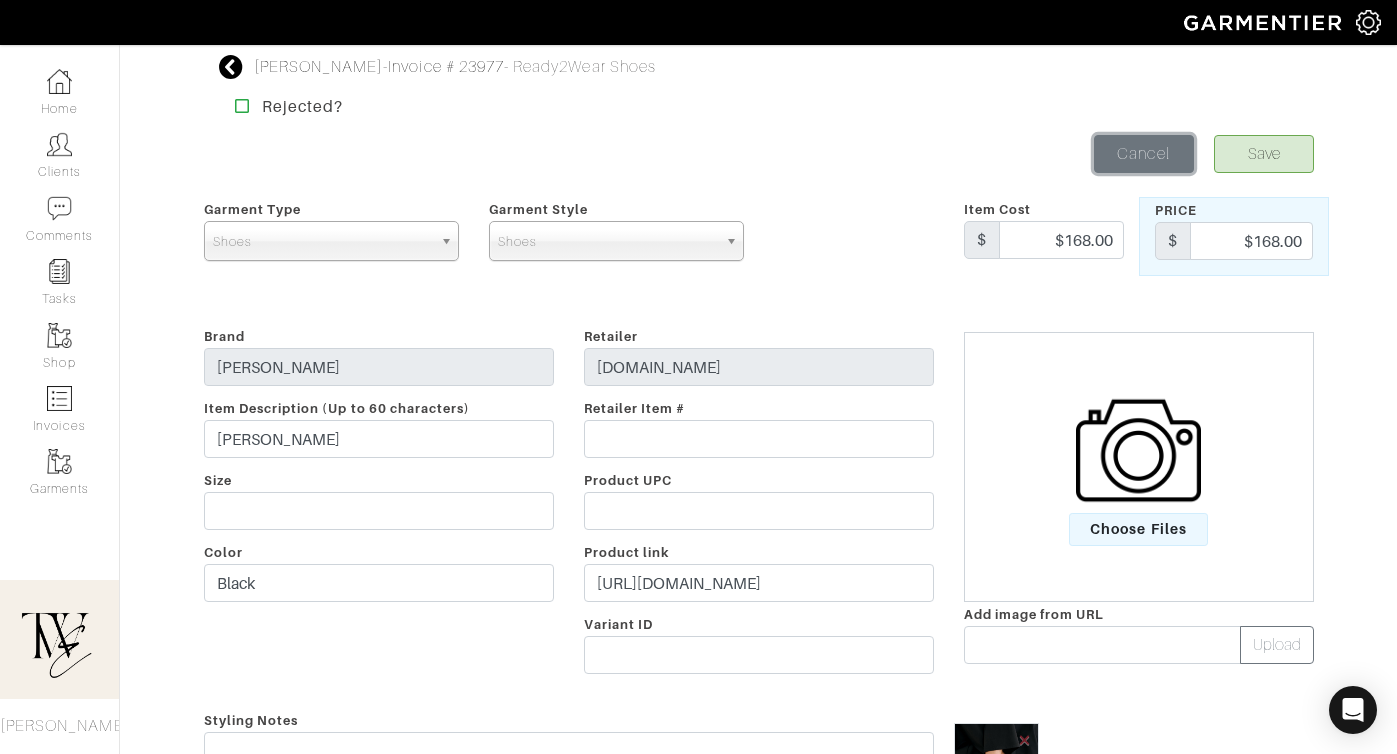 click on "Cancel" at bounding box center (1144, 154) 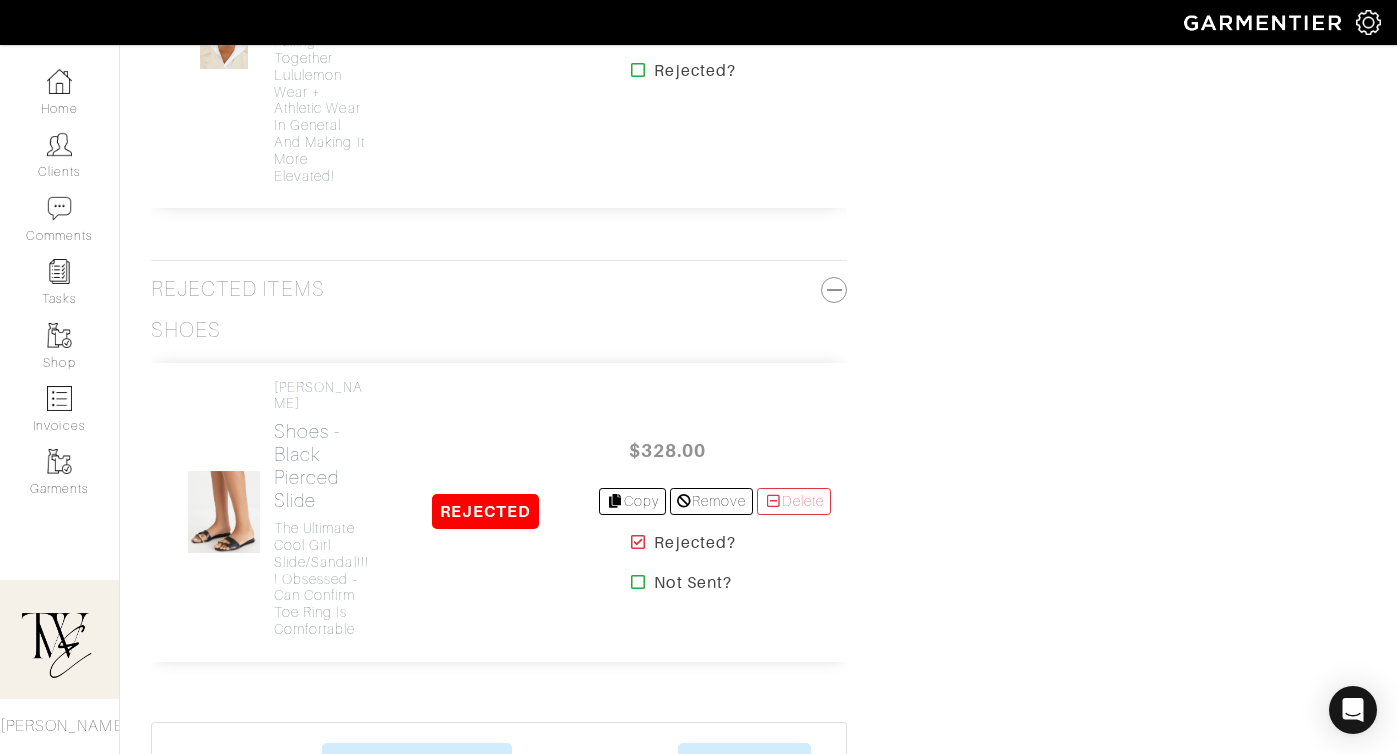 scroll, scrollTop: 7141, scrollLeft: 0, axis: vertical 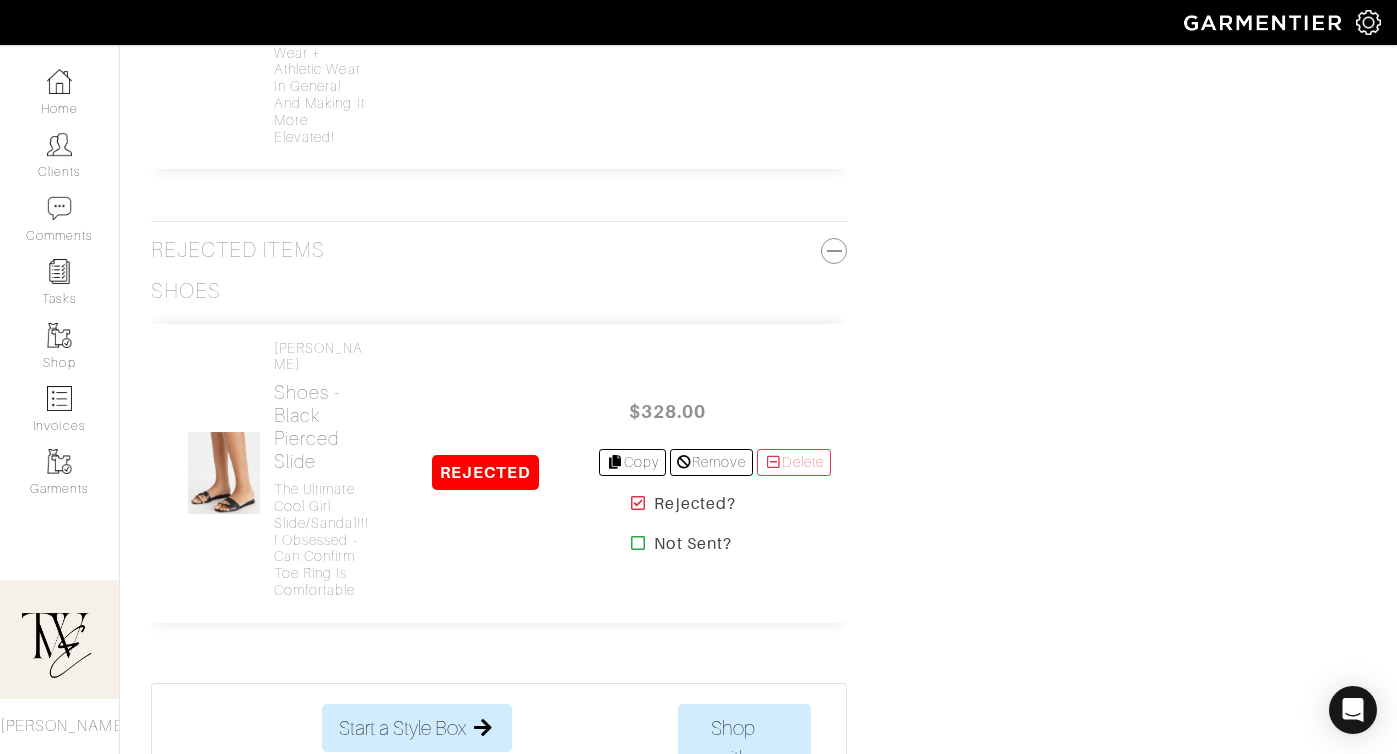 click on "Shoes -   Black
Drew Sandals" at bounding box center (351, -688) 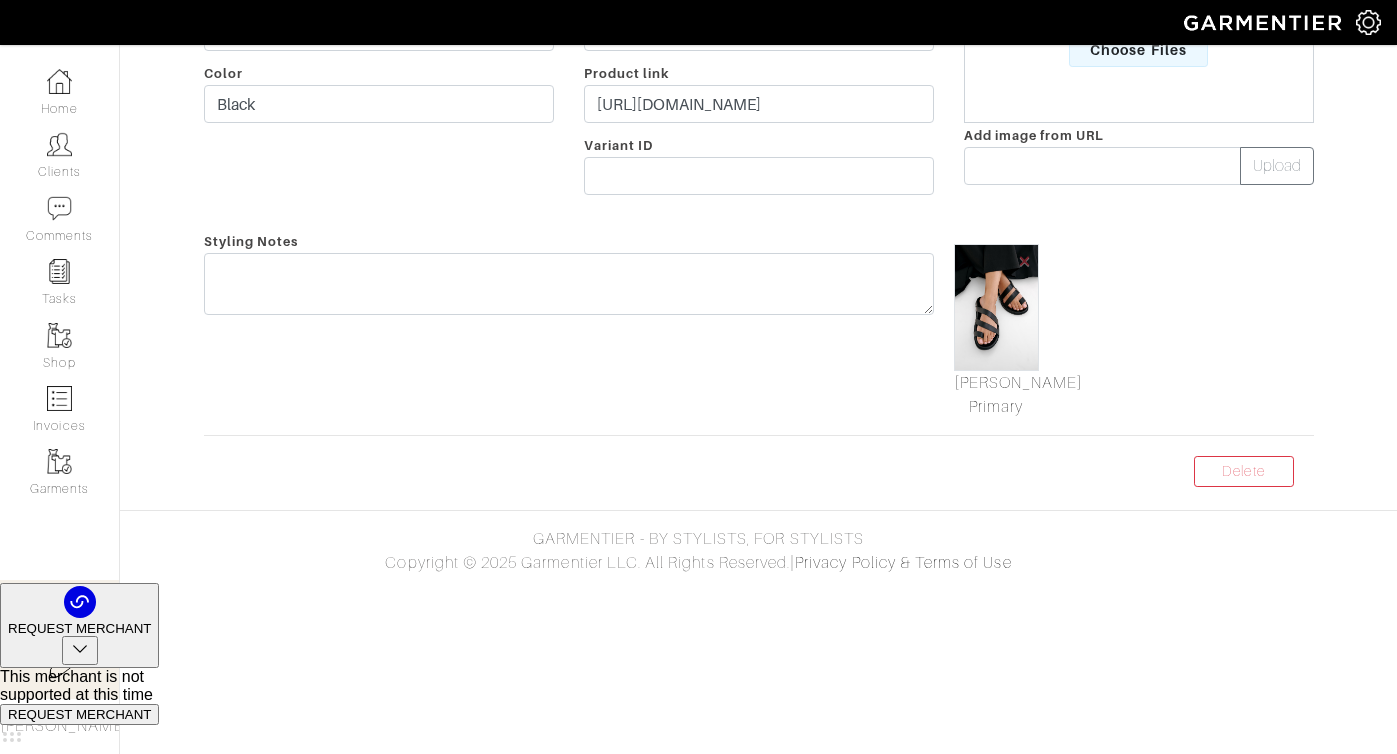 scroll, scrollTop: 0, scrollLeft: 0, axis: both 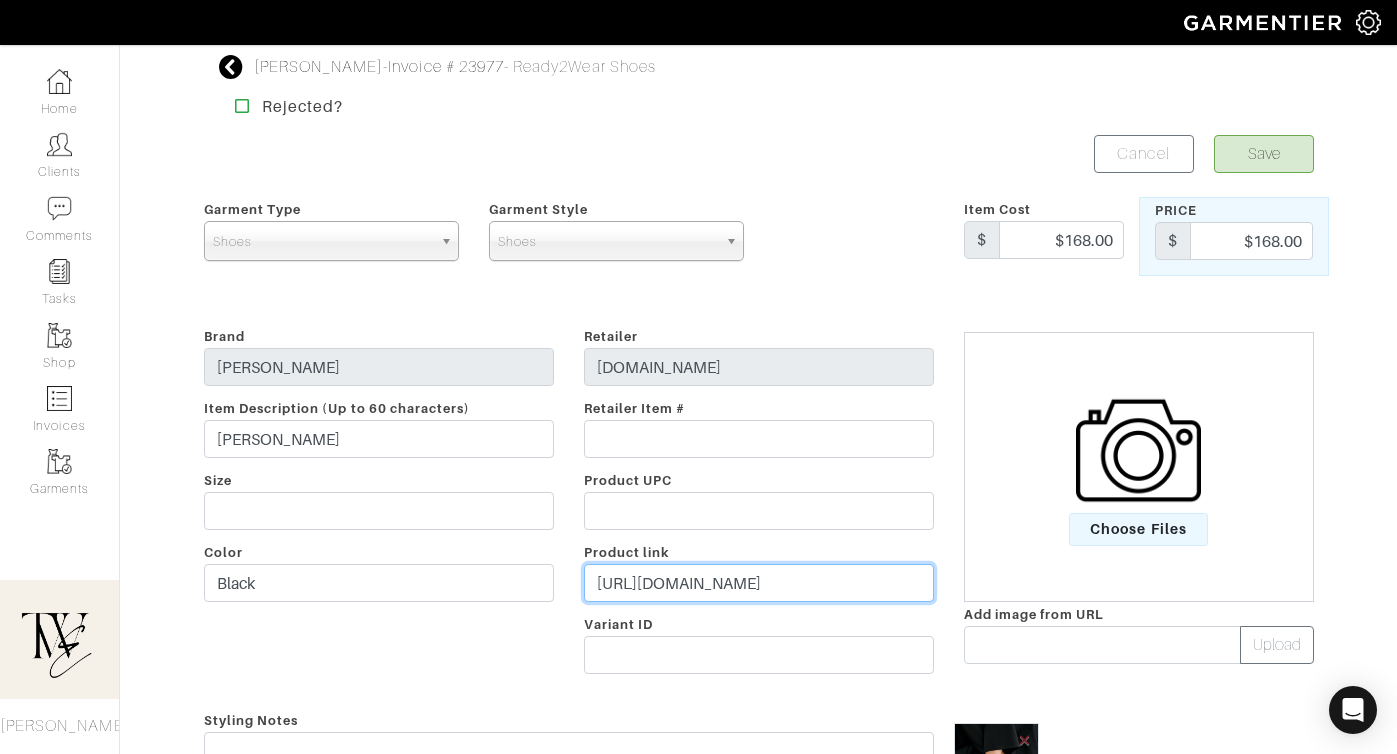 click on "https://www.marcellanyc.com/products/drew-sandals?sscid=71k9_927vh&" at bounding box center [759, 583] 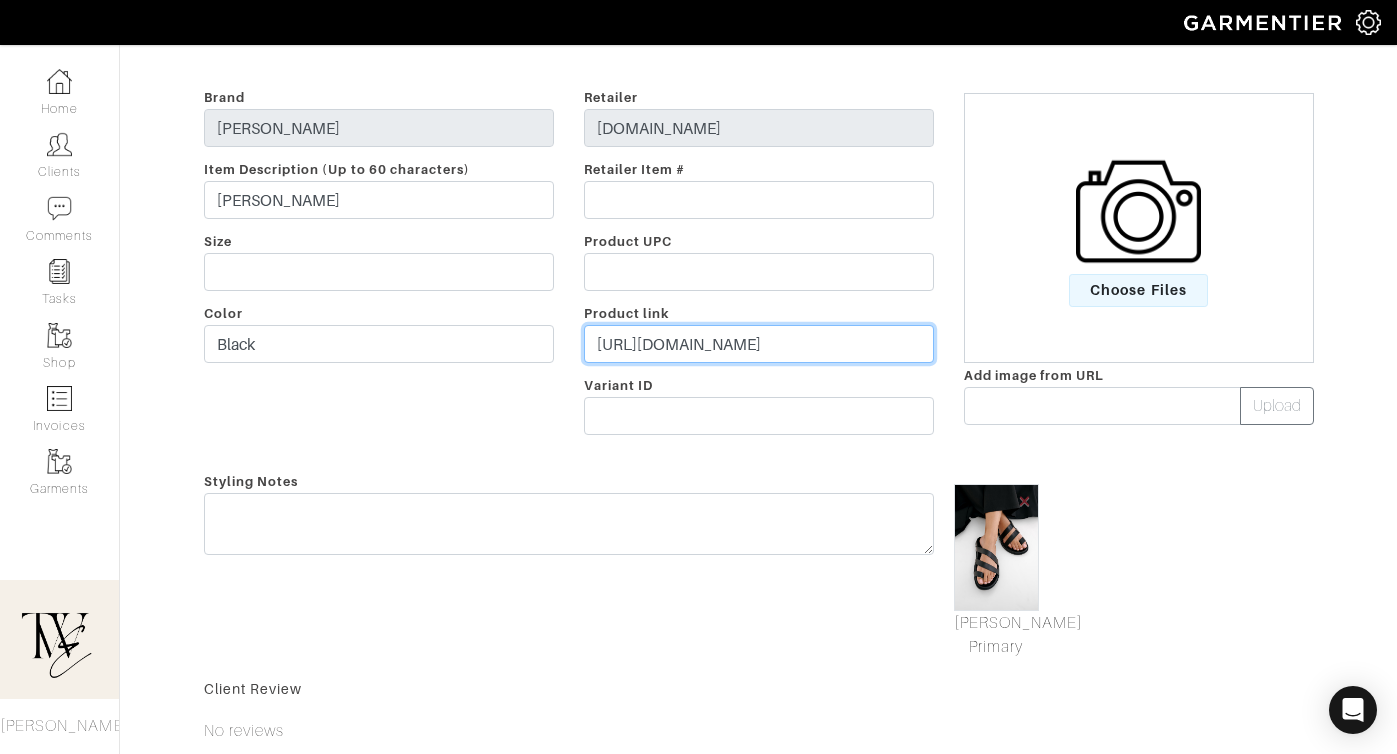 type on "https://go.shopmy.us/p-20857154" 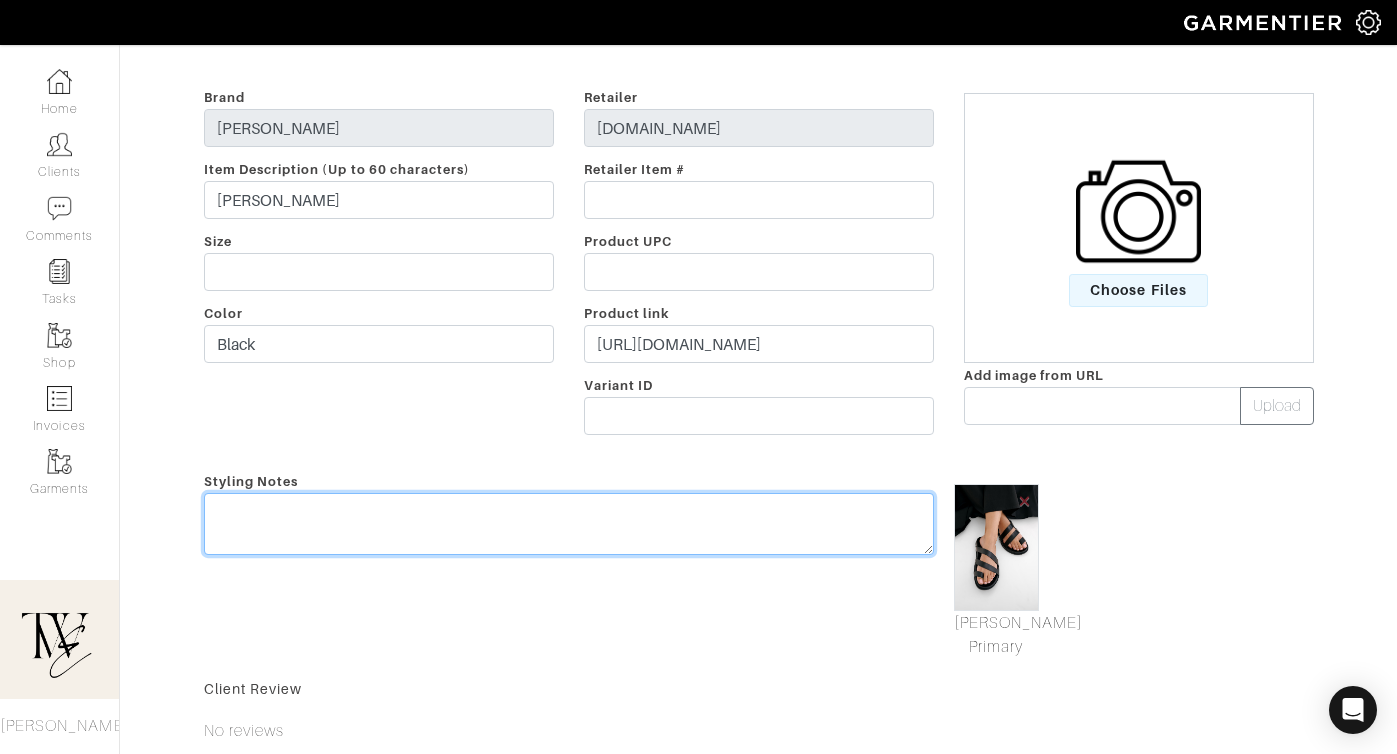 click at bounding box center [569, 524] 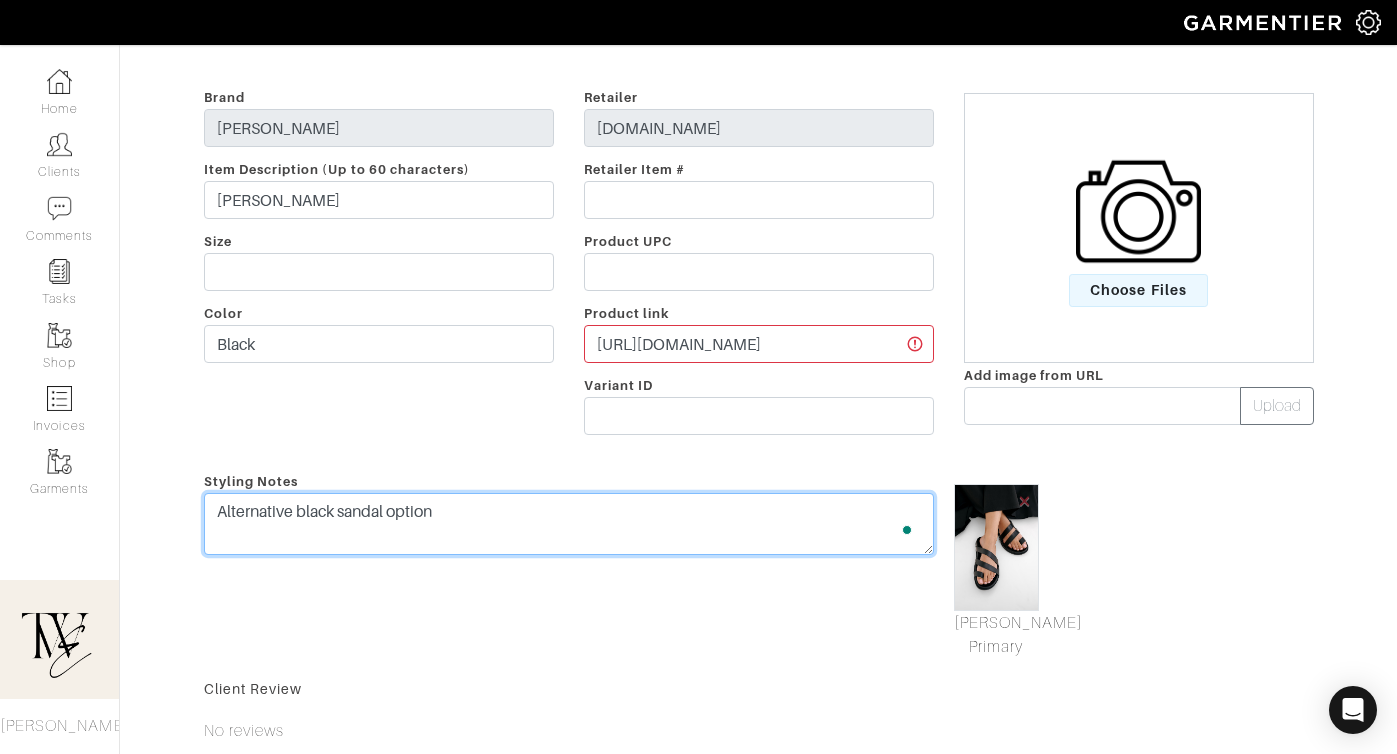 scroll, scrollTop: 0, scrollLeft: 0, axis: both 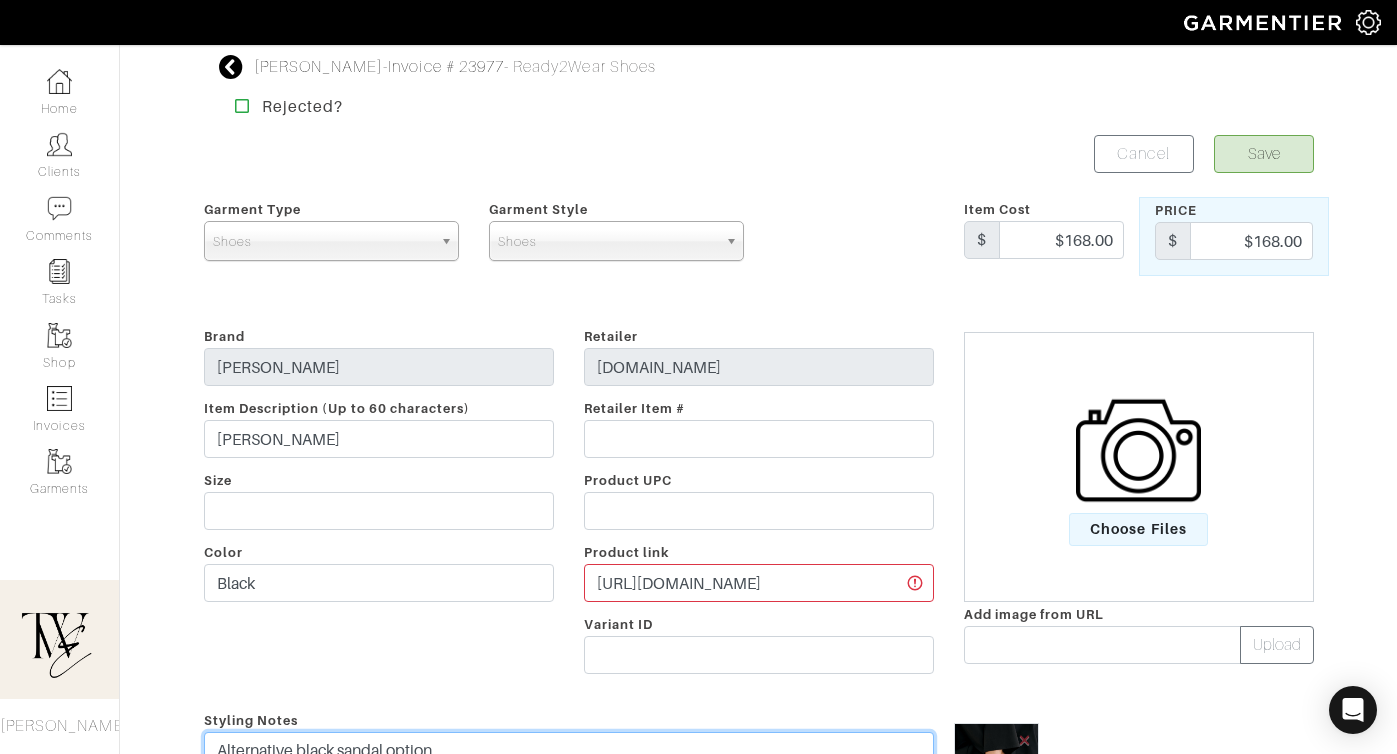 type on "Alternative black sandal option" 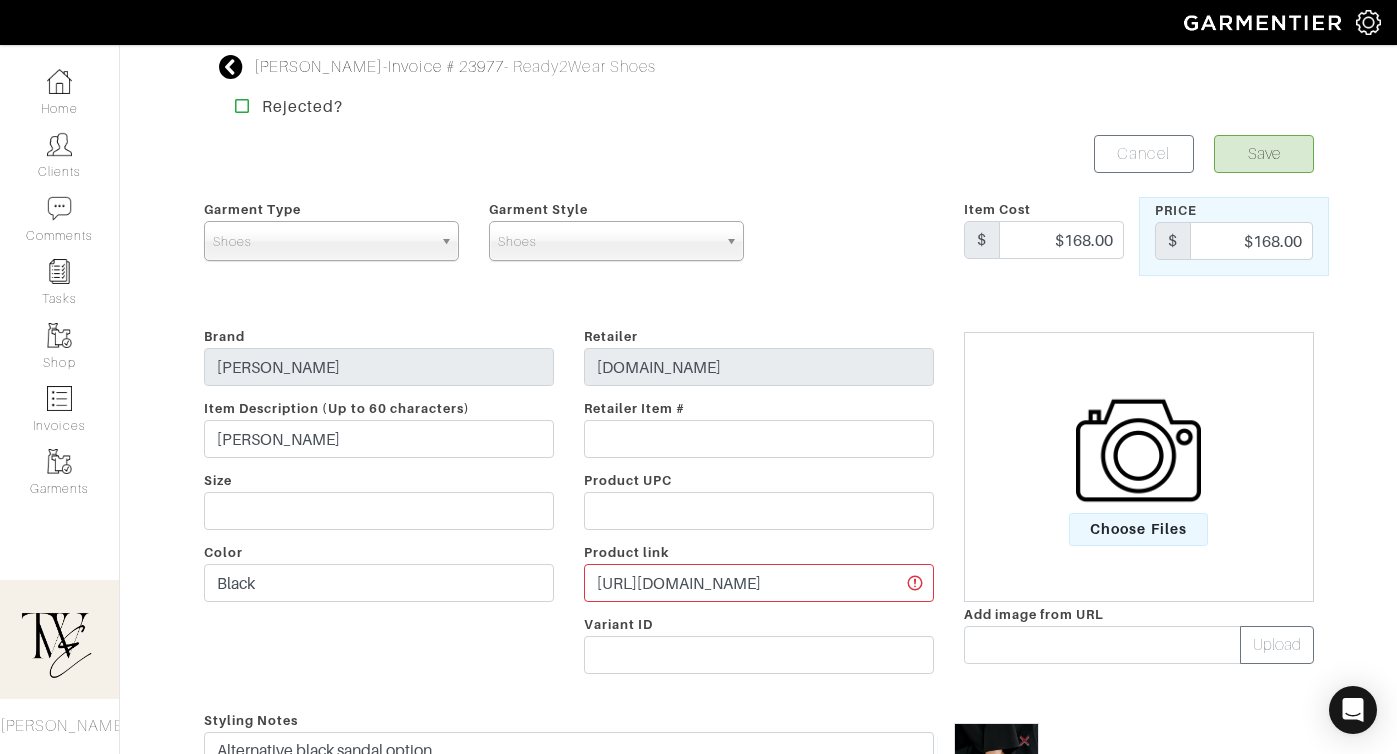 click on "Halley Harris  -
Invoice # 23977  -
Ready2Wear Shoes
Rejected?
Save
Cancel
Garment Type
Tops
Bottoms
Dresses
Jumpsuits
Suiting
Outerwear
Shoes
Swimwear
Accessories
Other
Shoes
Garment Style
Shoes
Shoes
Item Cost
$
$168.00
Price
$
$168.00
Brand
Marcella
Item Description (Up to 60 characters)
Drew Sandals" at bounding box center (759, 621) 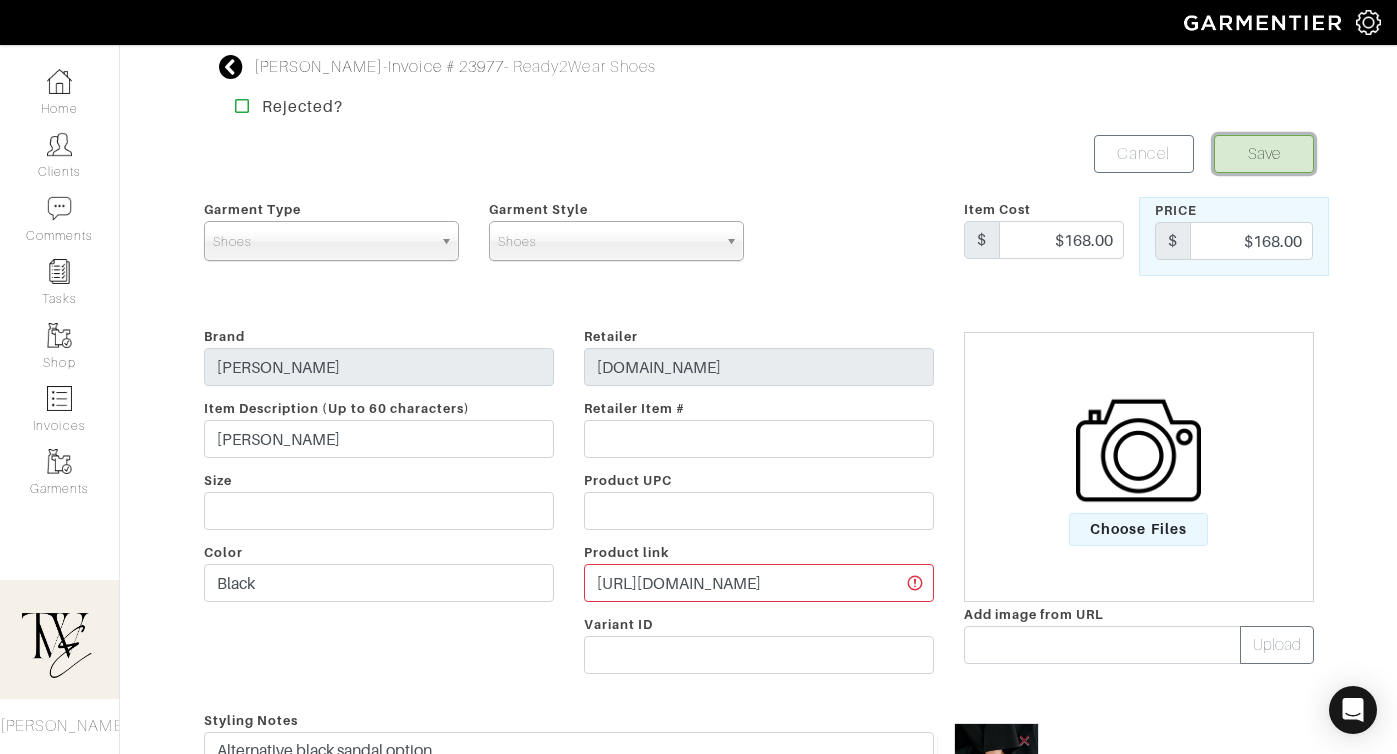click on "Save" at bounding box center (1264, 154) 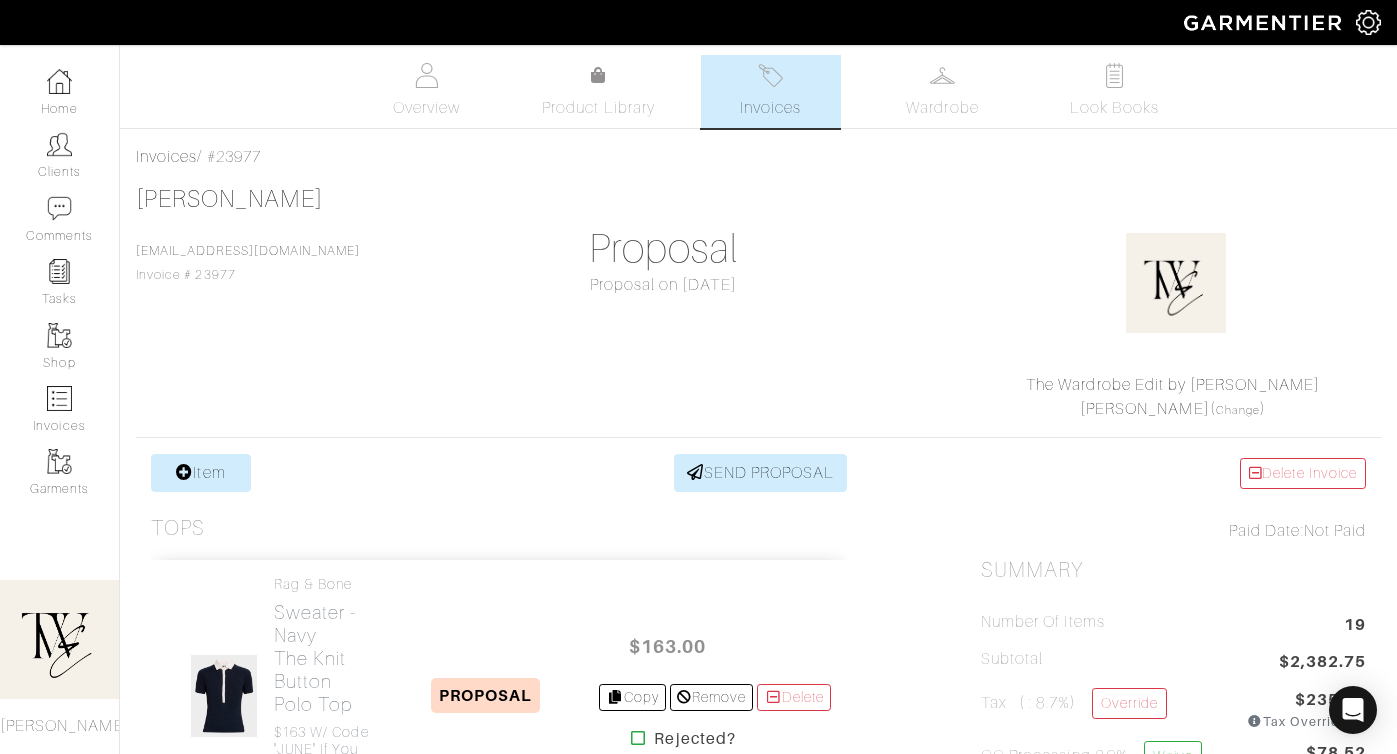 scroll, scrollTop: 0, scrollLeft: 0, axis: both 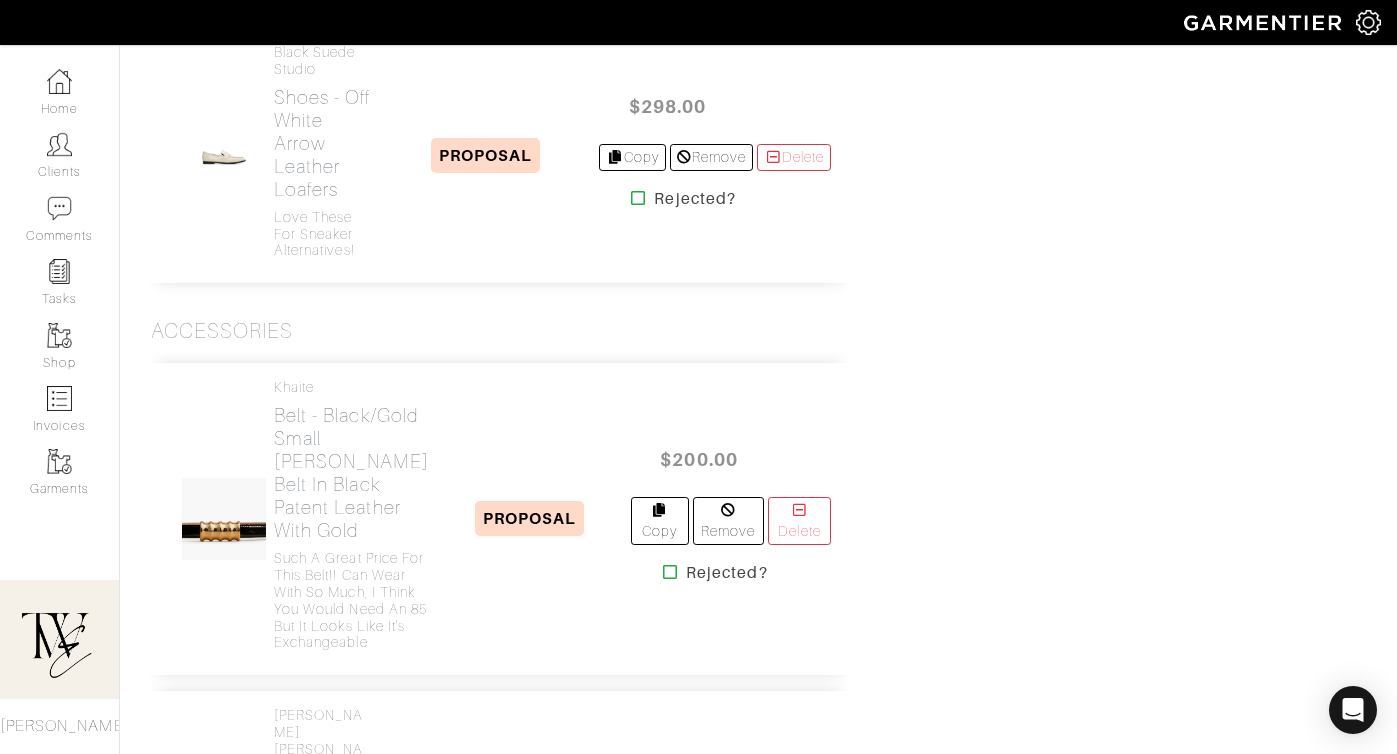 click on "Shoes -   [PERSON_NAME] Flat Sandal" at bounding box center (351, -604) 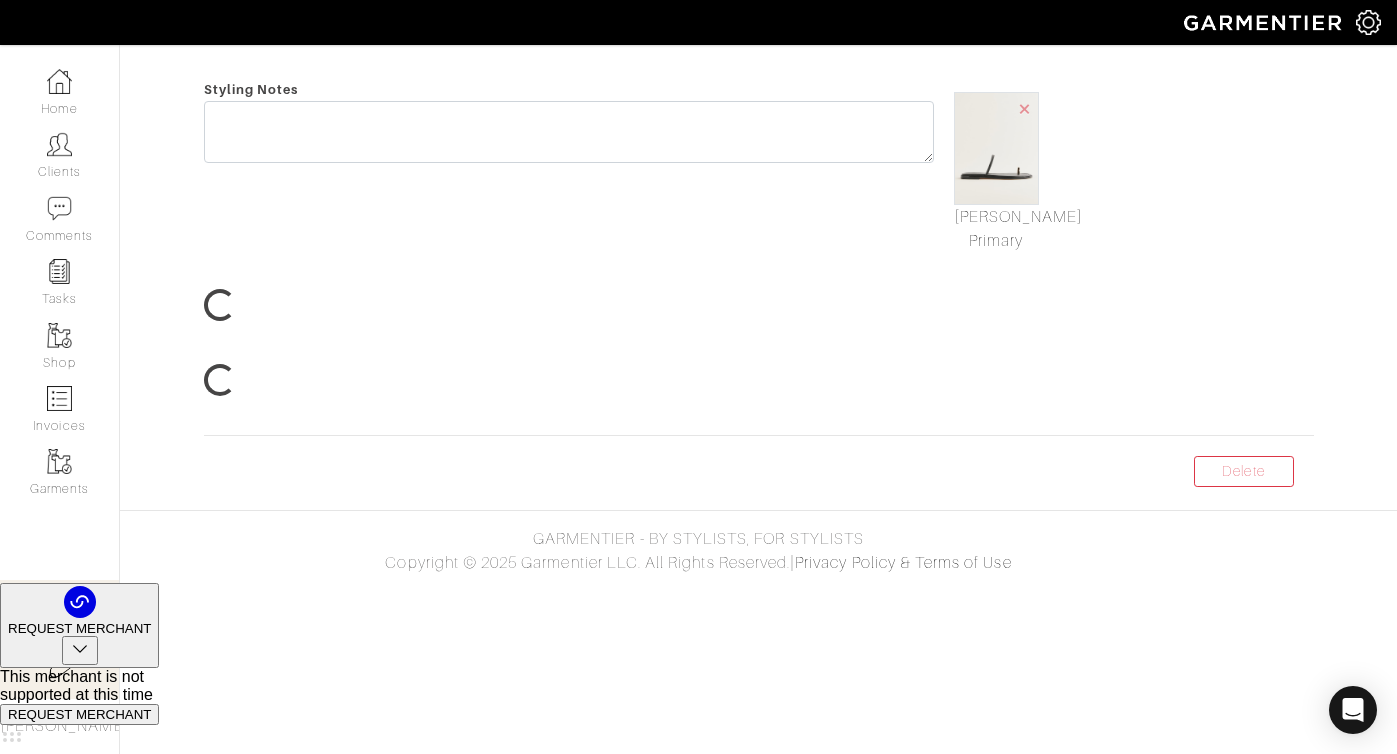 scroll, scrollTop: 0, scrollLeft: 0, axis: both 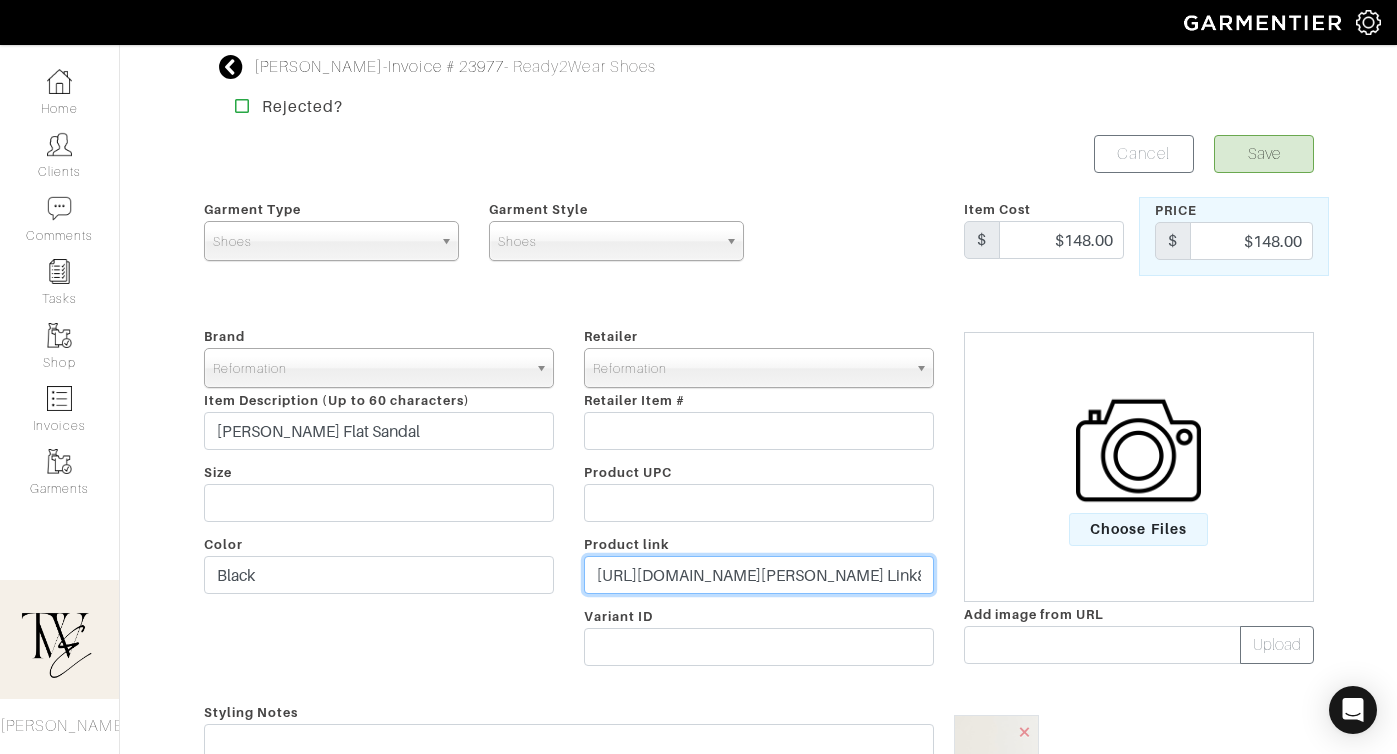 click on "https://www.thereformation.com/products/cassandra-flat-sandal/1315951BCL.html?fbvar=nonbrandedgoogle&utm_source=Affiliate&utm_medium=ShopMy&utm_campaign=twebyregan&utm_content=Quick Link&utm_referrer=shopmy.us&smsclickid=cf5c1282-4b19-4de9-81cc-b49b1ba8c208" at bounding box center (759, 575) 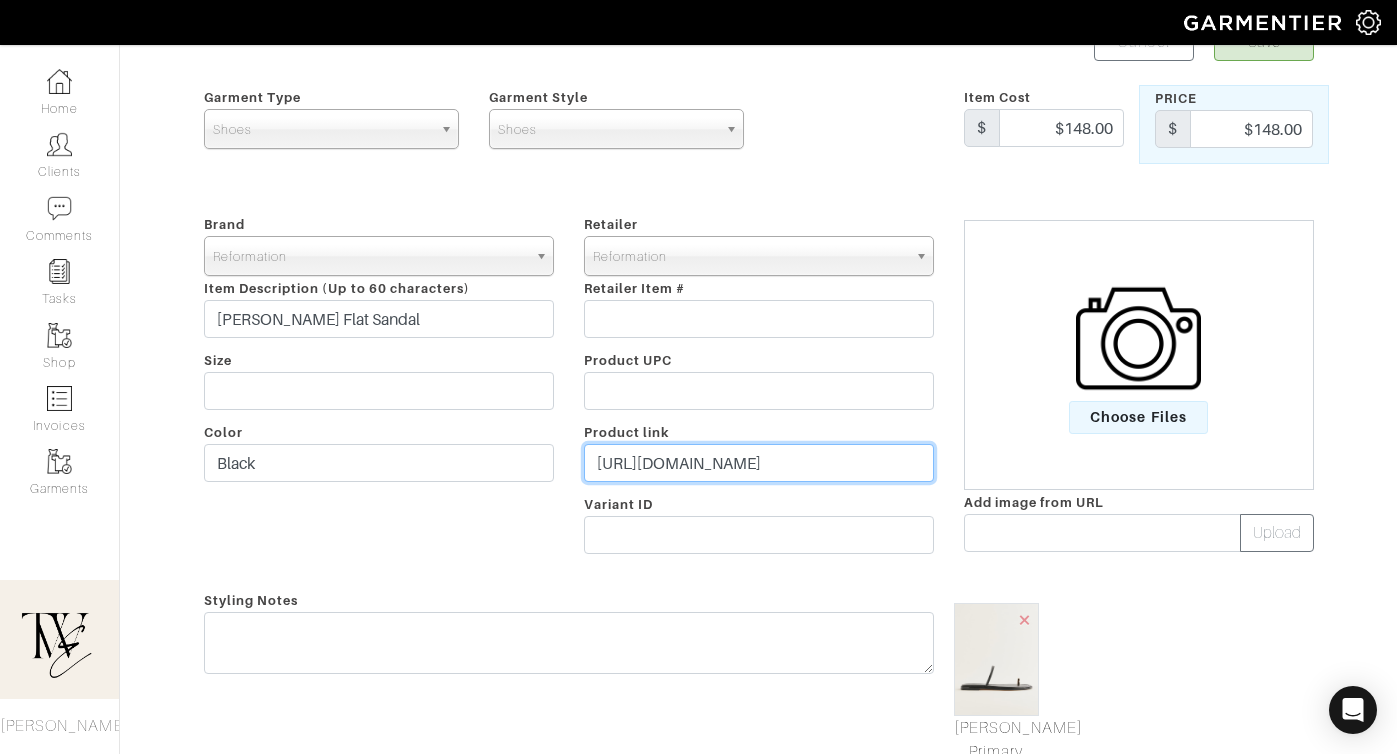 scroll, scrollTop: 174, scrollLeft: 0, axis: vertical 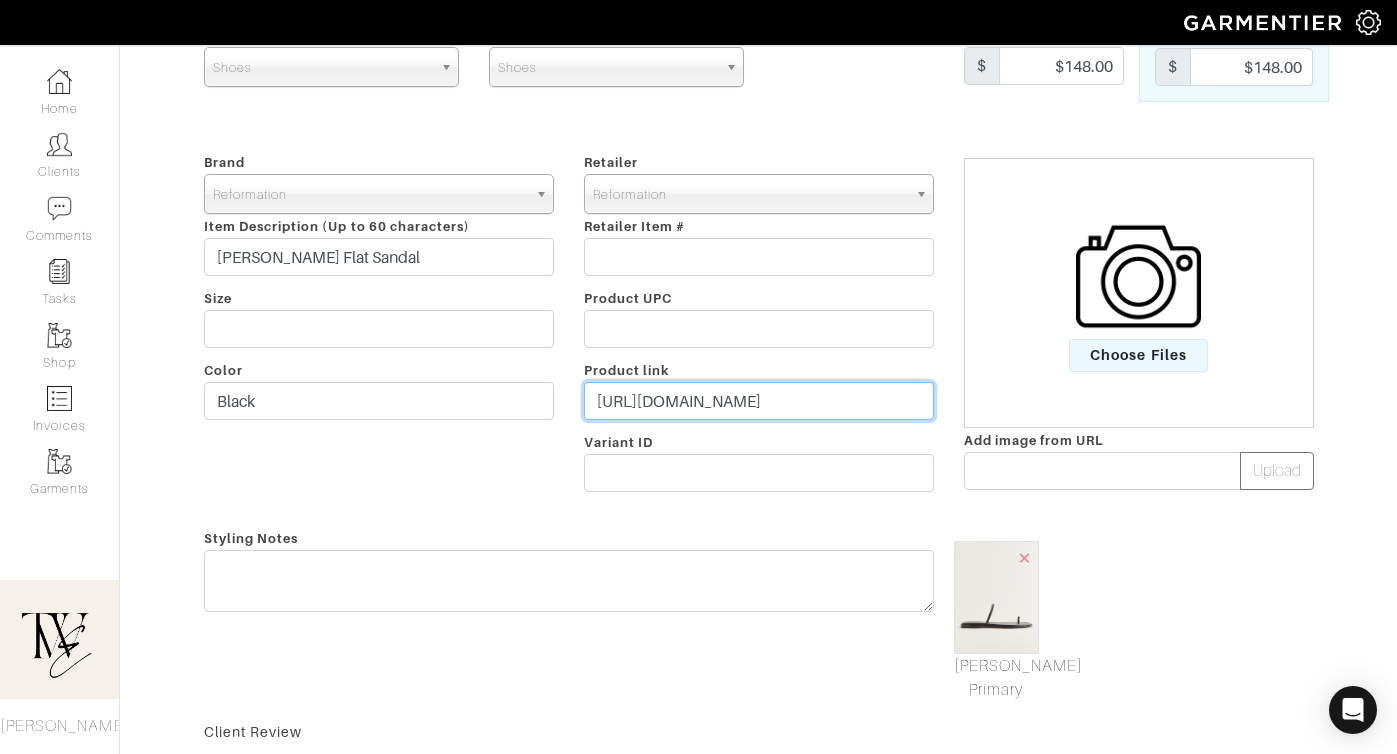 type on "https://go.shopmy.us/p-20857324" 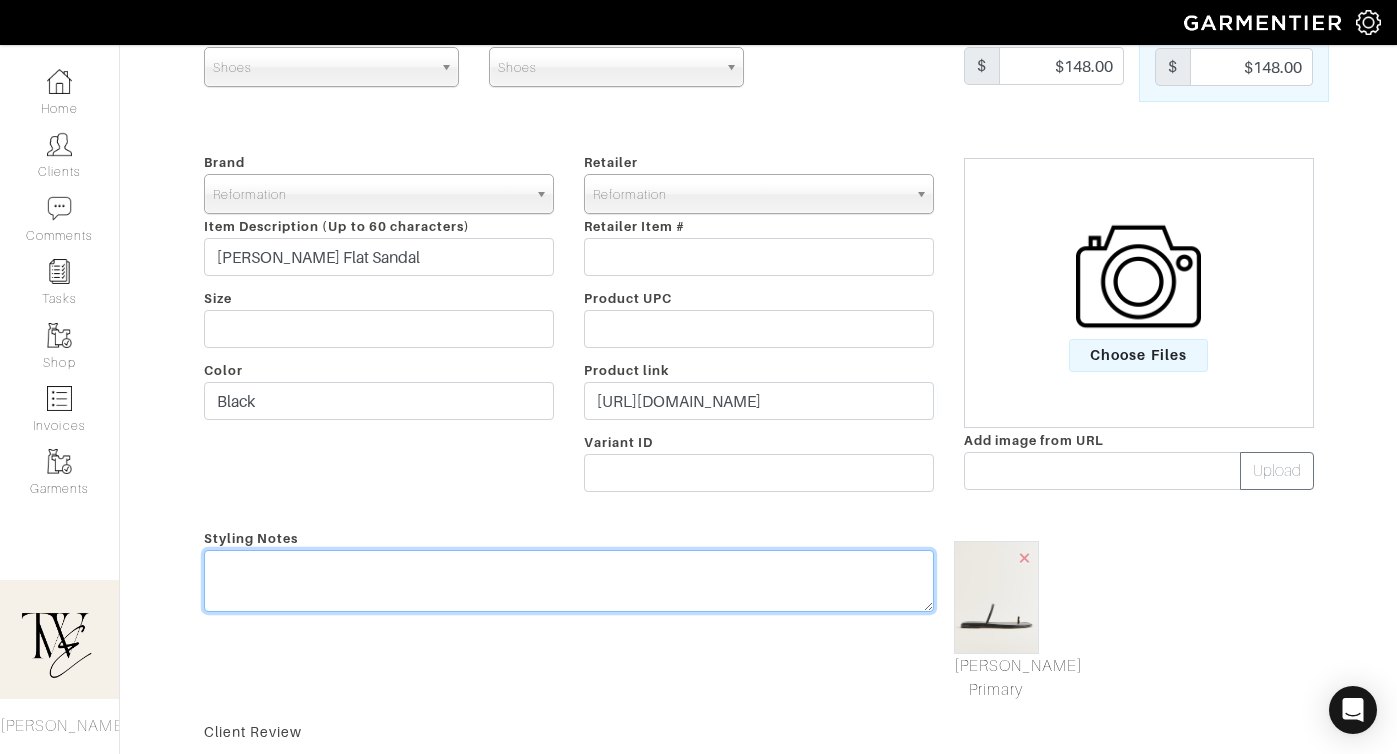 click at bounding box center (569, 581) 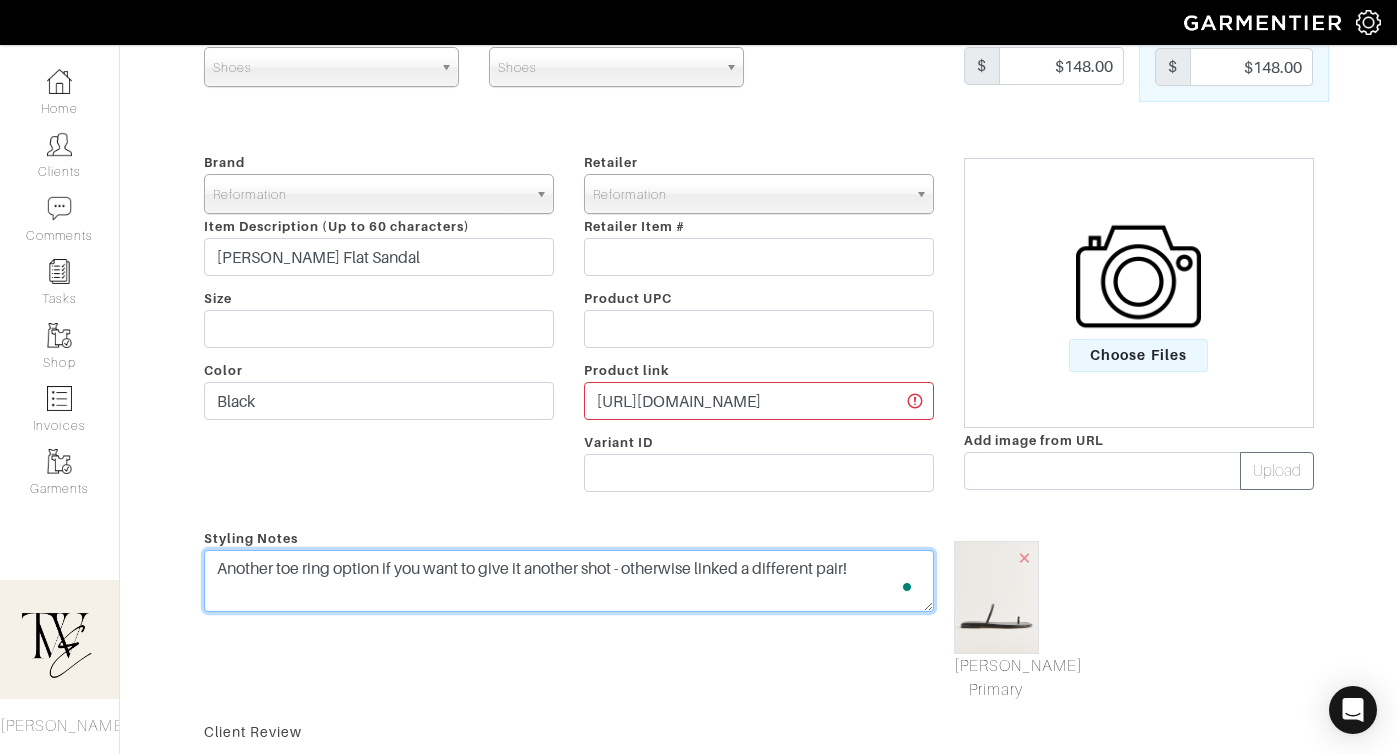 scroll, scrollTop: 0, scrollLeft: 0, axis: both 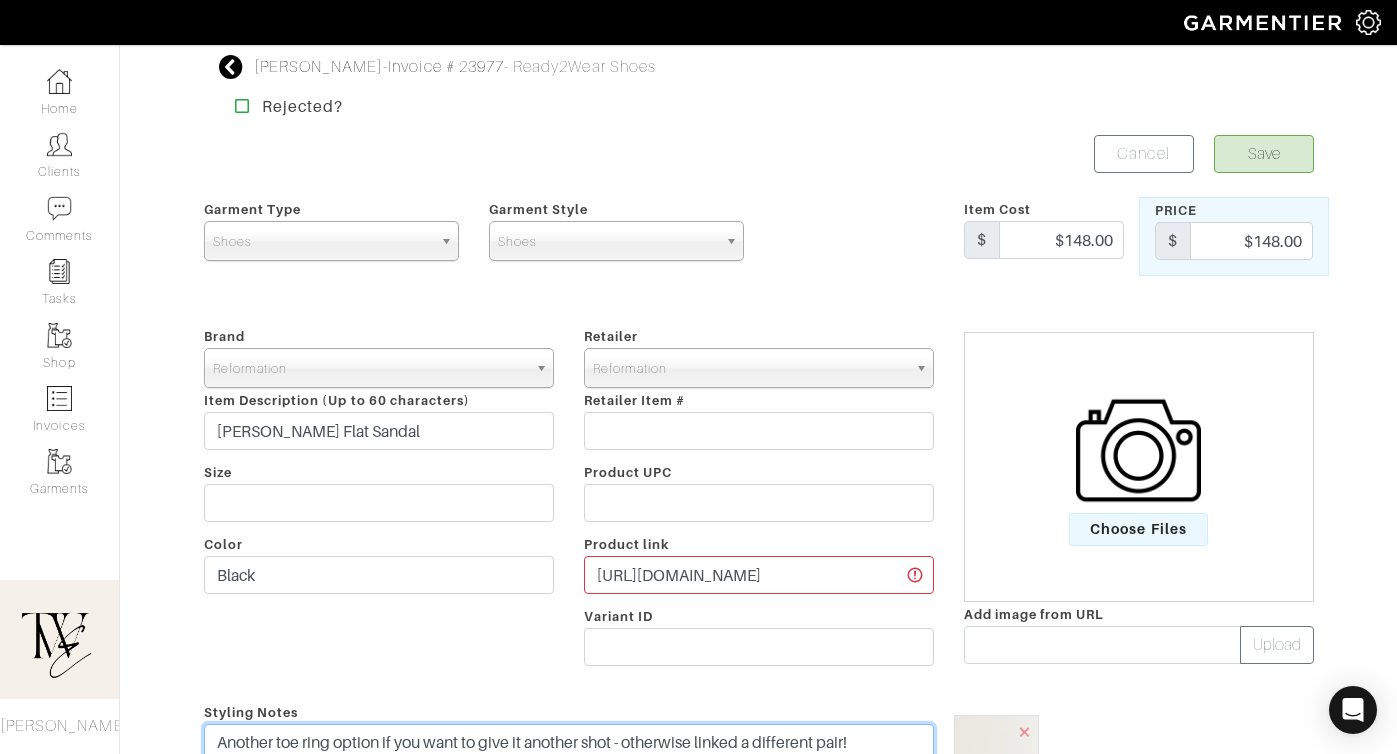type on "Another toe ring option if you want to give it another shot - otherwise linked a different pair!" 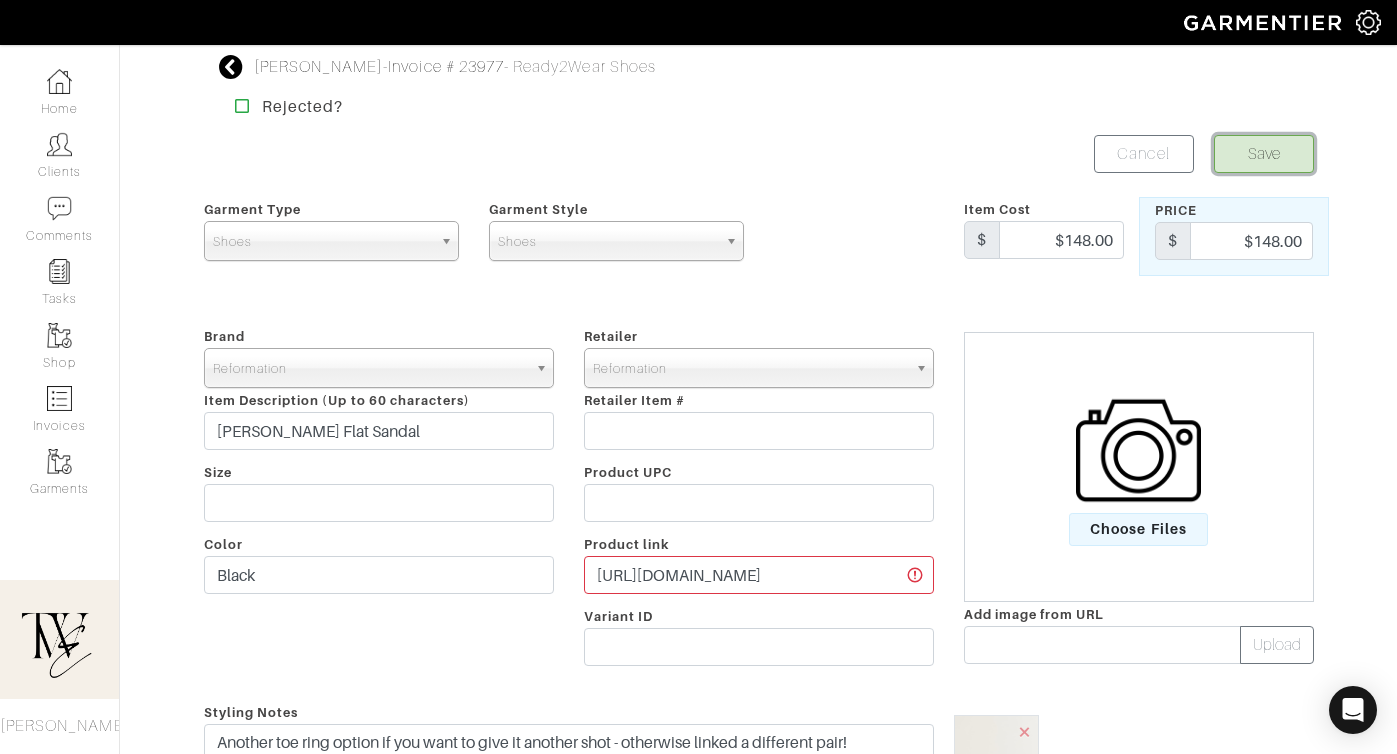 click on "Save" at bounding box center [1264, 154] 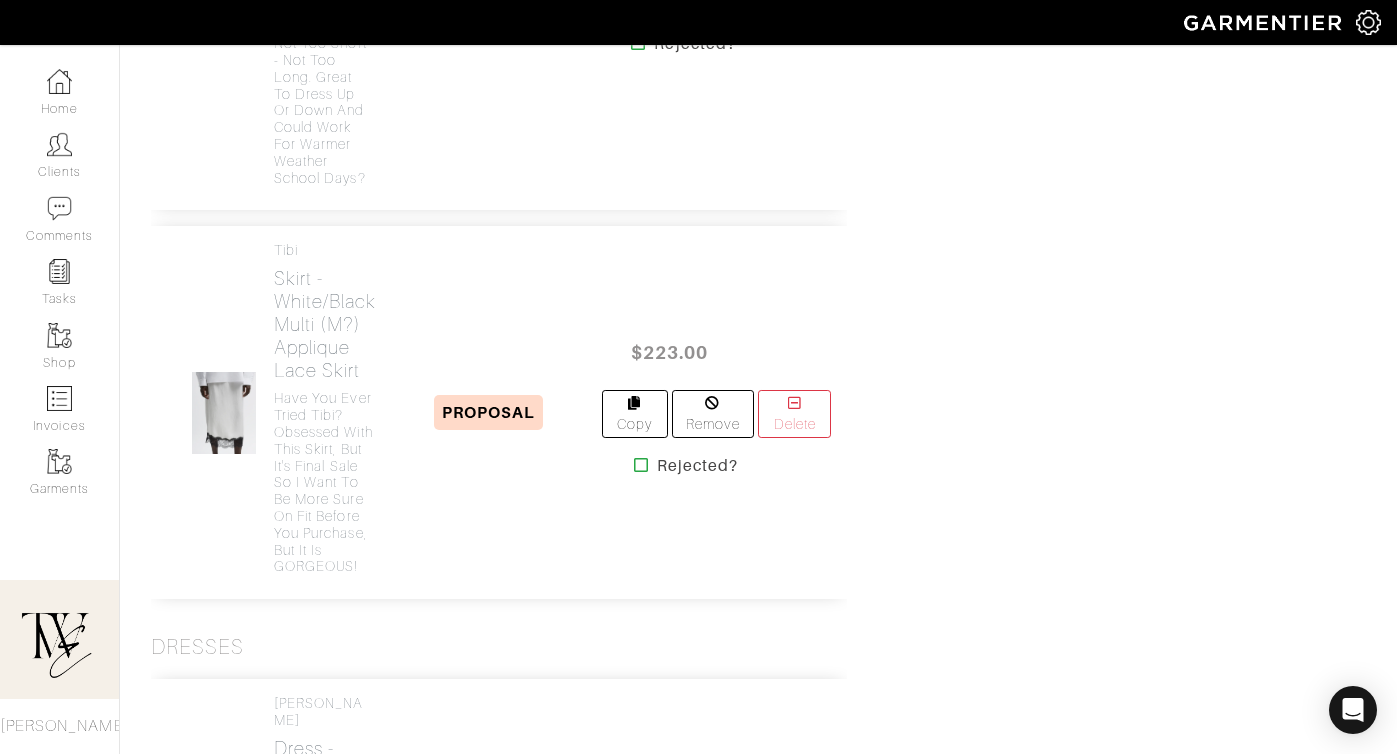 scroll, scrollTop: 0, scrollLeft: 0, axis: both 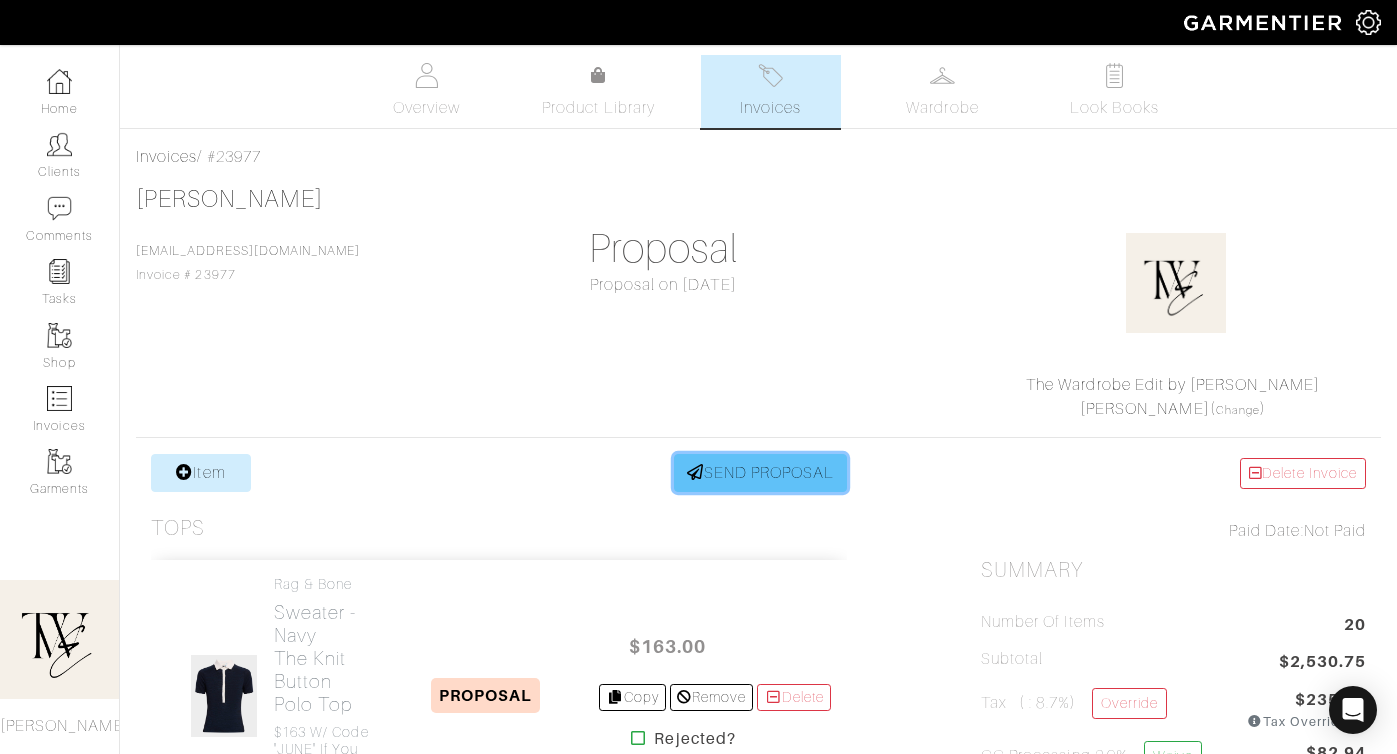 click on "SEND PROPOSAL" at bounding box center [761, 473] 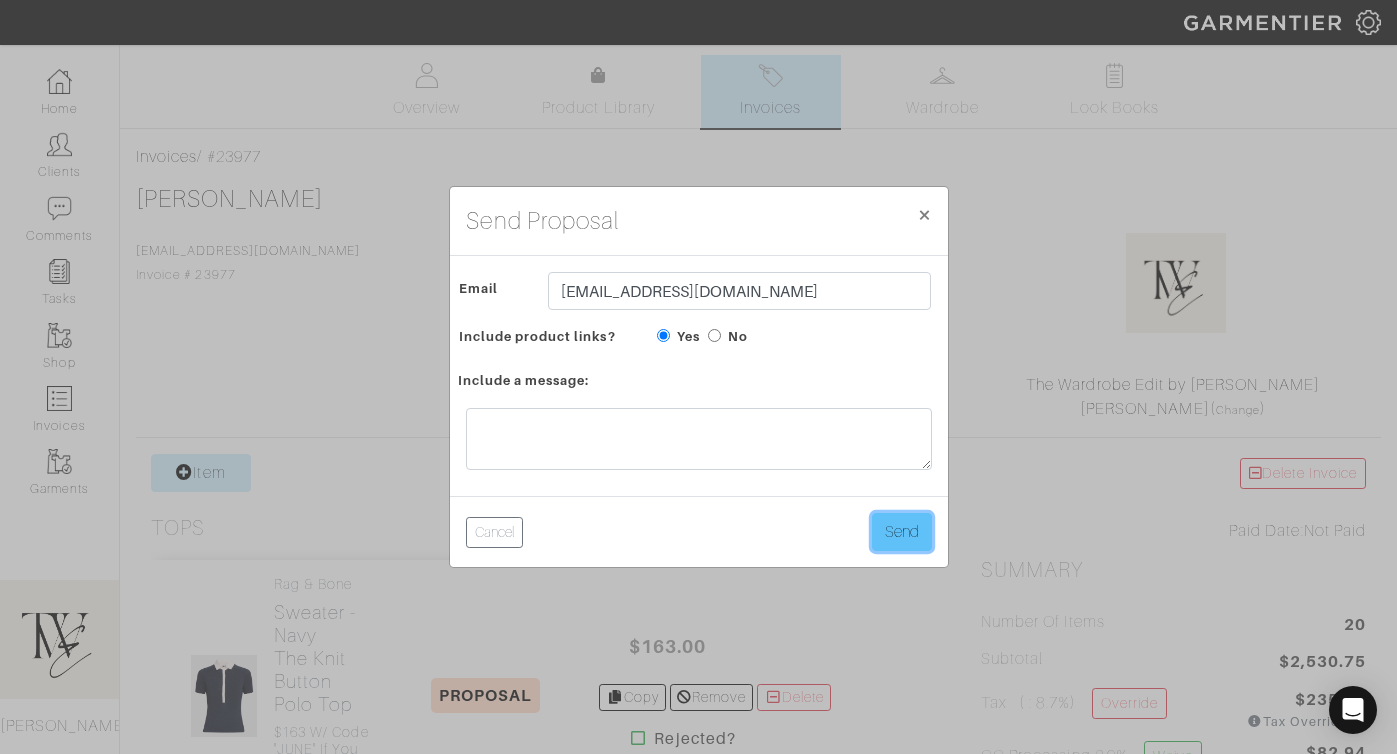 click on "Send" at bounding box center [902, 532] 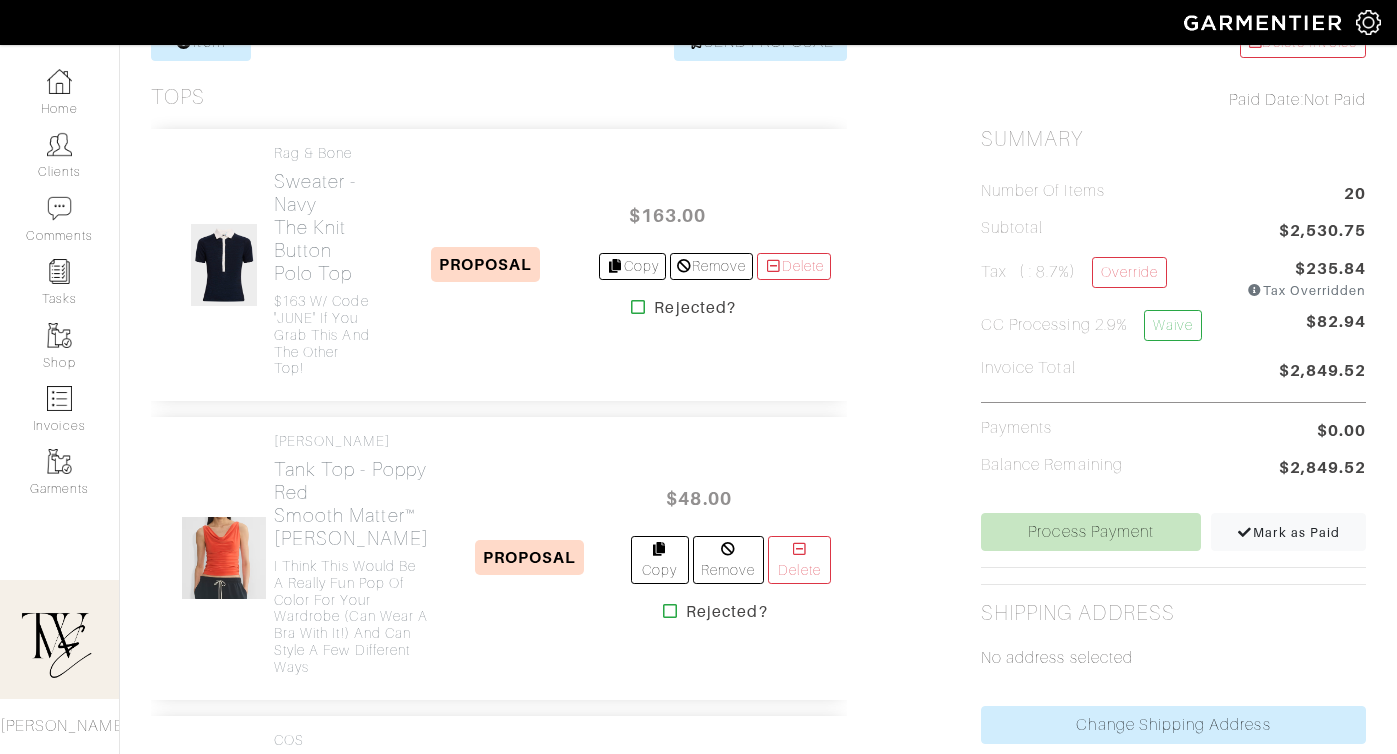 scroll, scrollTop: 0, scrollLeft: 0, axis: both 